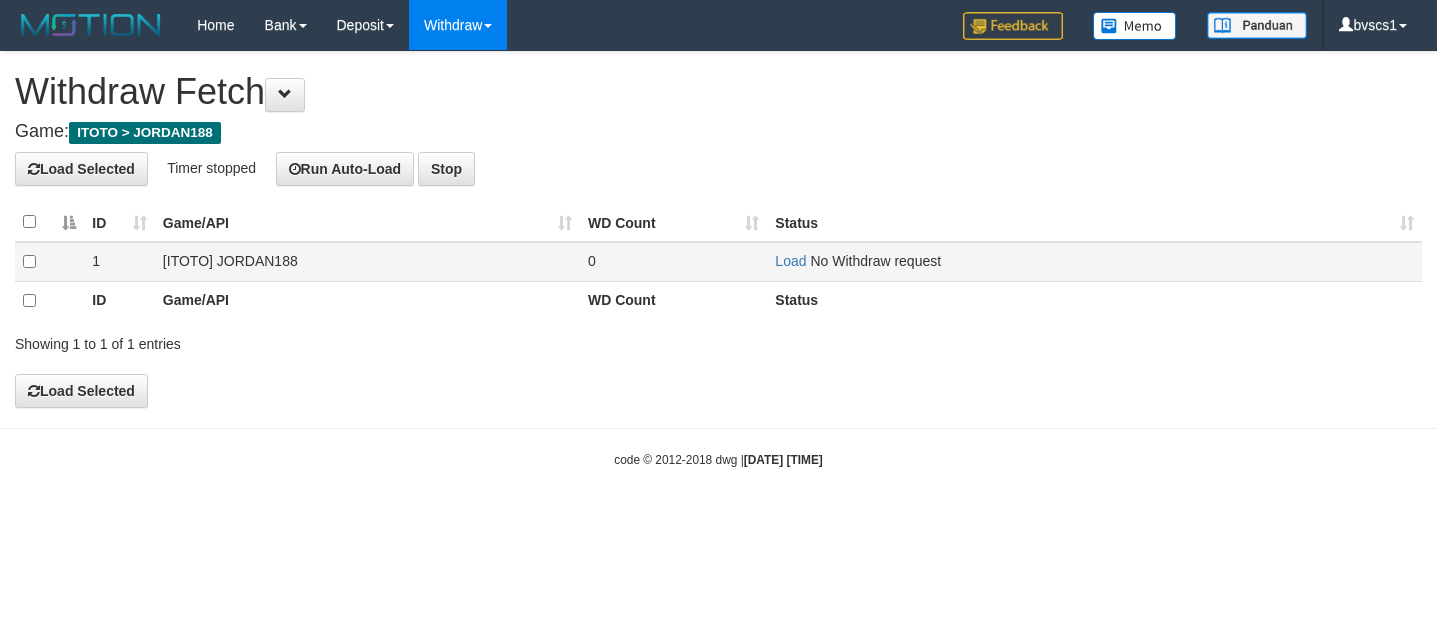 scroll, scrollTop: 0, scrollLeft: 0, axis: both 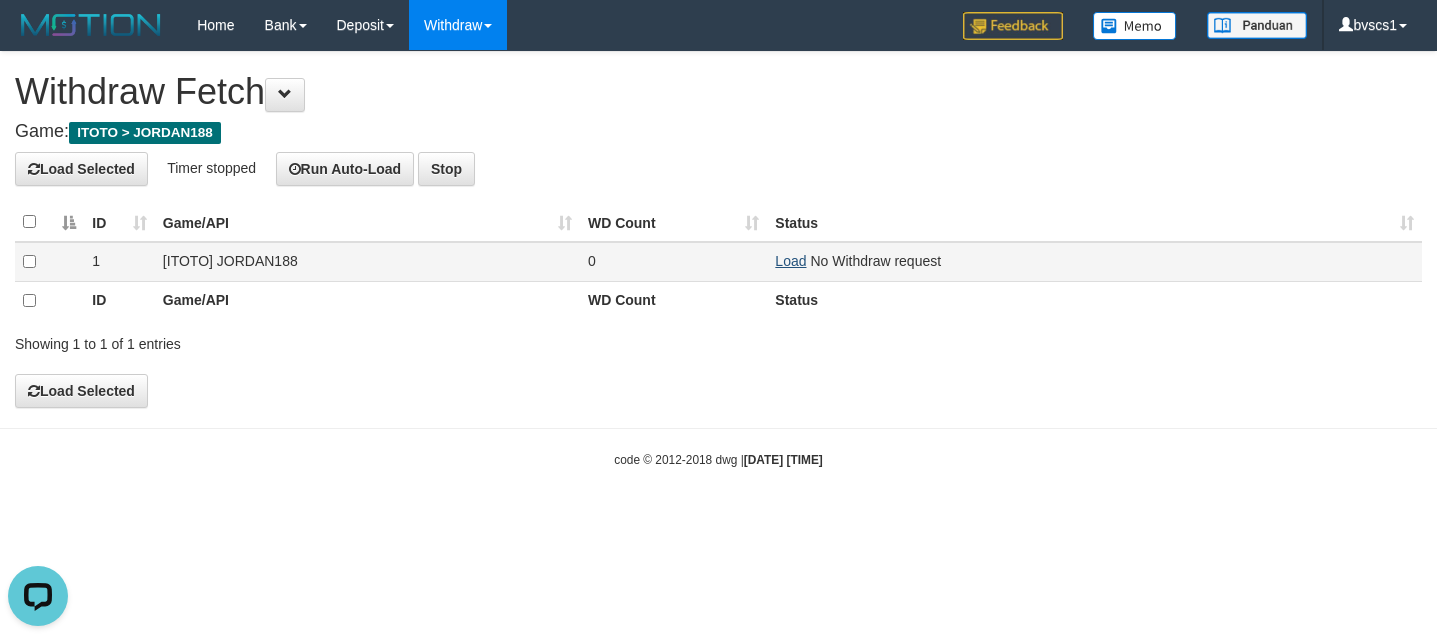 click on "Load" at bounding box center [790, 261] 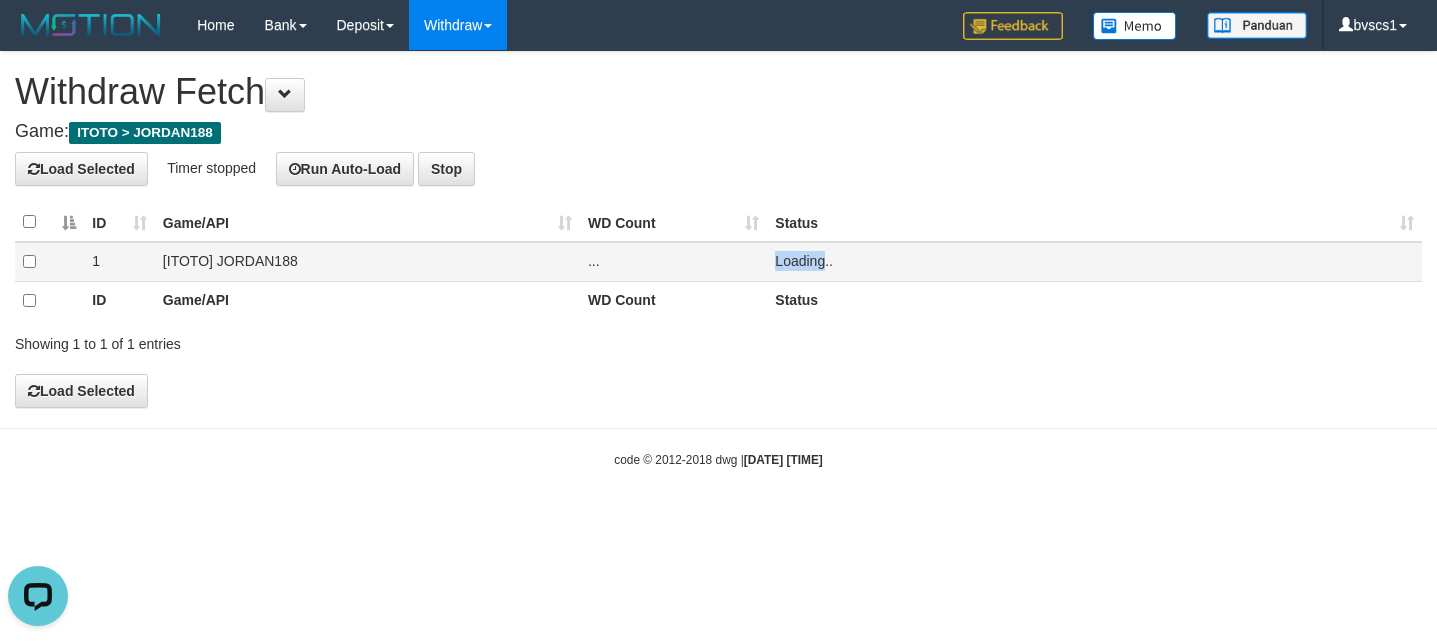 drag, startPoint x: 789, startPoint y: 267, endPoint x: 622, endPoint y: 268, distance: 167.00299 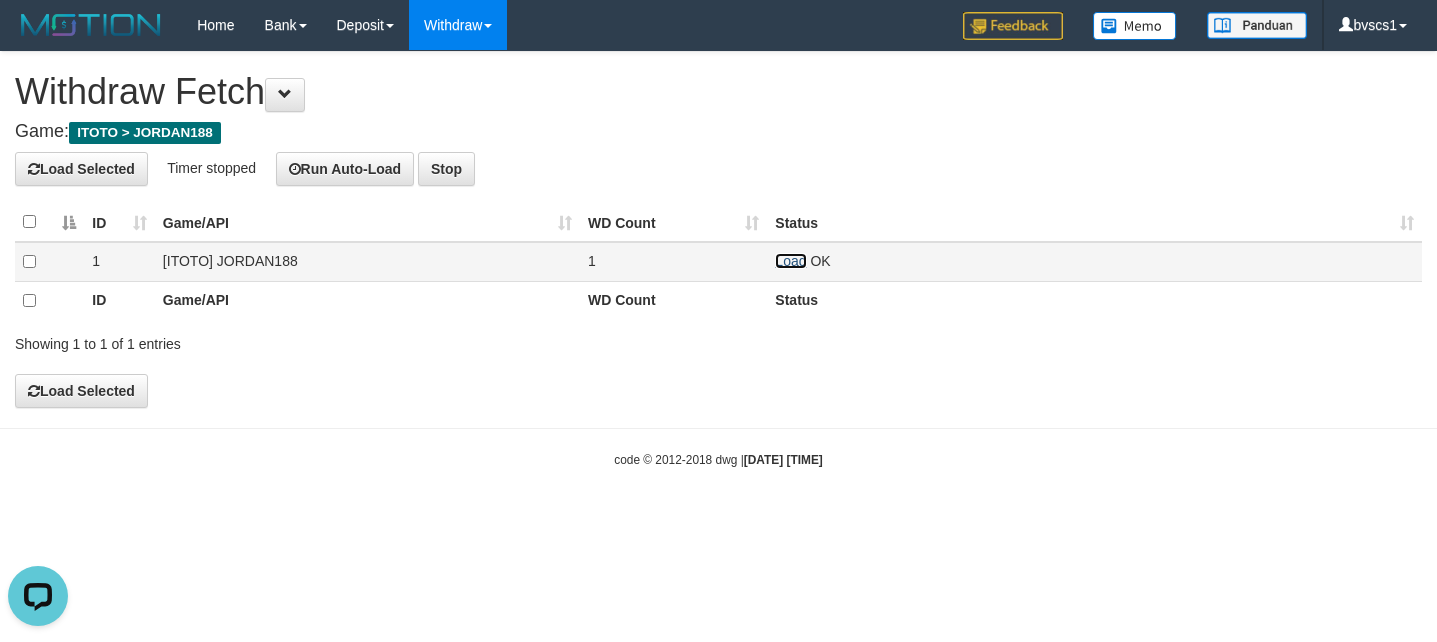 click on "Load" at bounding box center [790, 261] 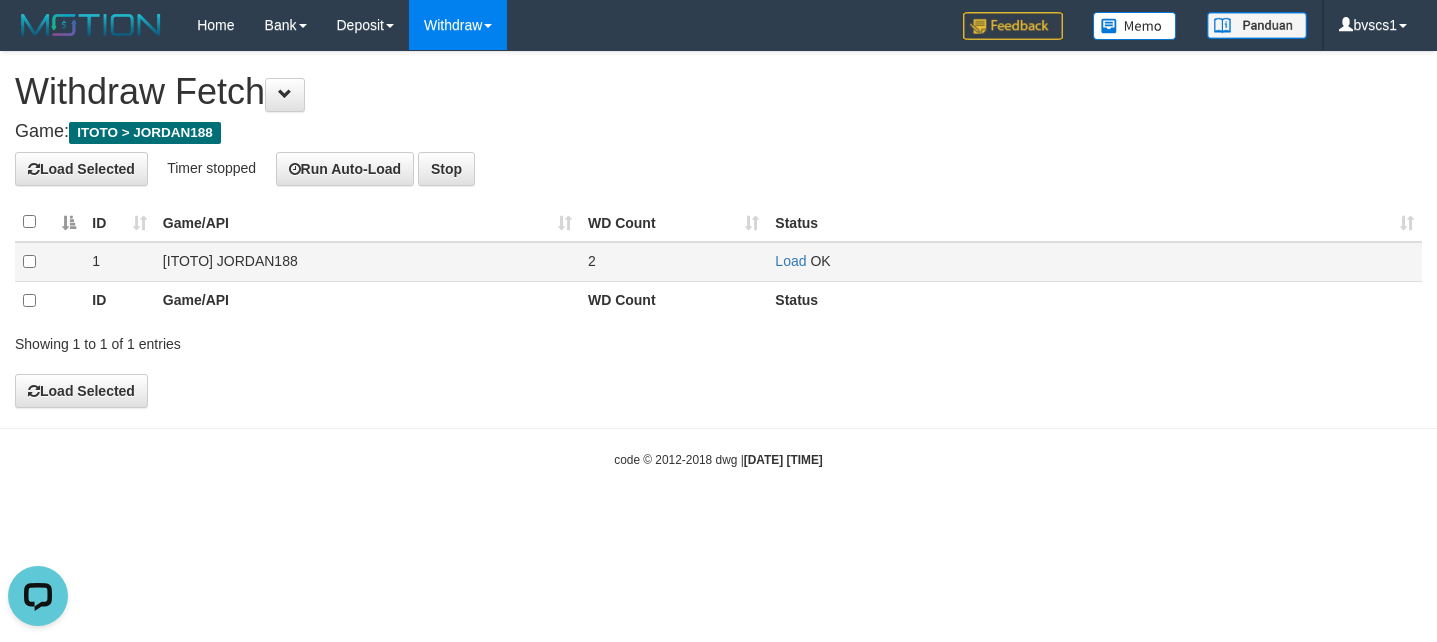 click on "Load
OK" at bounding box center [1094, 261] 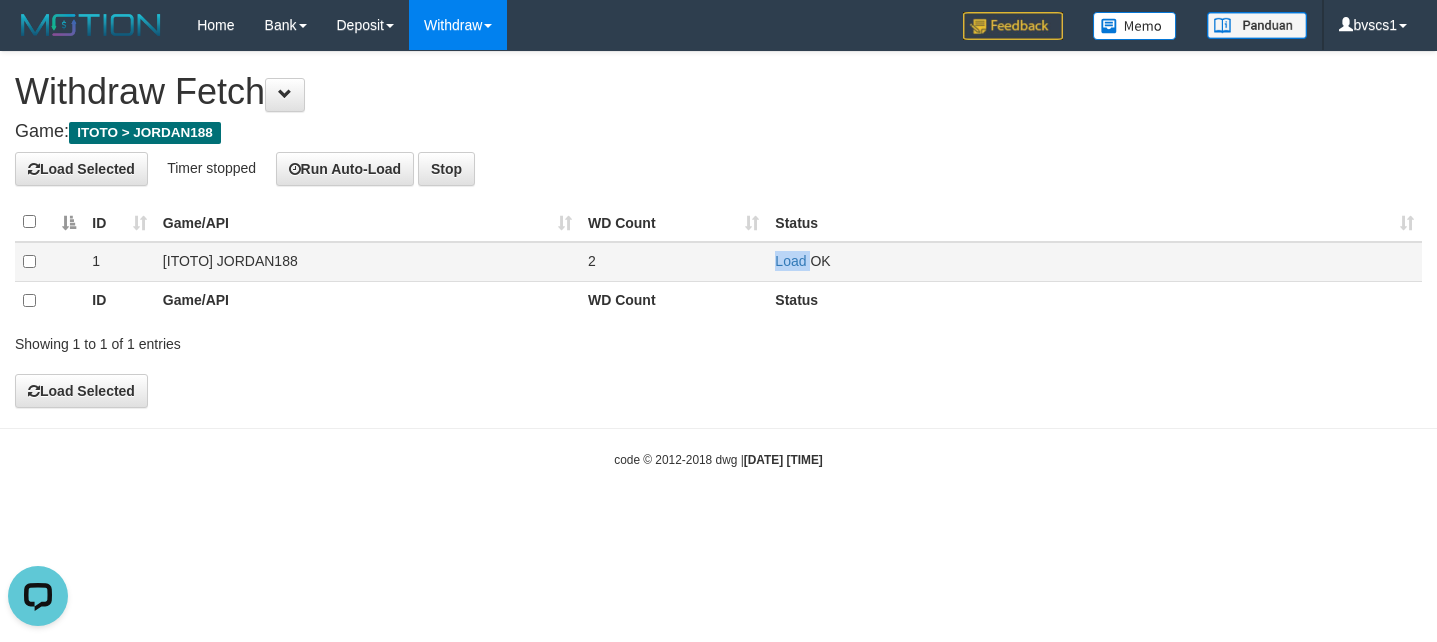 click on "Load
OK" at bounding box center [1094, 261] 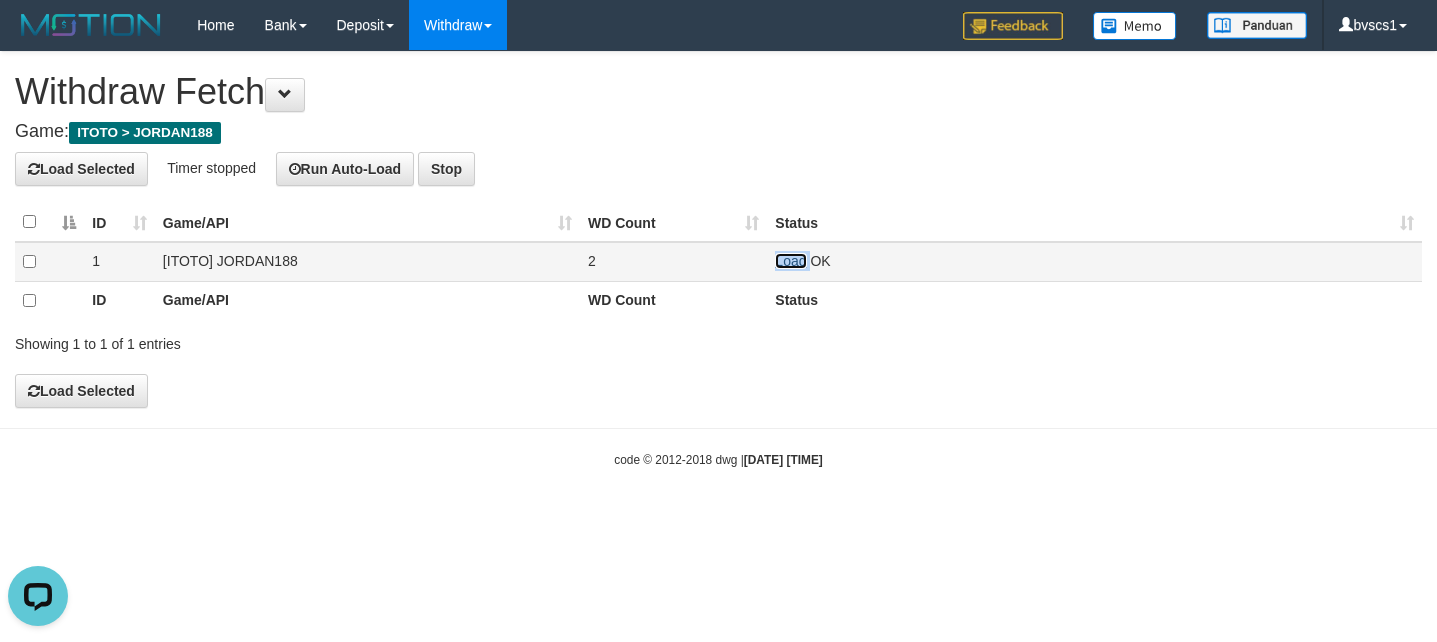 click on "Load" at bounding box center [790, 261] 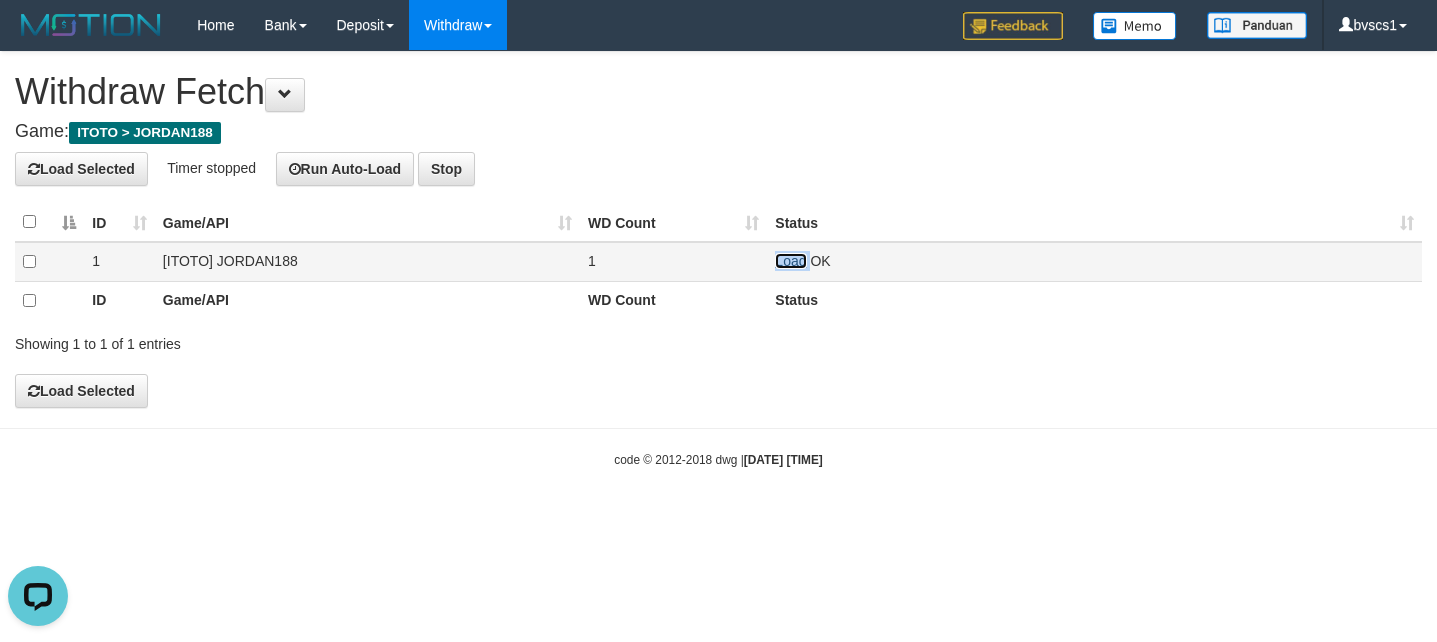 click on "Load" at bounding box center (790, 261) 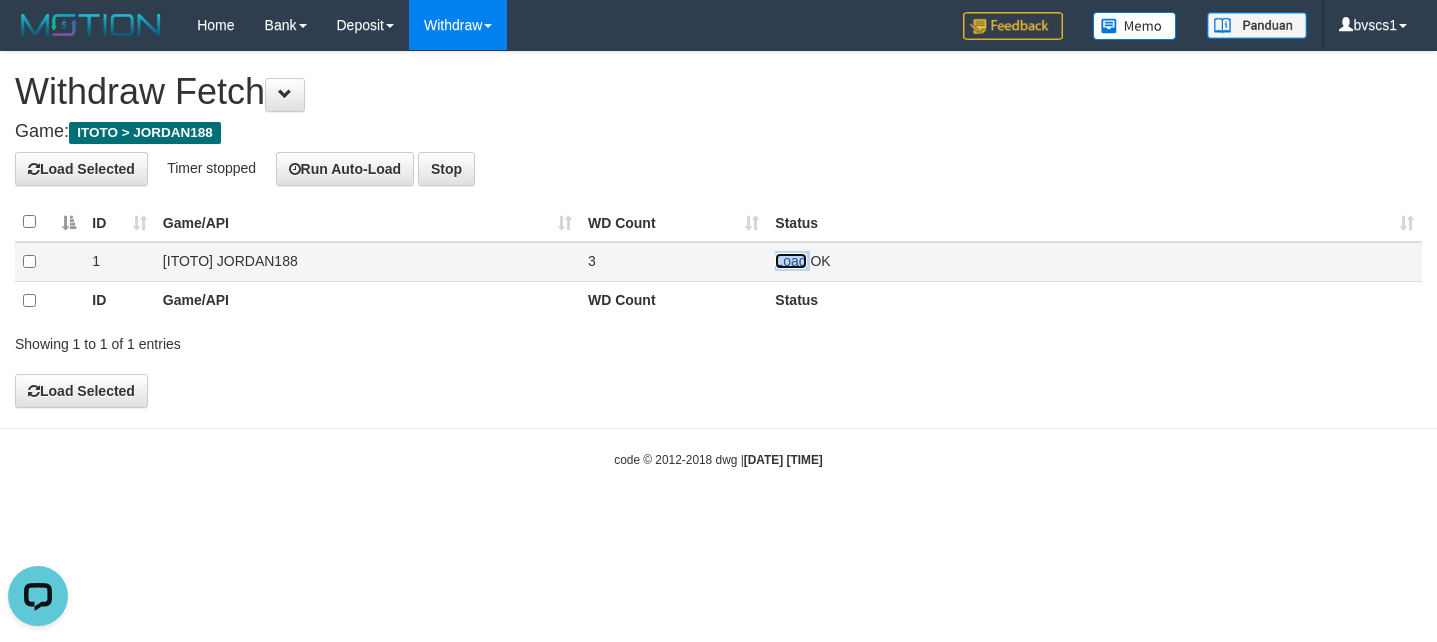 click on "Load" at bounding box center [790, 261] 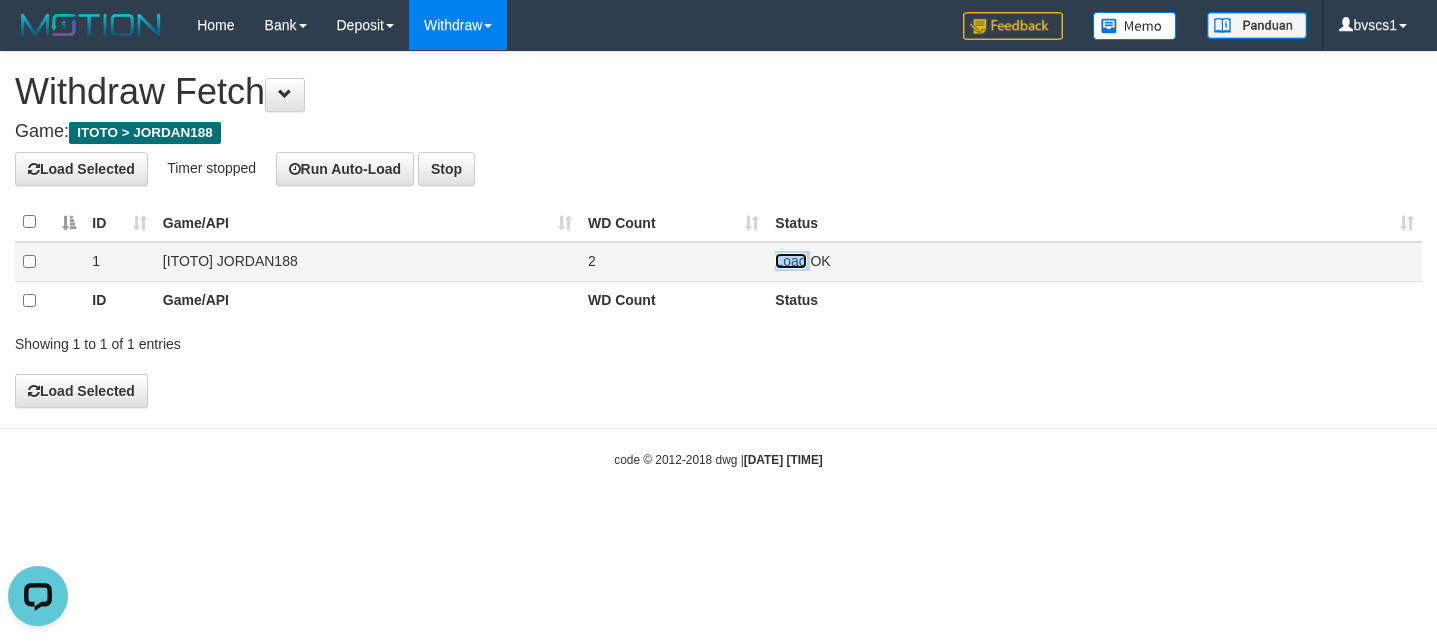 click on "Load" at bounding box center (790, 261) 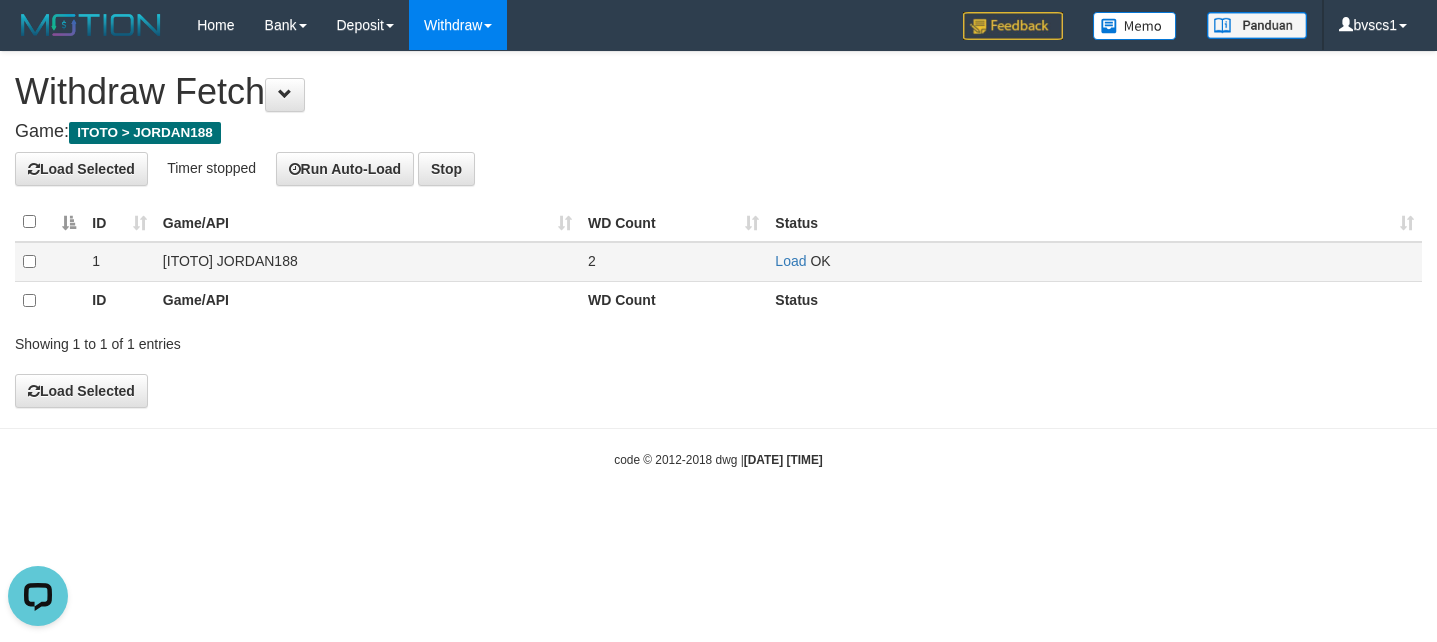 drag, startPoint x: 789, startPoint y: 262, endPoint x: 658, endPoint y: 280, distance: 132.23087 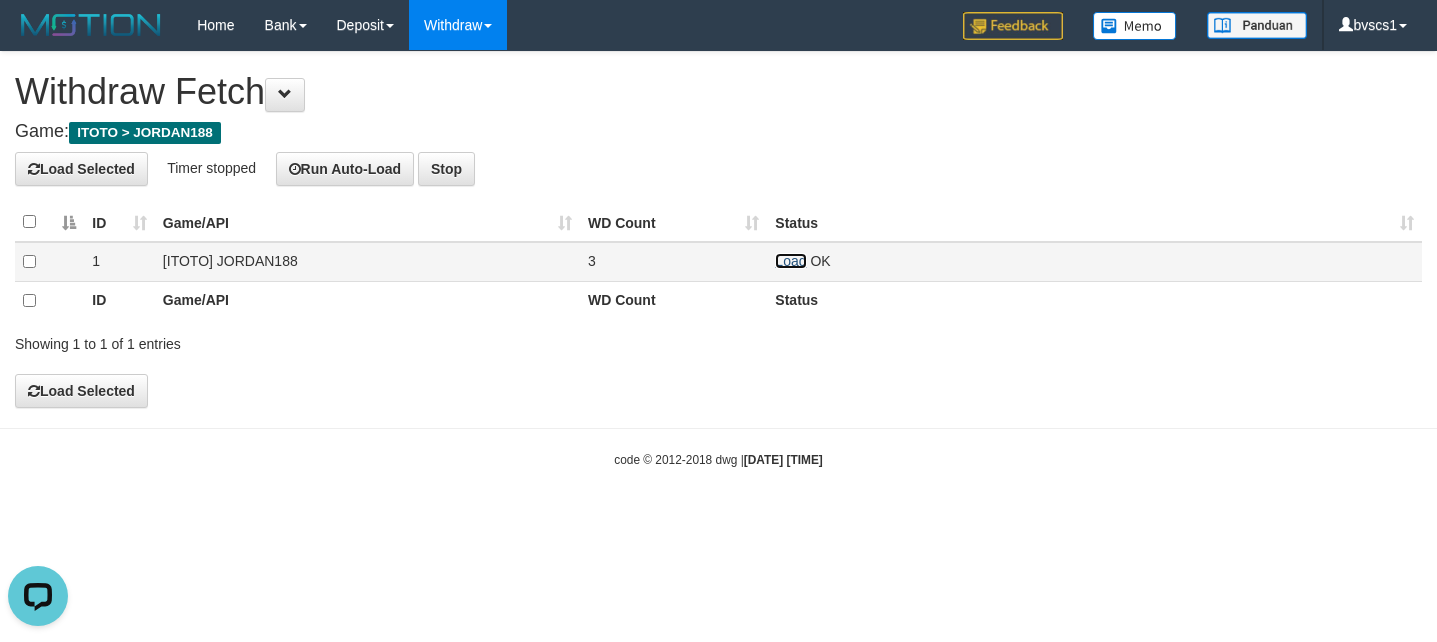 click on "Load" at bounding box center [790, 261] 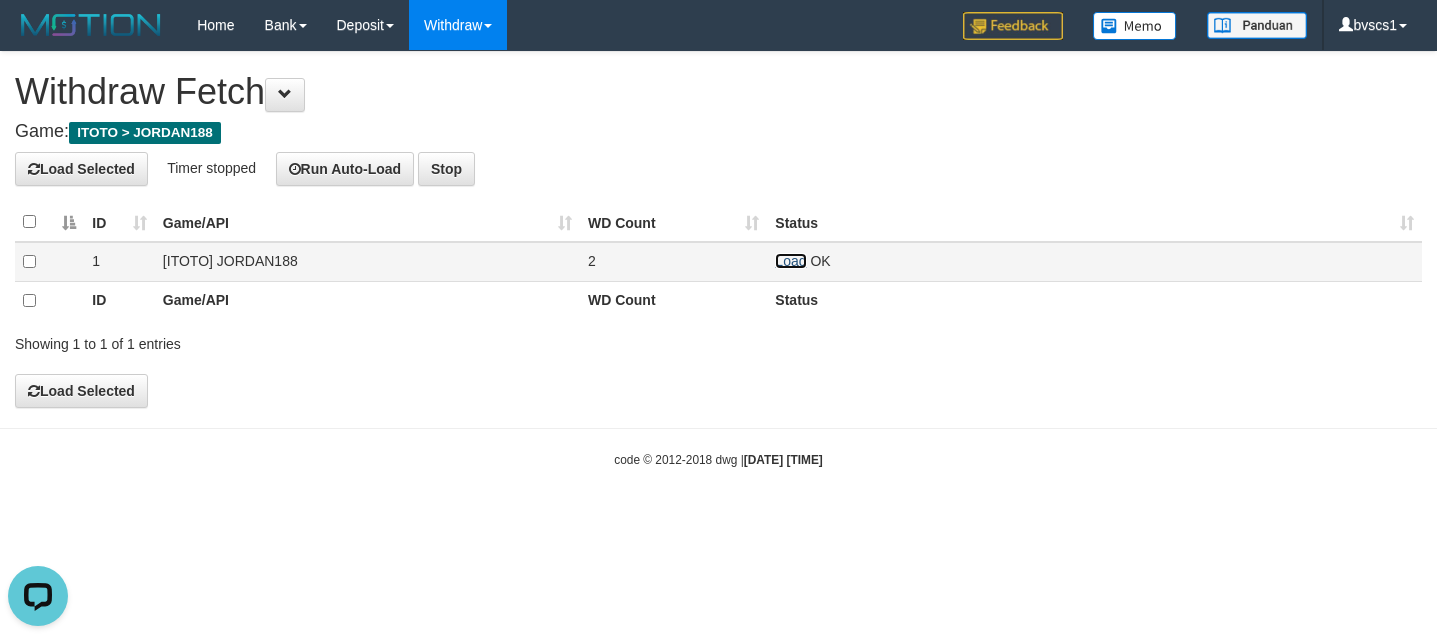 click on "Load" at bounding box center [790, 261] 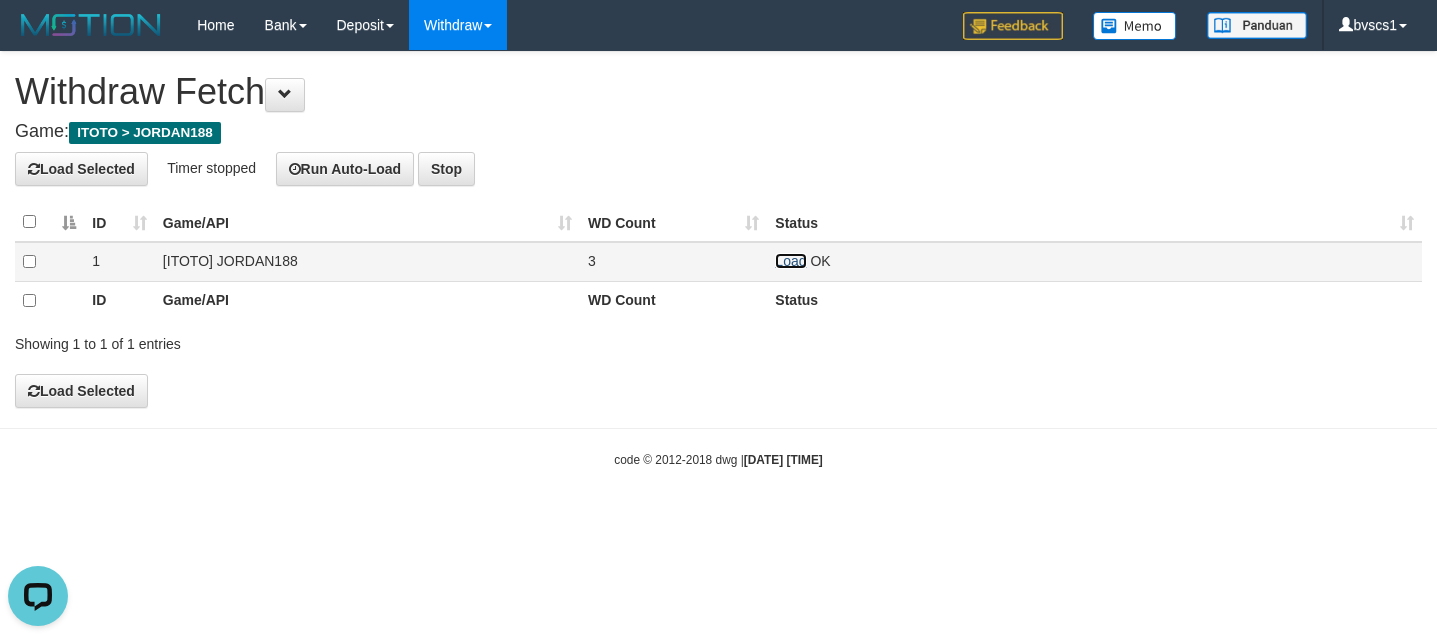 click on "Load" at bounding box center (790, 261) 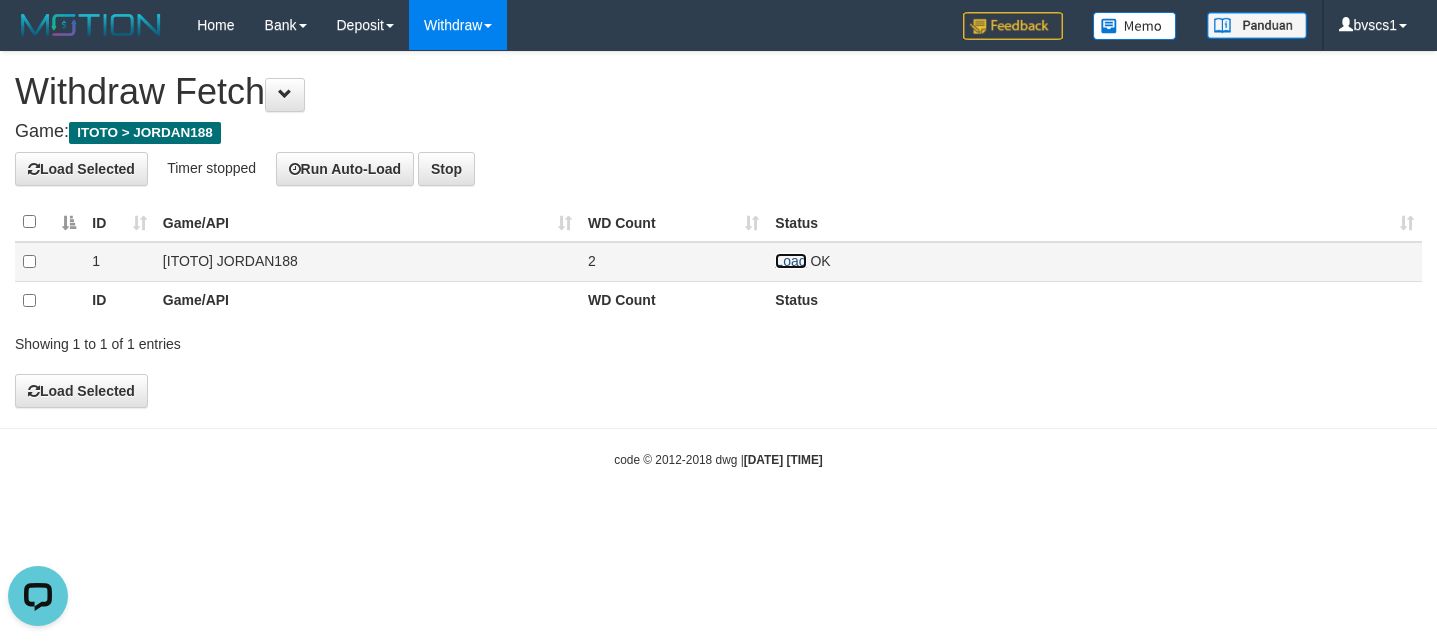 click on "Load" at bounding box center (790, 261) 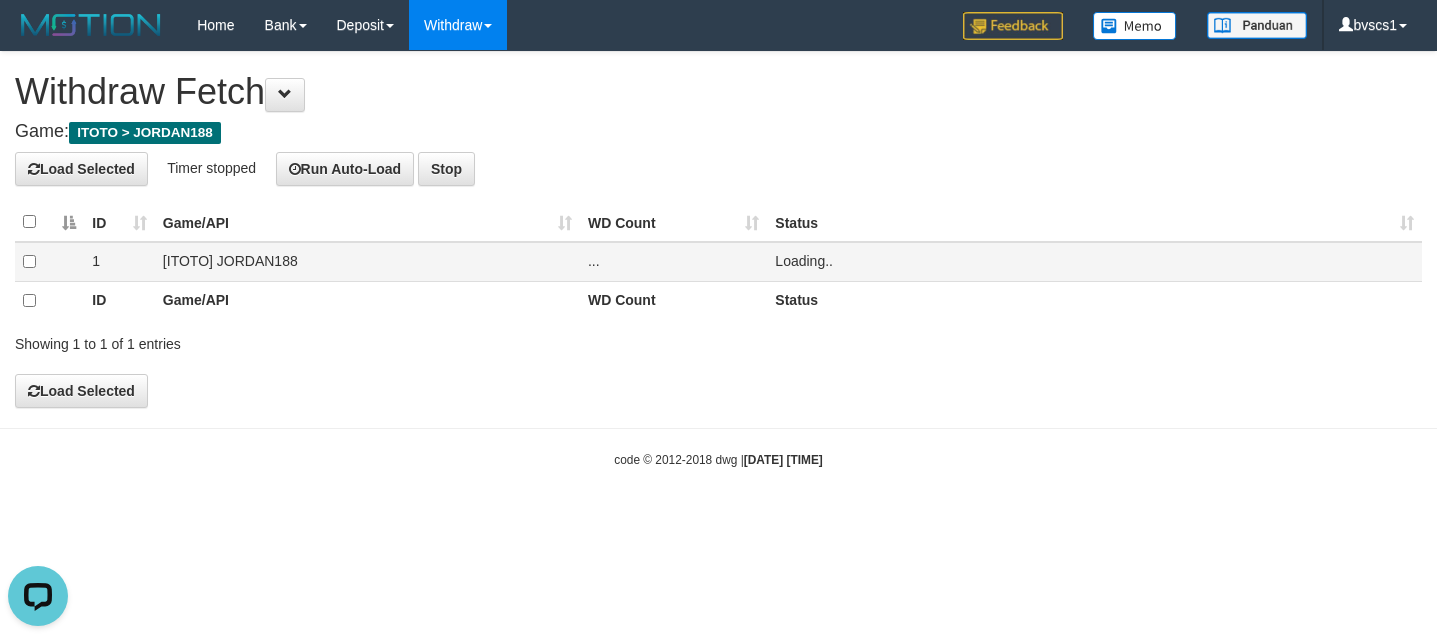 click on "Loading.." at bounding box center (804, 261) 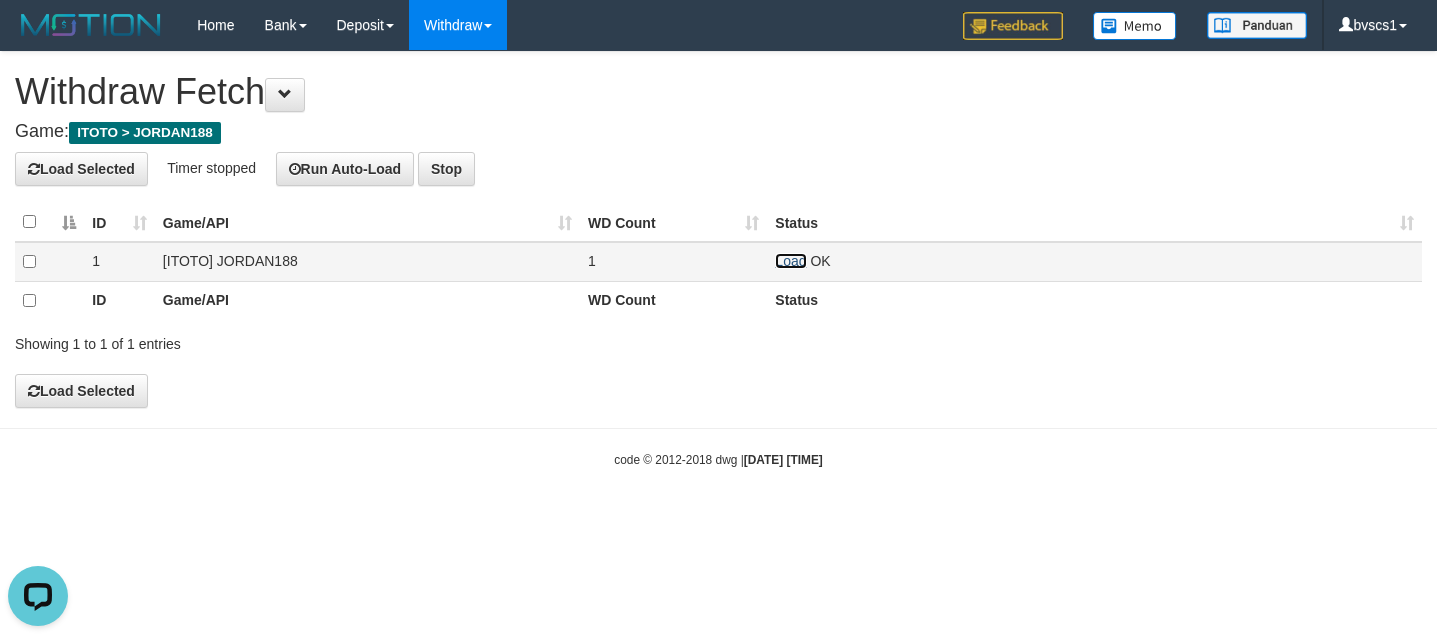 click on "Load" at bounding box center (790, 261) 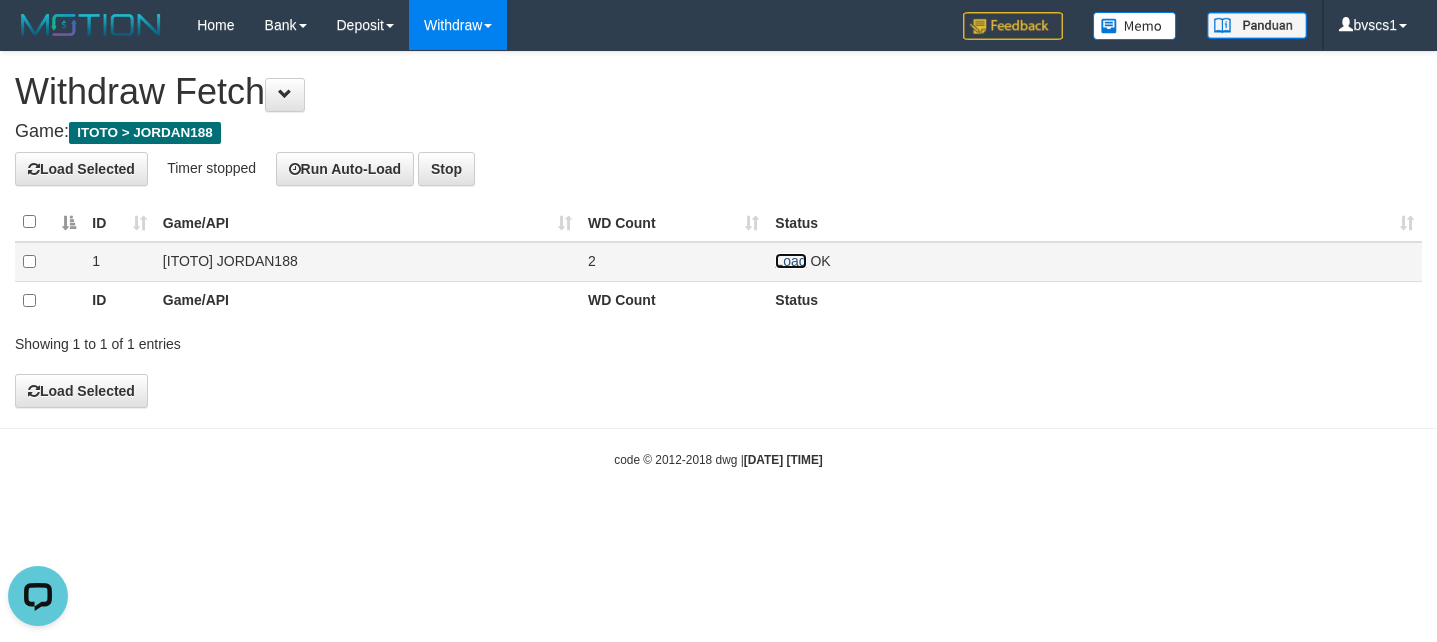click on "Load" at bounding box center (790, 261) 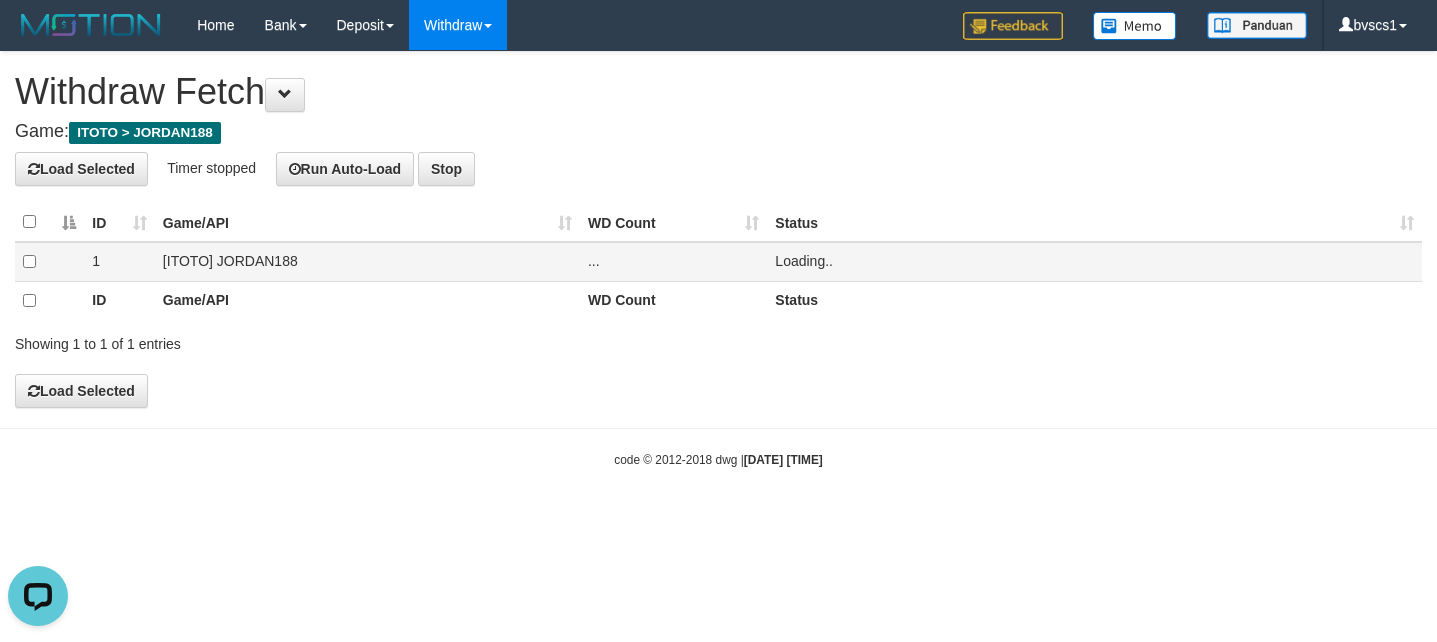 click on "Loading.." at bounding box center [804, 261] 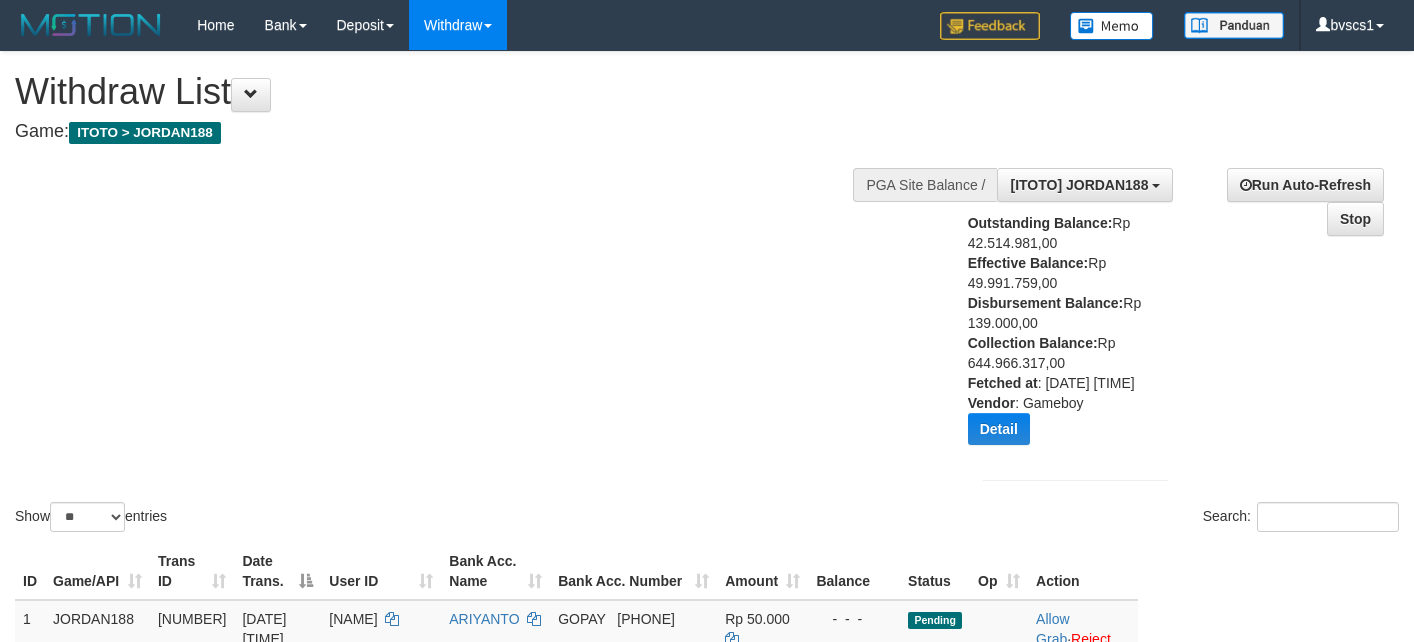 select on "**" 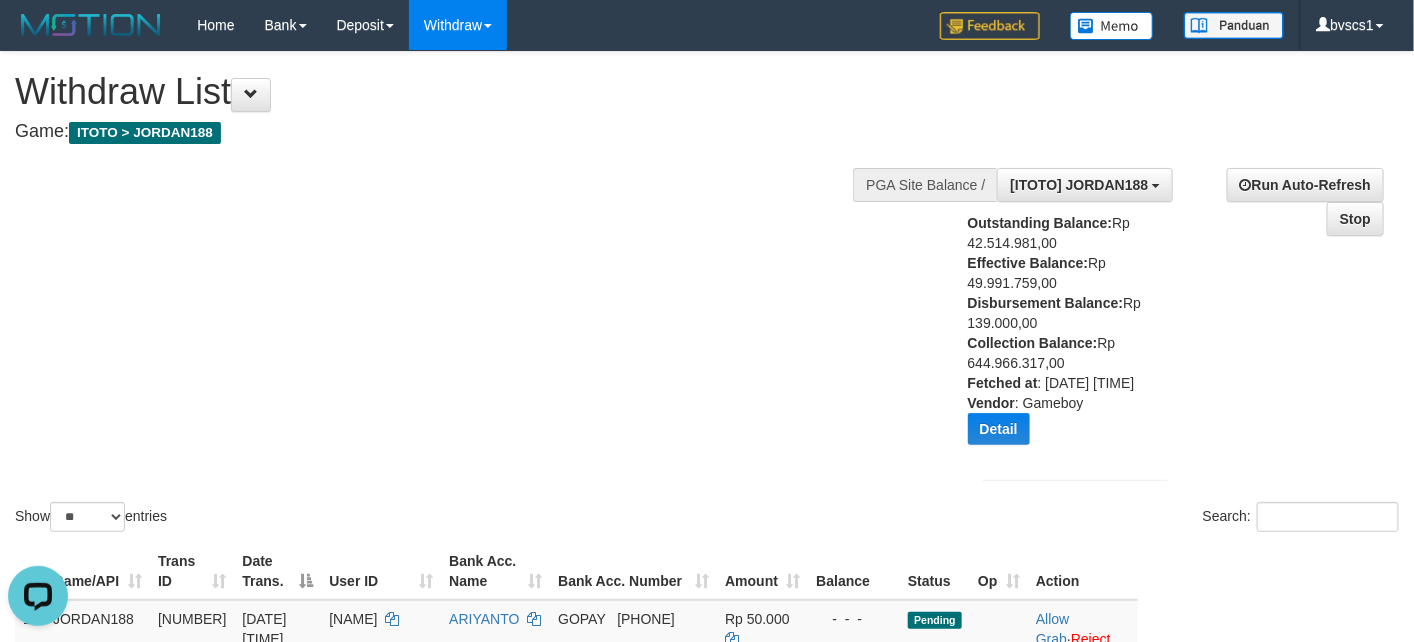 scroll, scrollTop: 0, scrollLeft: 0, axis: both 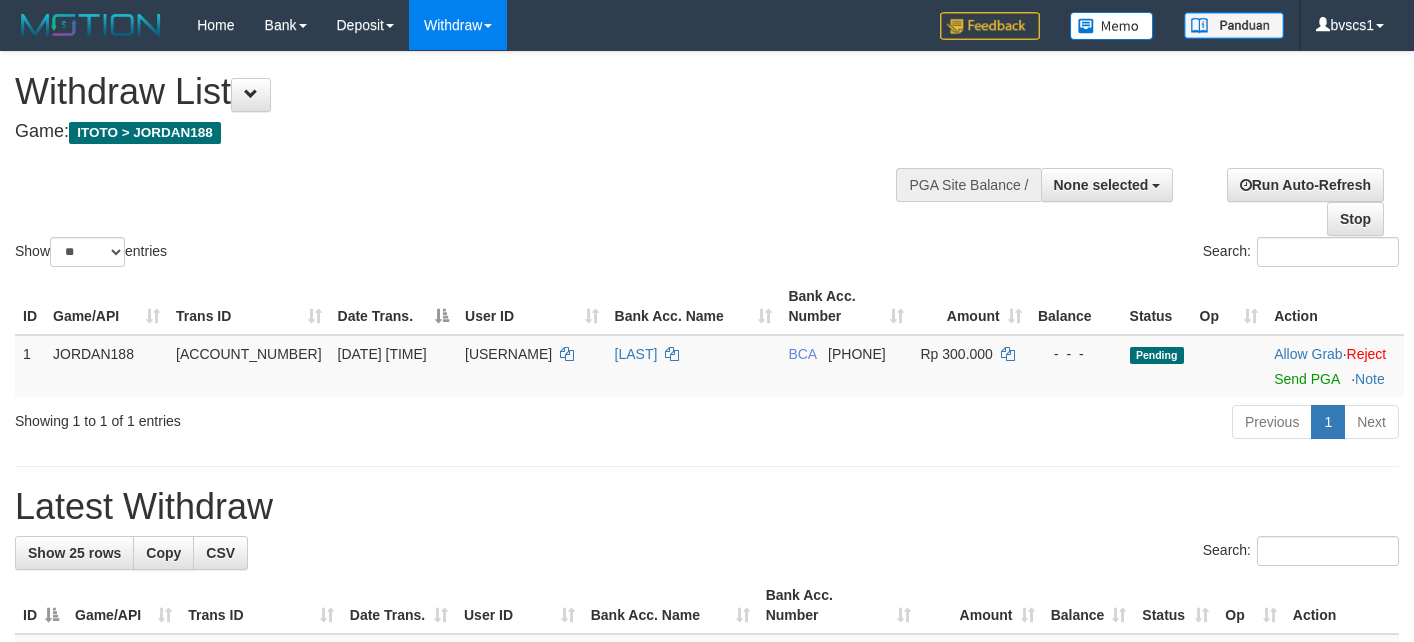 select 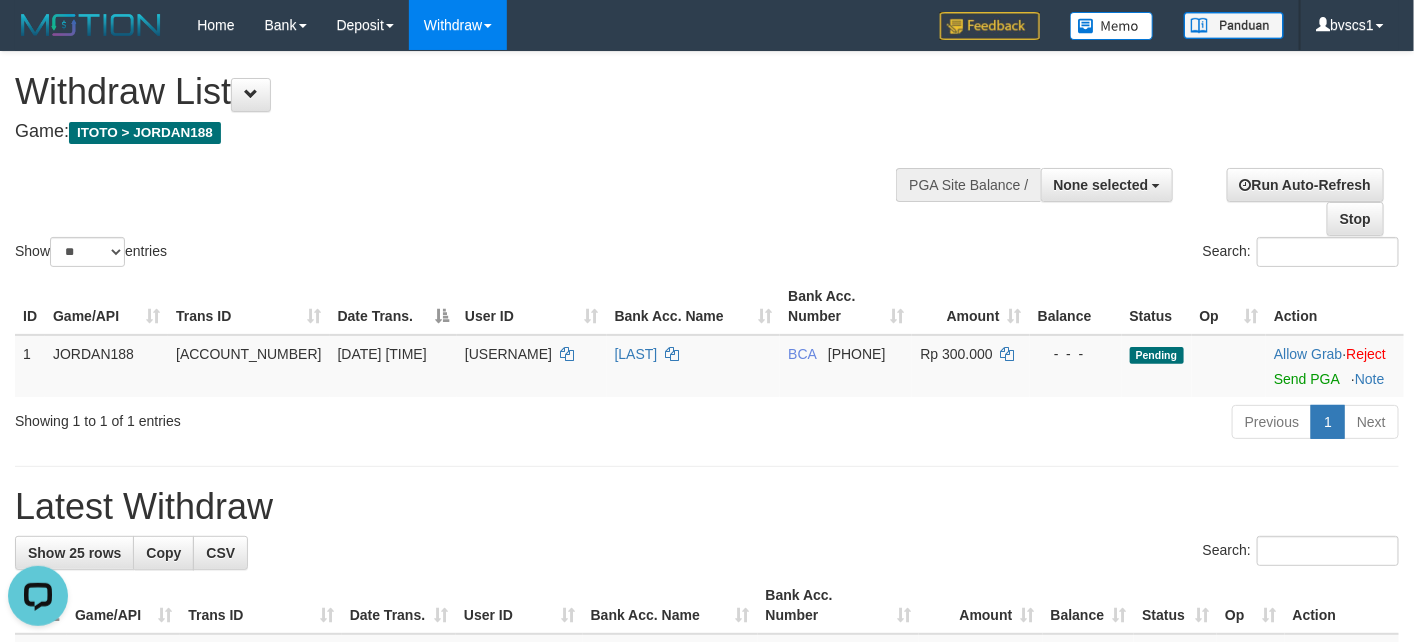 scroll, scrollTop: 0, scrollLeft: 0, axis: both 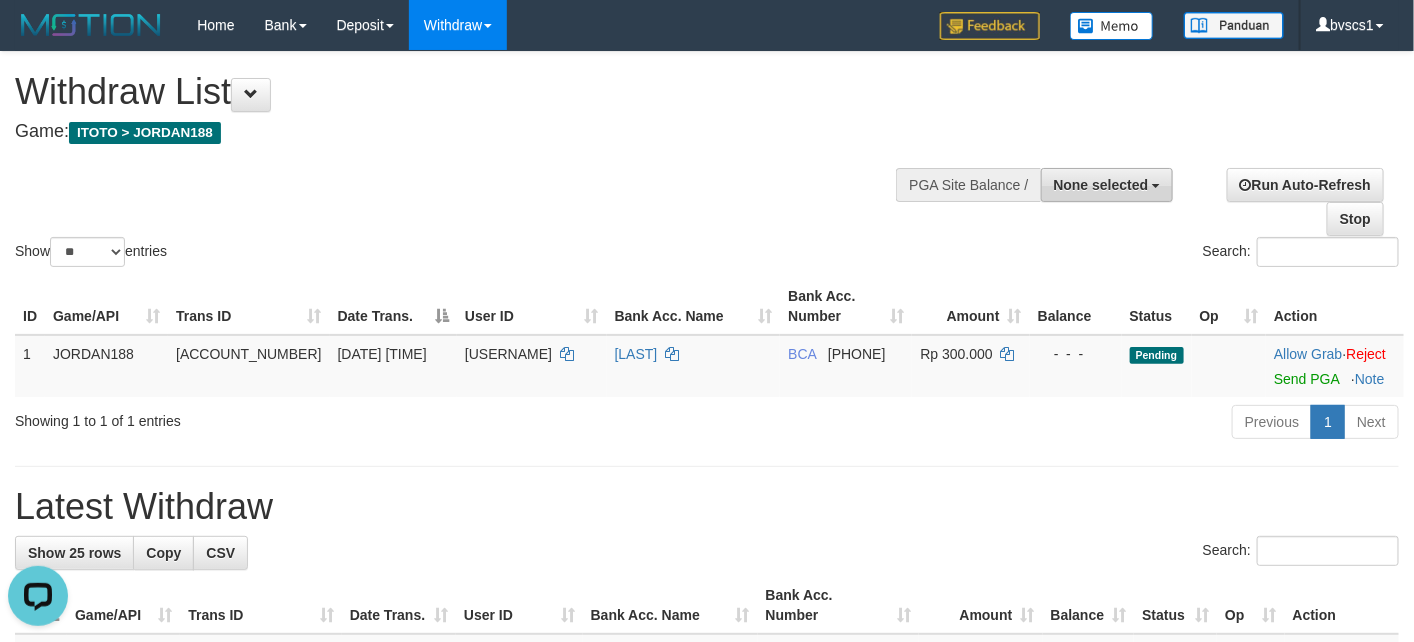 click on "None selected" at bounding box center [1107, 185] 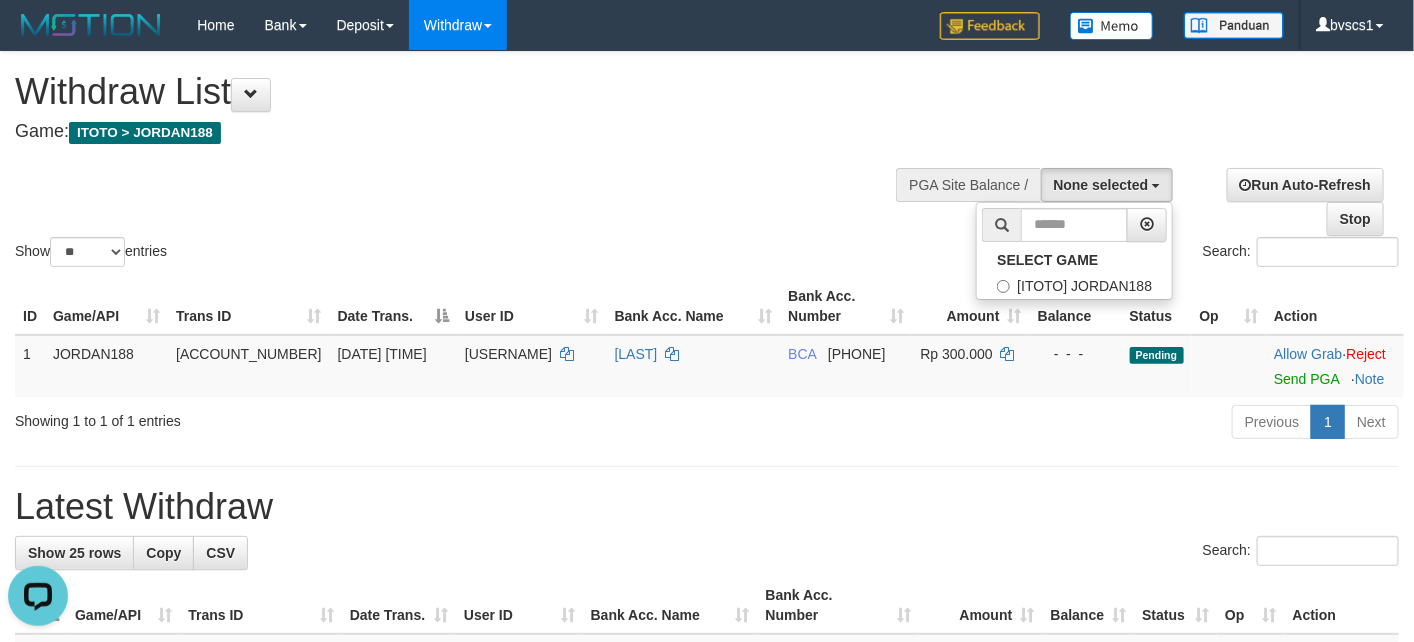 click on "**********" at bounding box center [476, 101] 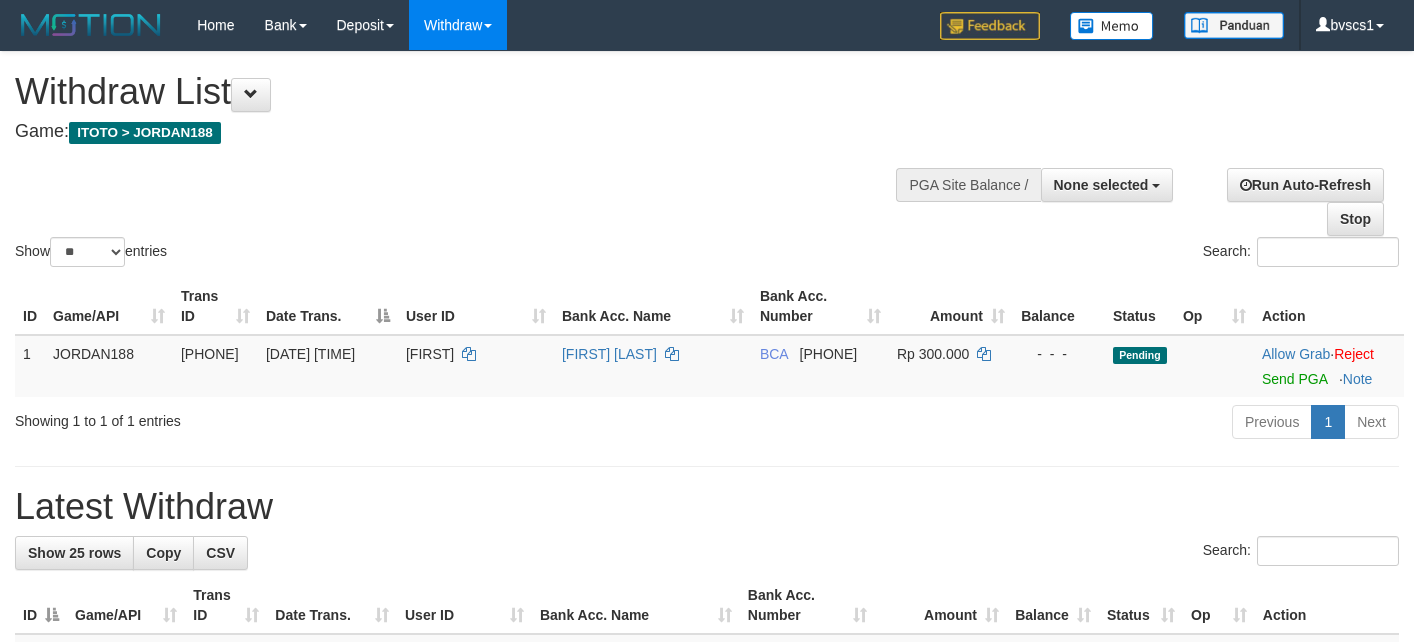 select 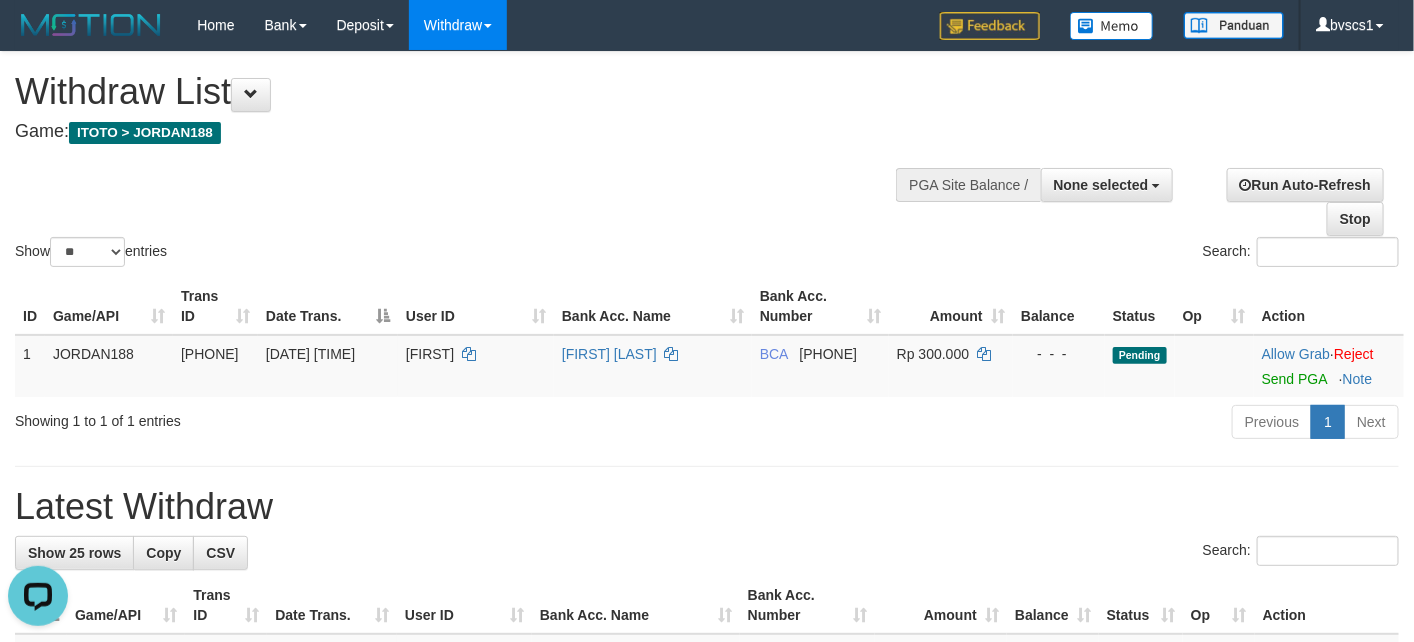 scroll, scrollTop: 0, scrollLeft: 0, axis: both 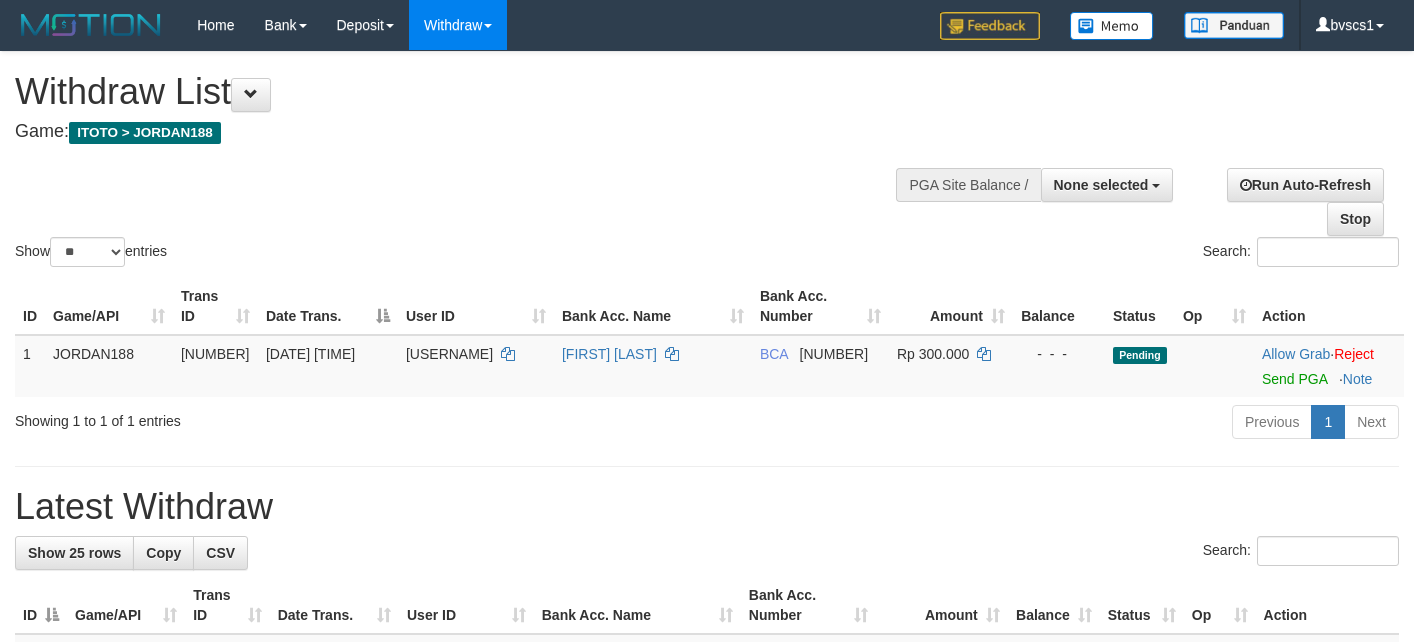 select 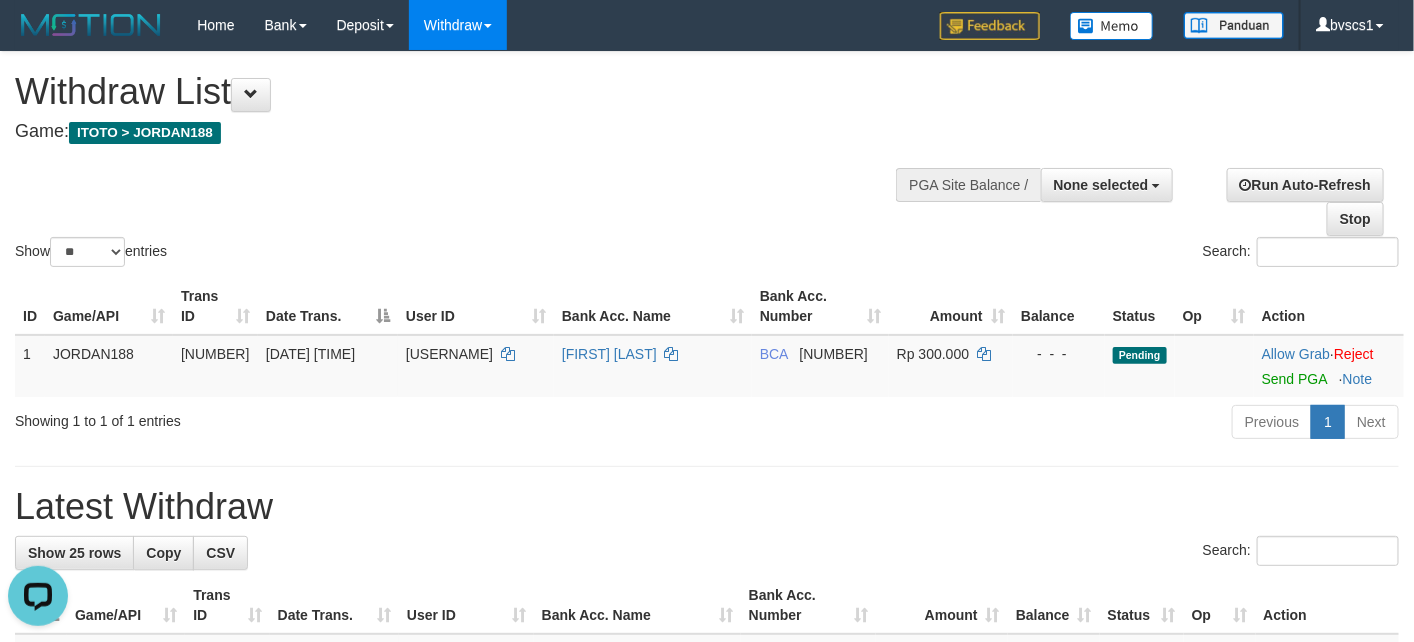 scroll, scrollTop: 0, scrollLeft: 0, axis: both 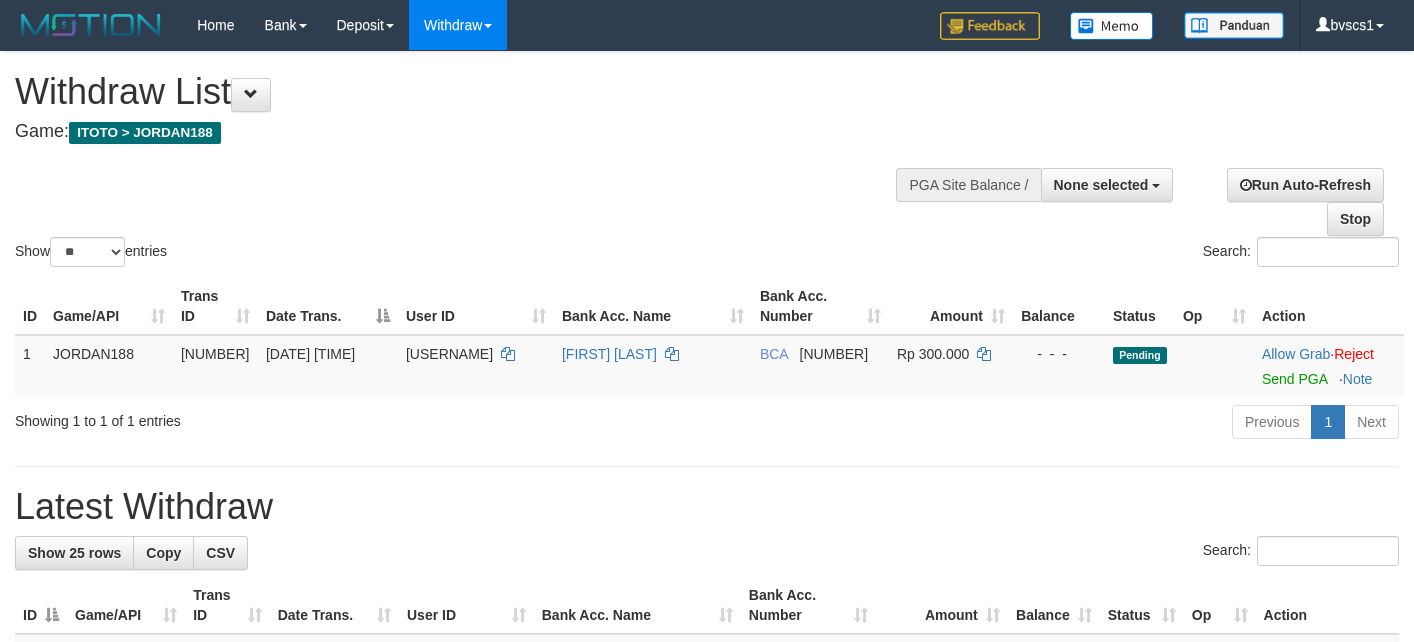 select 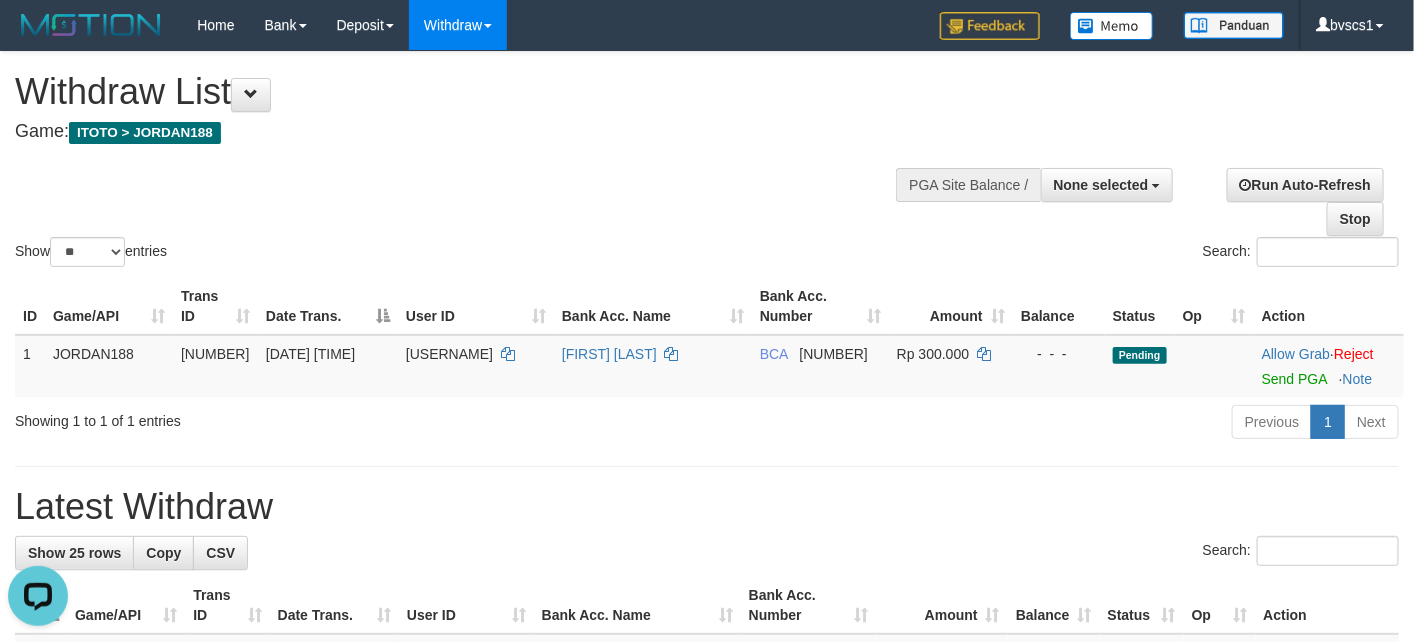 scroll, scrollTop: 0, scrollLeft: 0, axis: both 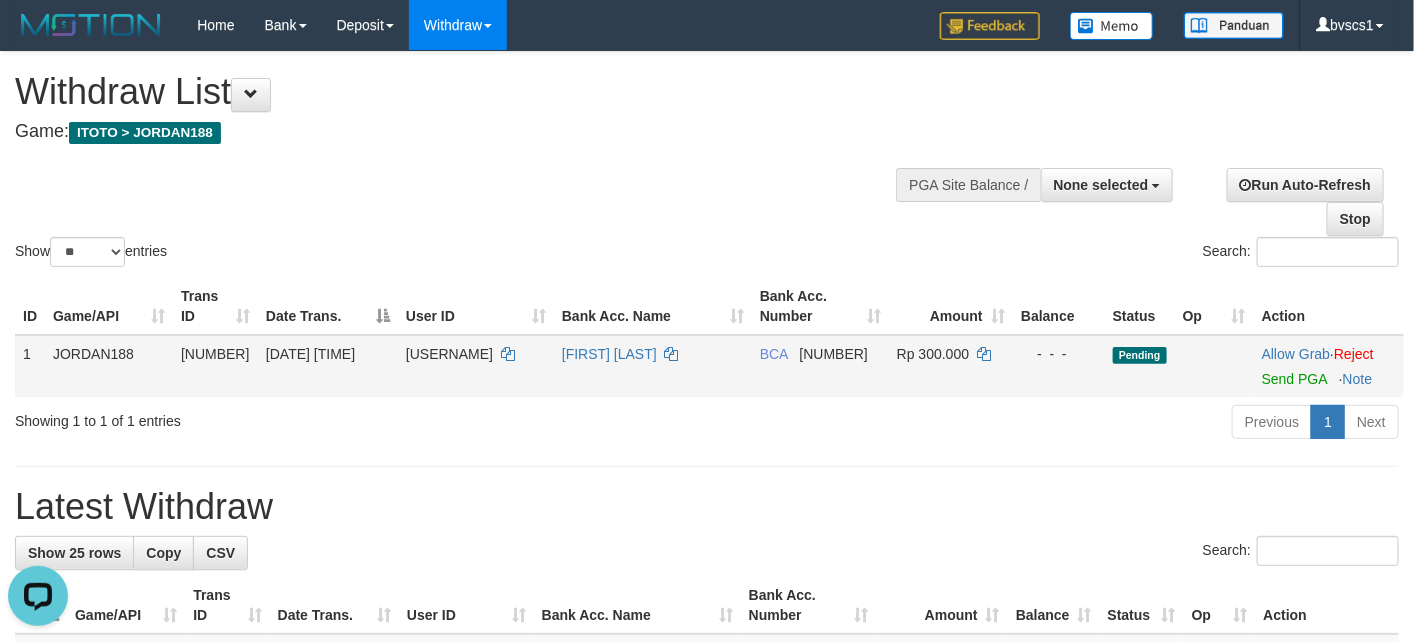 click on "[USERNAME]" at bounding box center (449, 354) 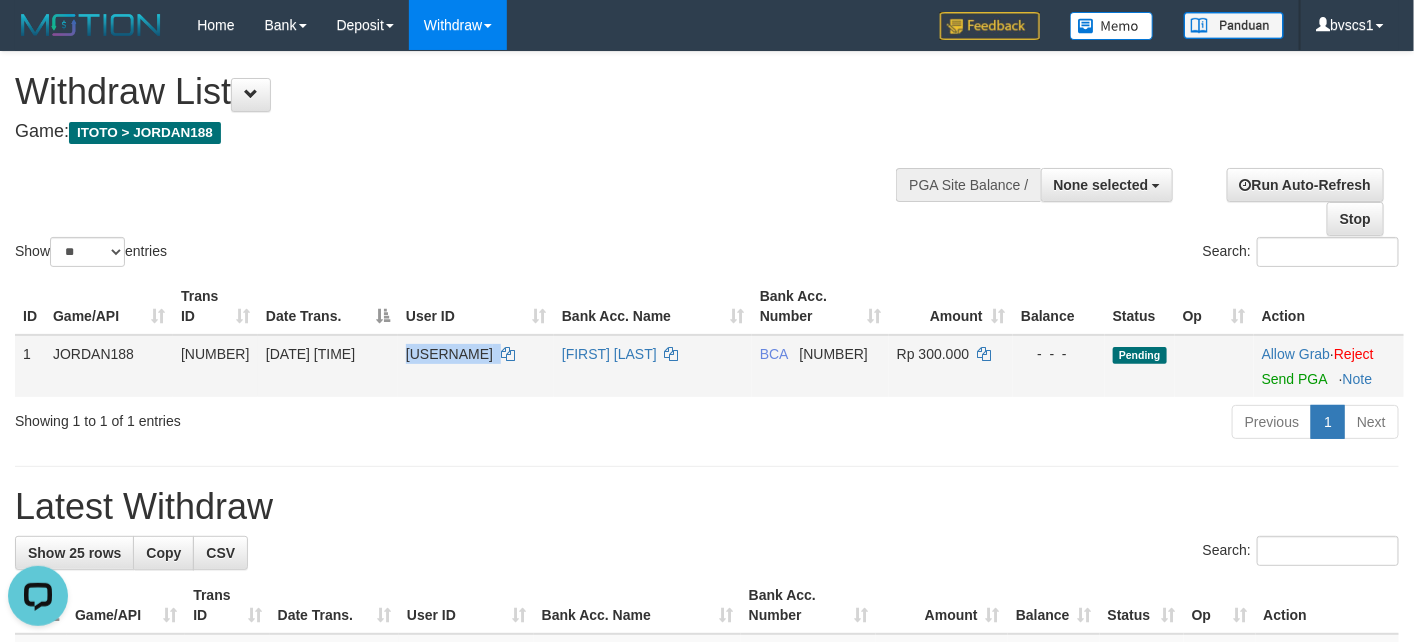 click on "[USERNAME]" at bounding box center (449, 354) 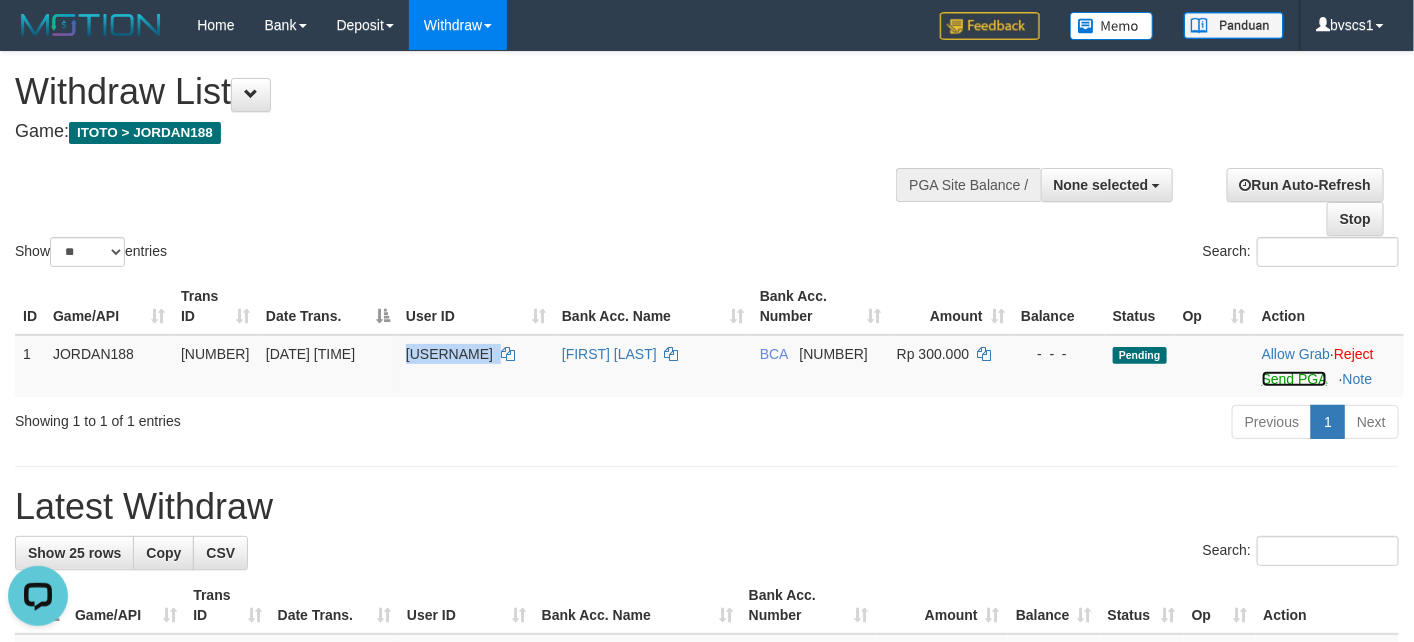 drag, startPoint x: 1306, startPoint y: 382, endPoint x: 856, endPoint y: 400, distance: 450.35986 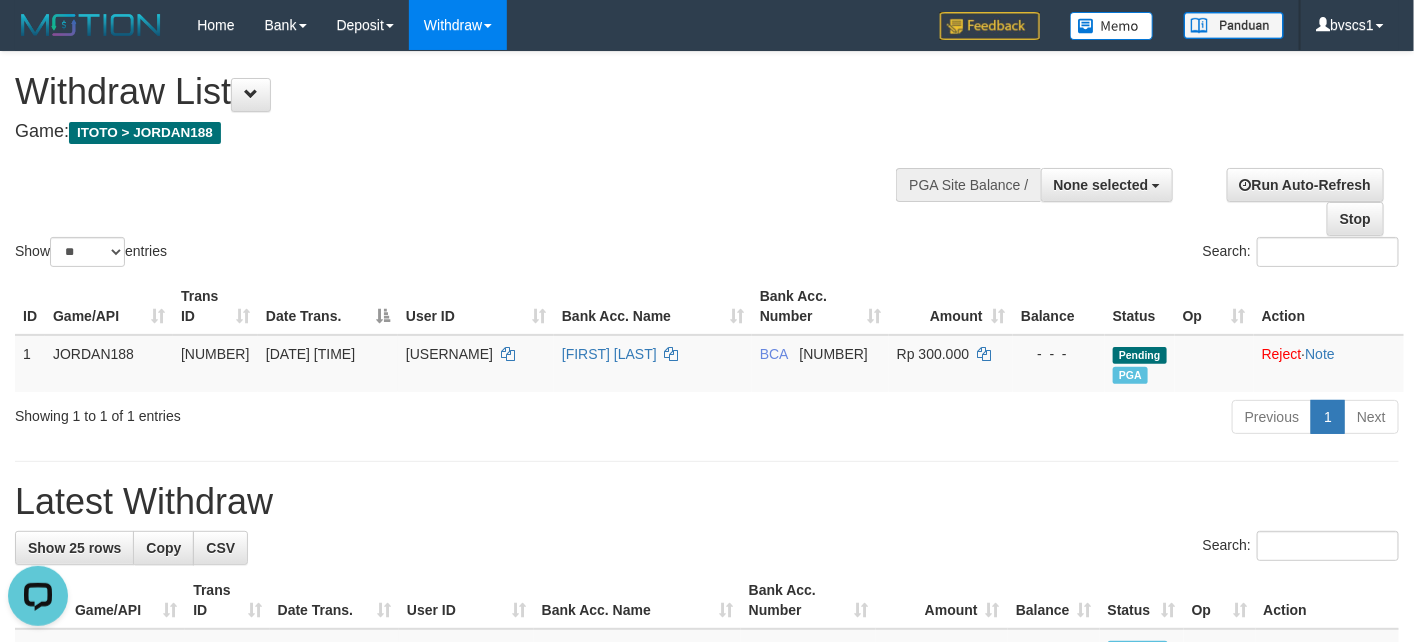 click at bounding box center [1076, 183] 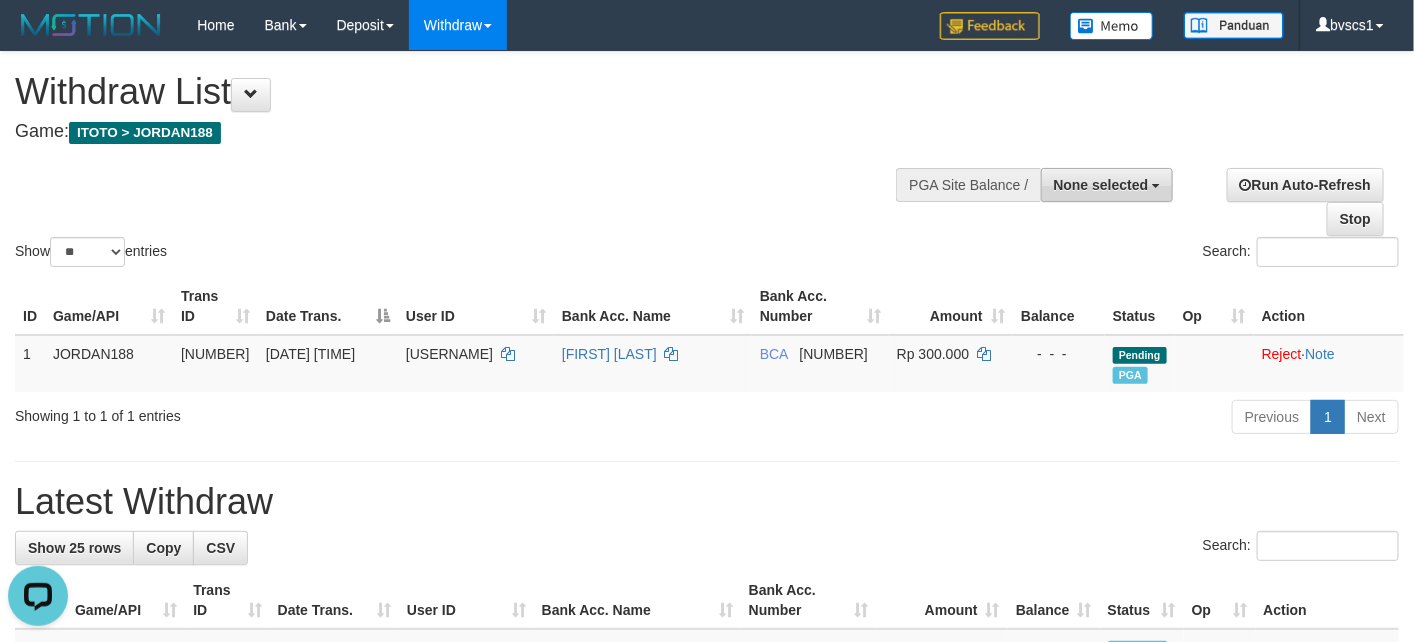 drag, startPoint x: 1113, startPoint y: 178, endPoint x: 1102, endPoint y: 253, distance: 75.802376 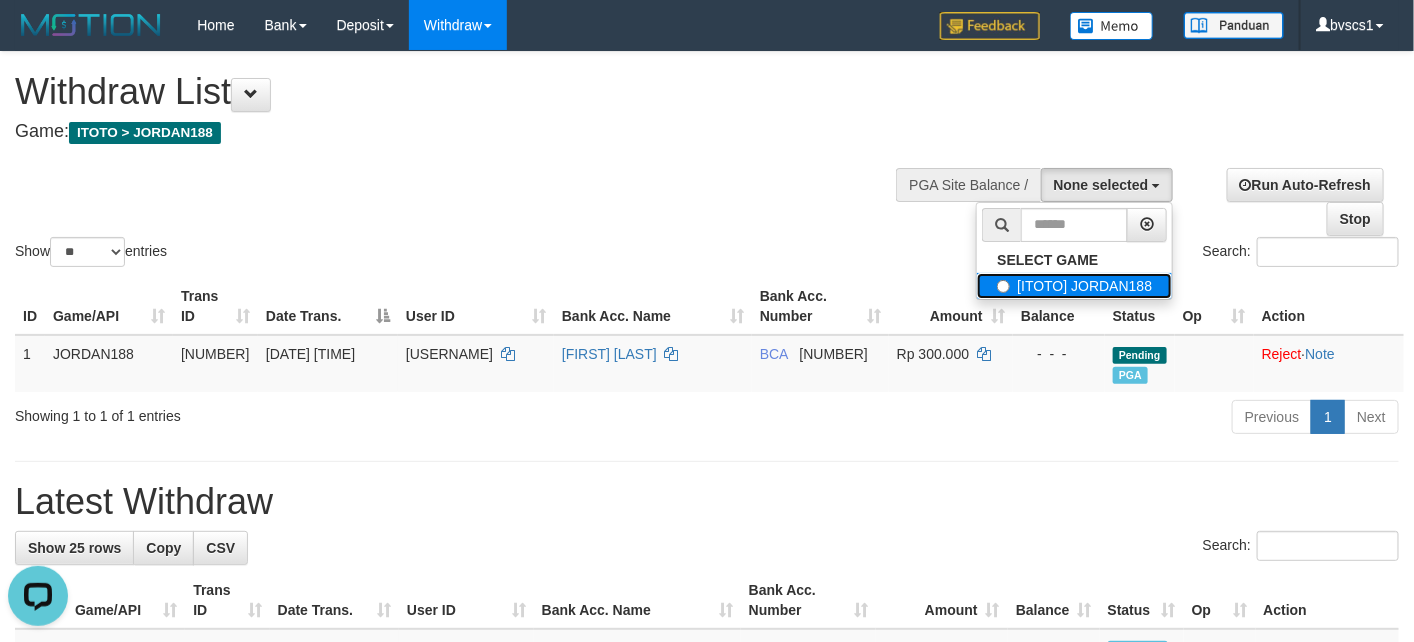 click on "[ITOTO] JORDAN188" at bounding box center (1074, 286) 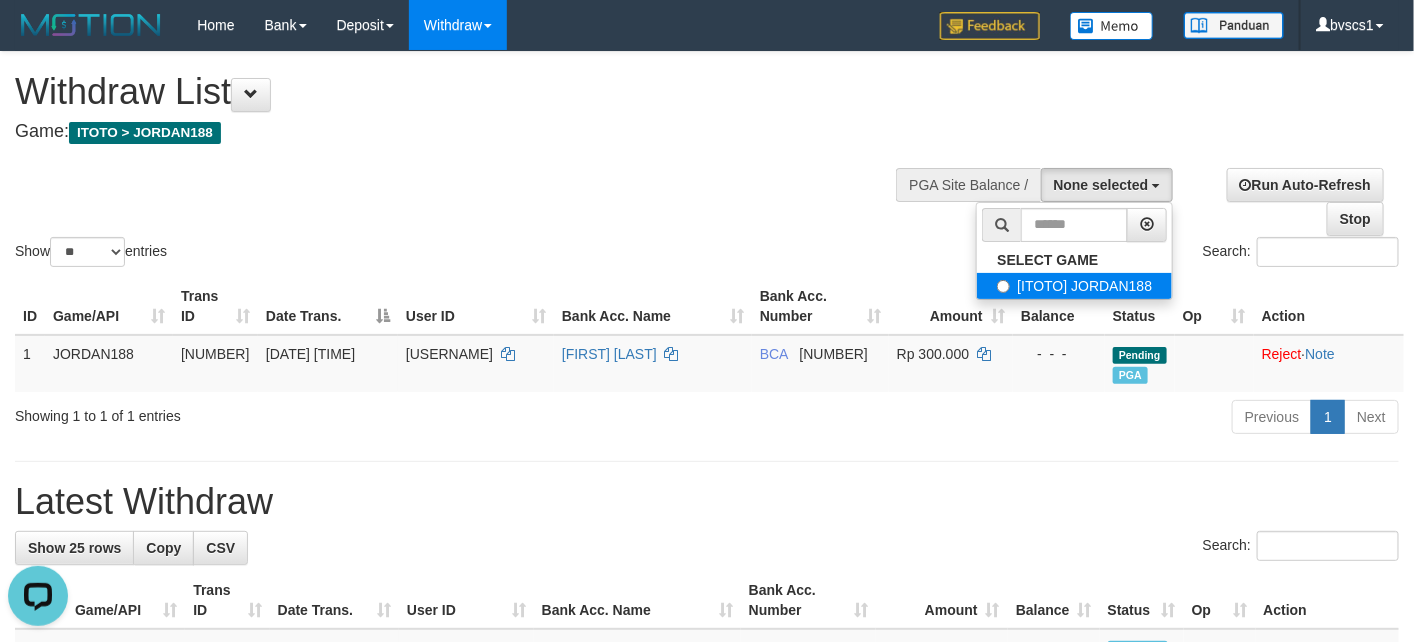 select on "****" 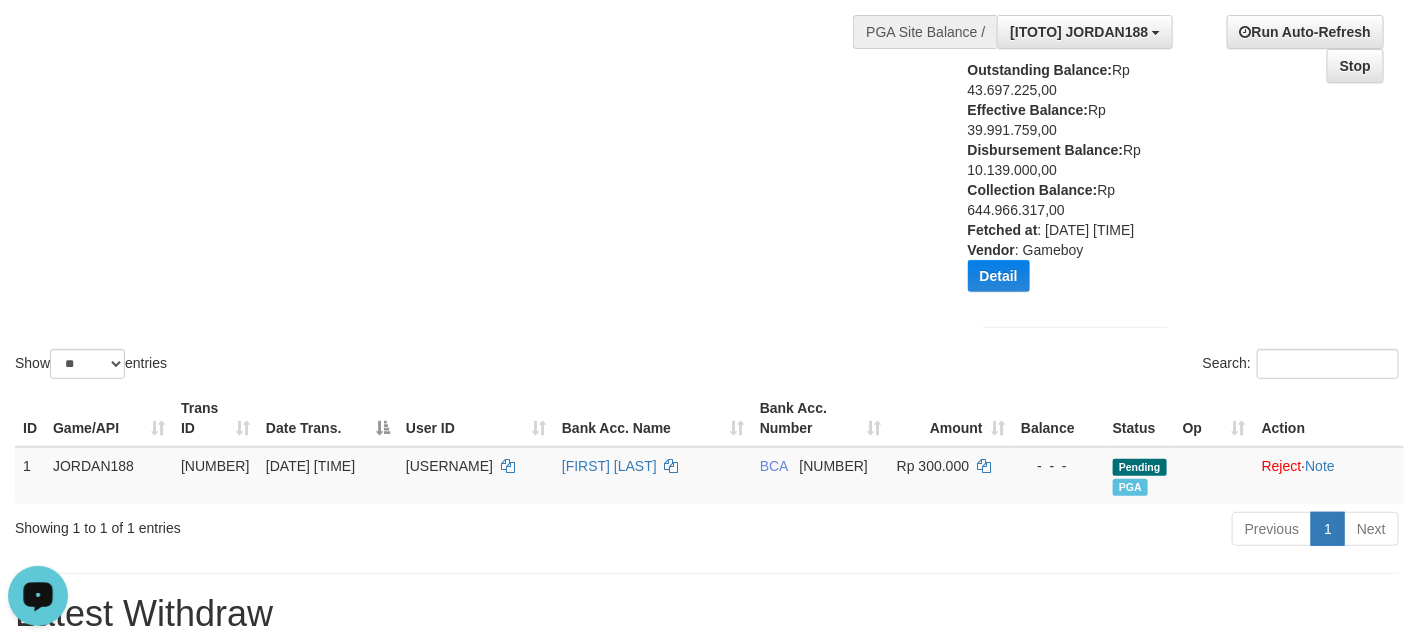 scroll, scrollTop: 300, scrollLeft: 0, axis: vertical 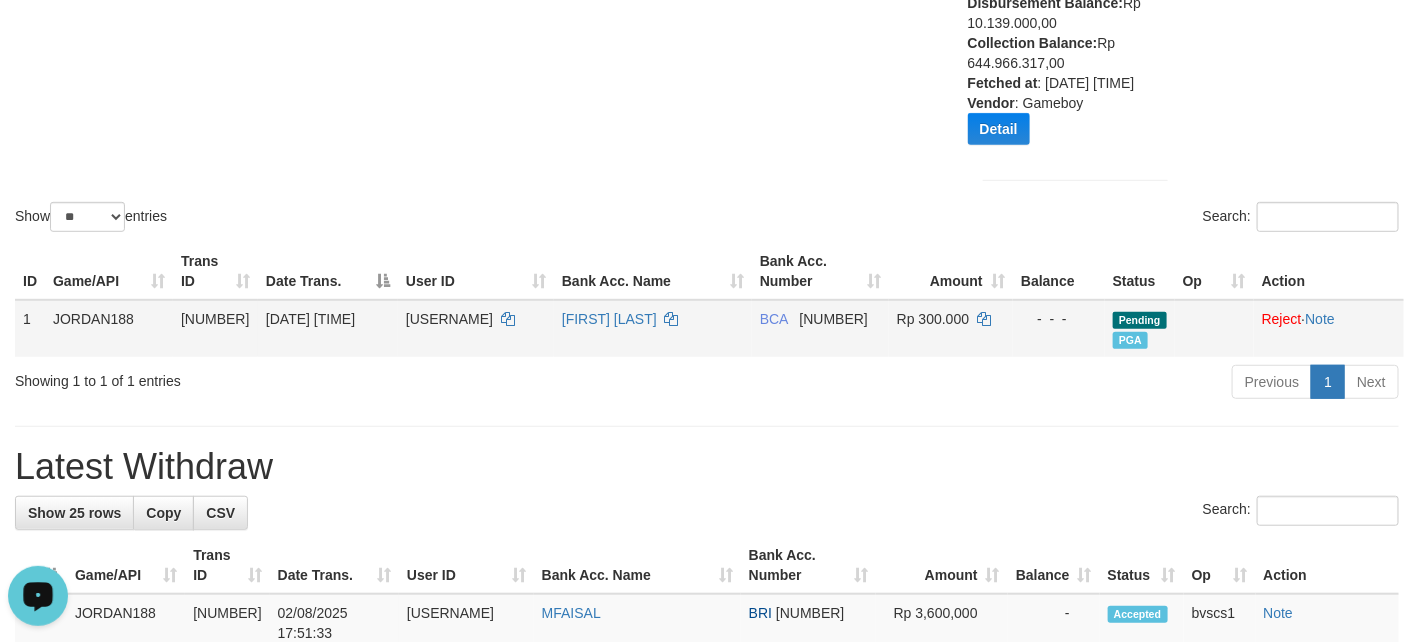 click on "[NAME]" at bounding box center (476, 328) 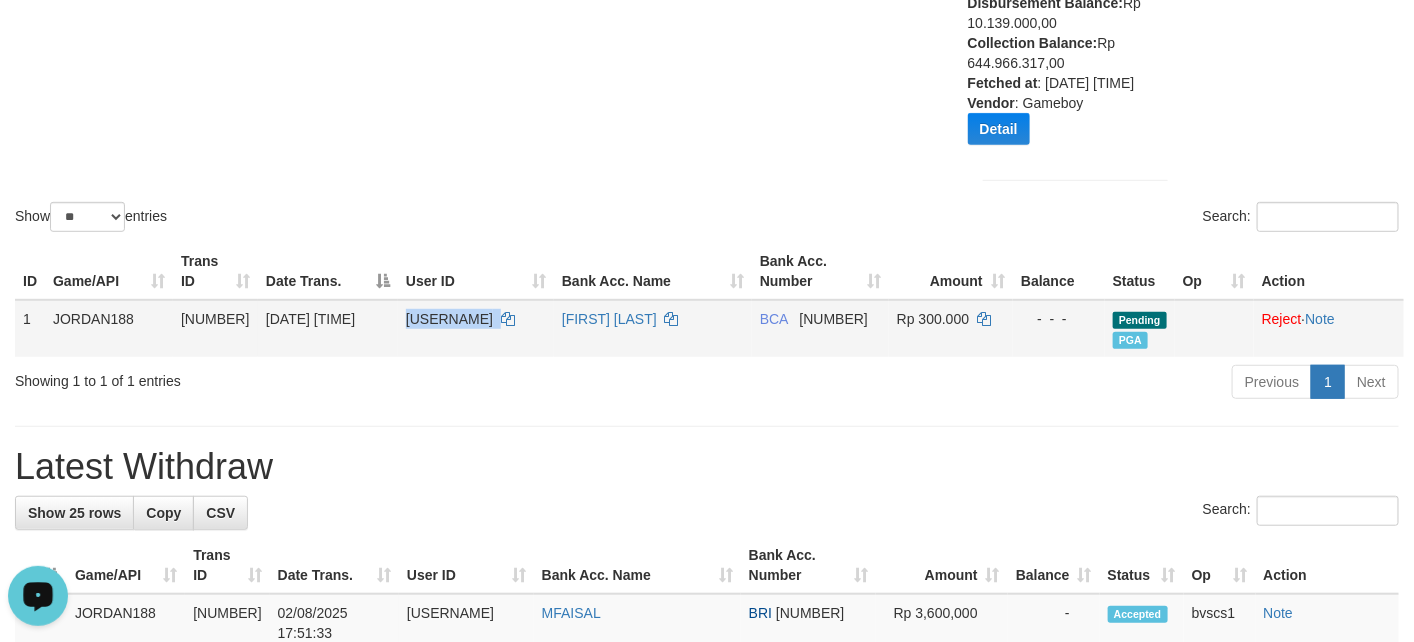 click on "[NAME]" at bounding box center (476, 328) 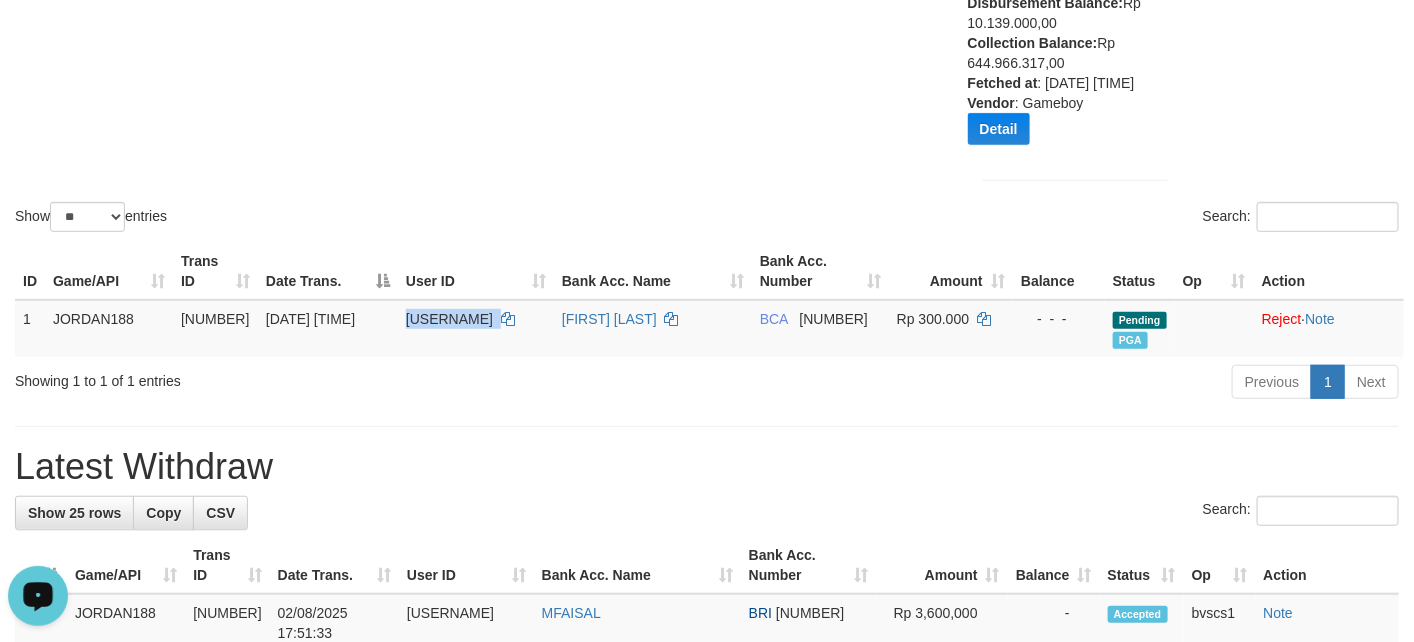 copy on "[NAME]" 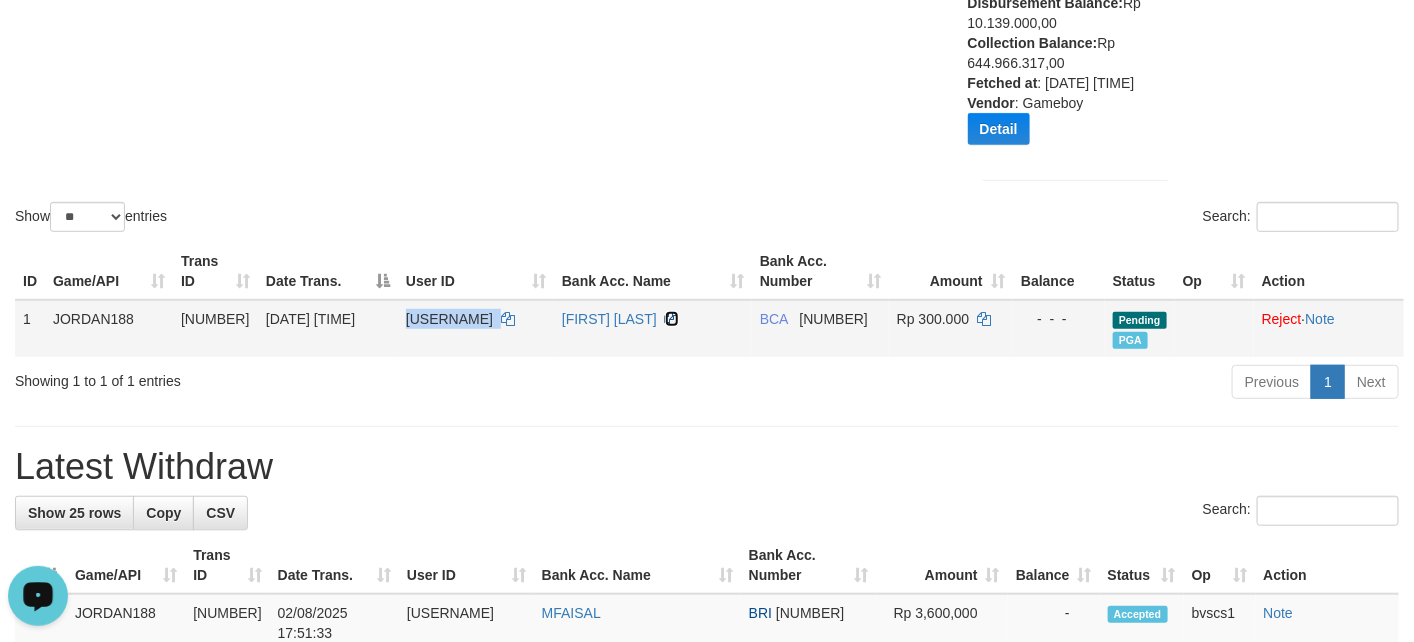 click at bounding box center [672, 319] 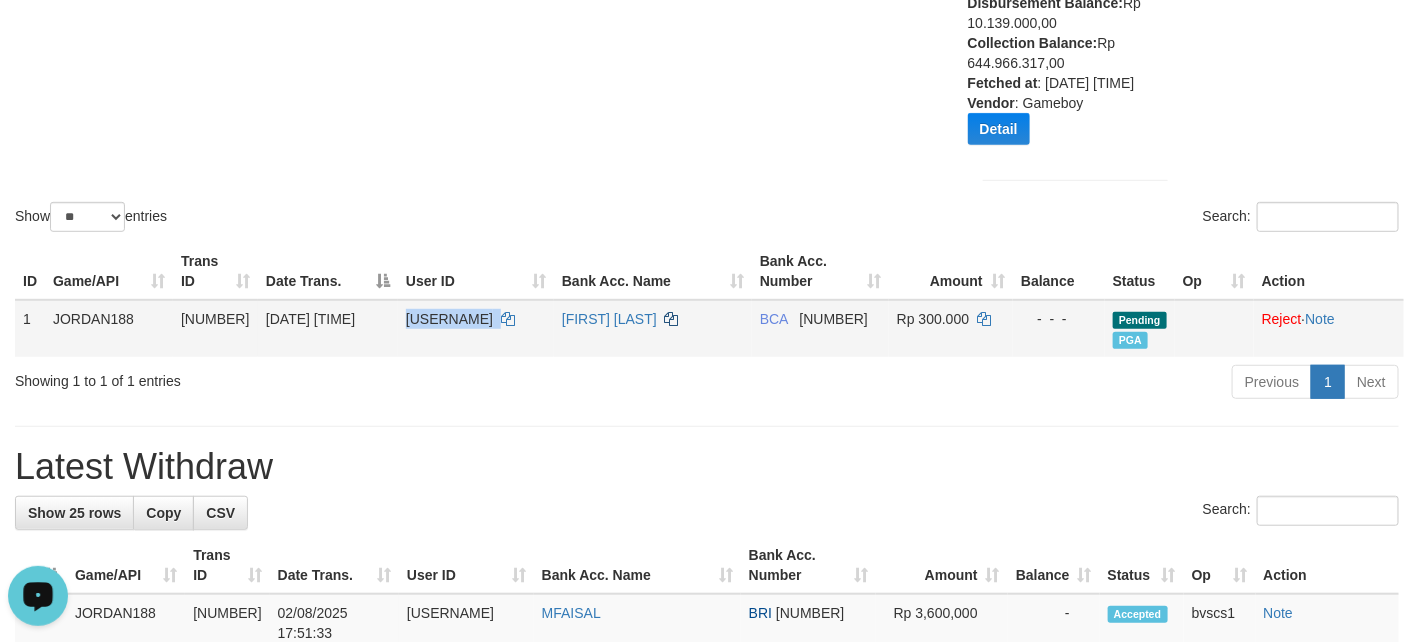 copy on "[LAST]" 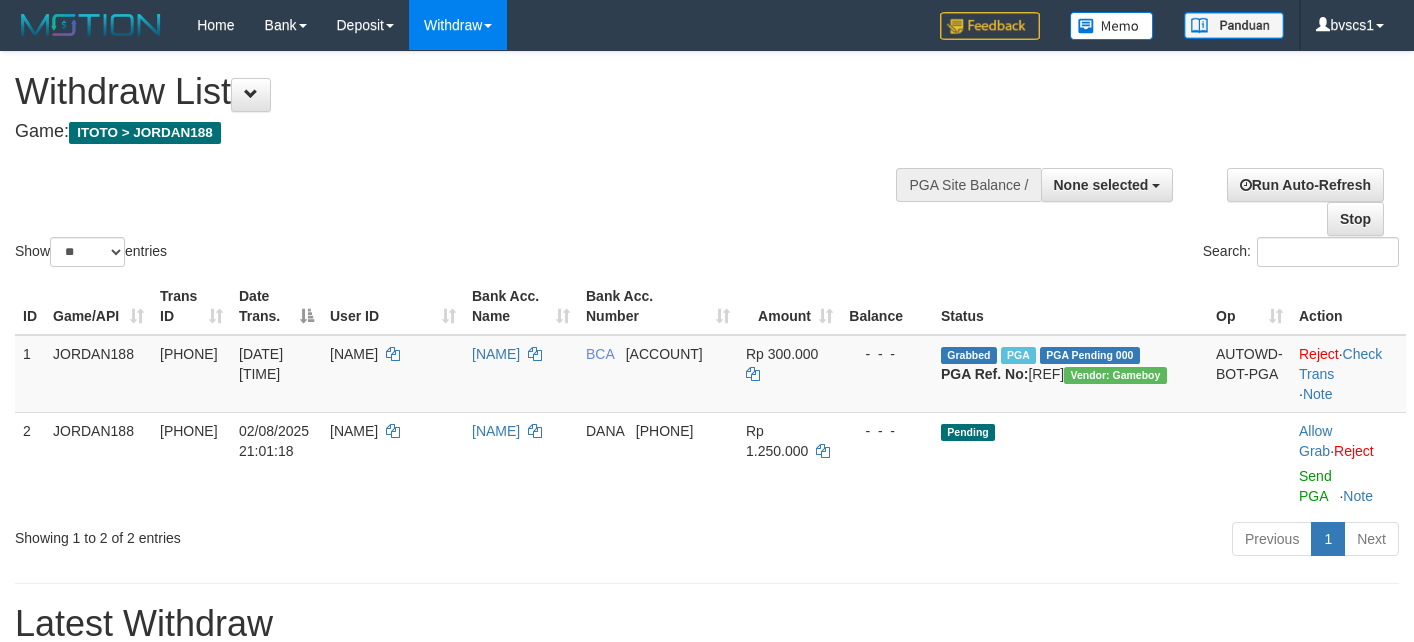 select 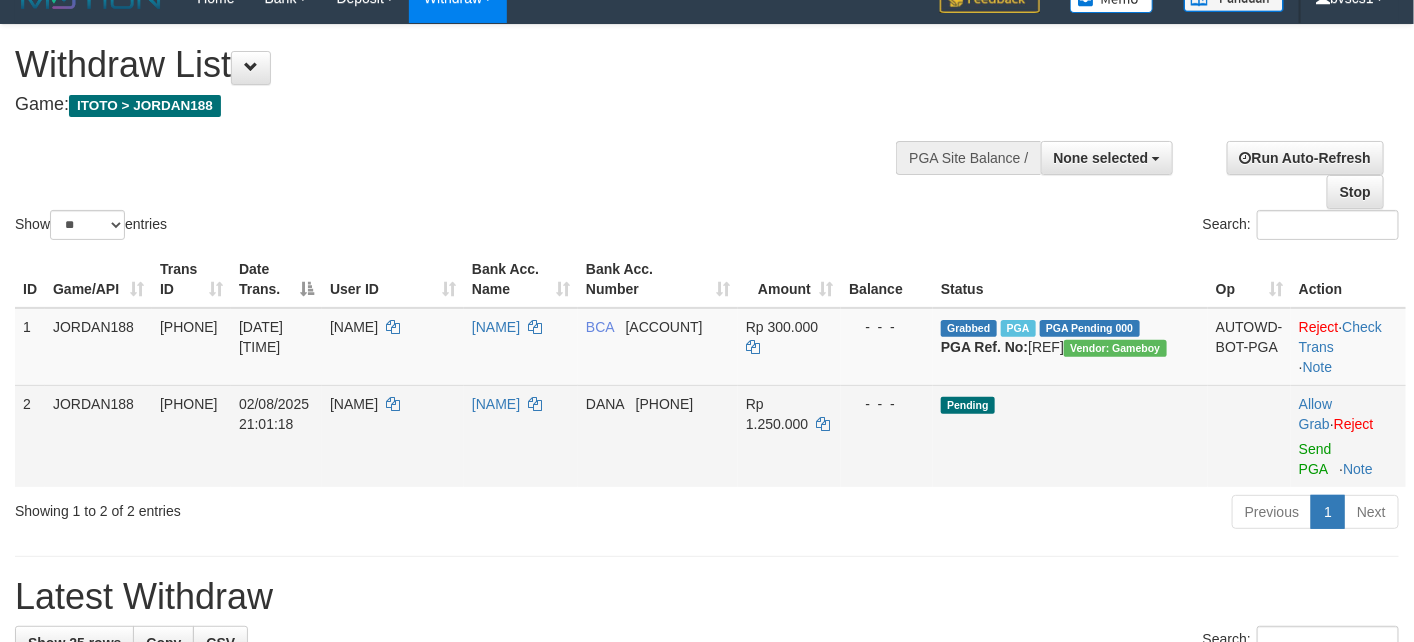 scroll, scrollTop: 0, scrollLeft: 0, axis: both 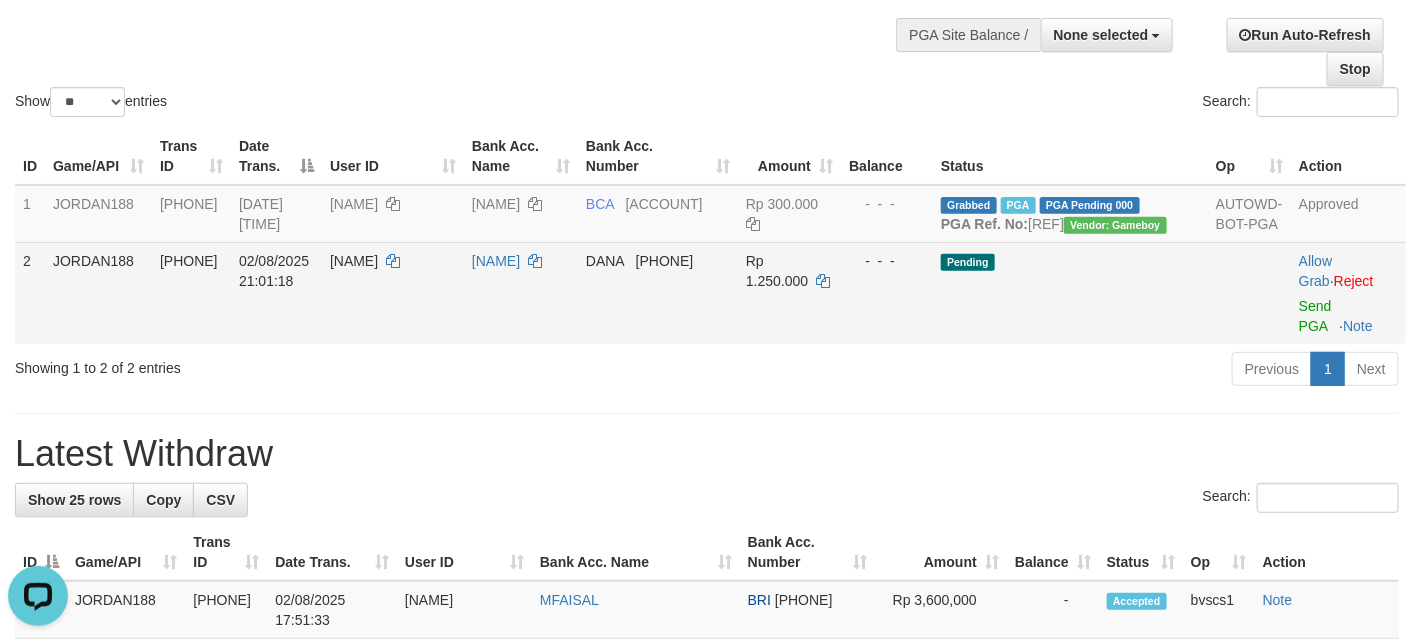 click on "Allow Grab   ·    Reject Send PGA     ·    Note" at bounding box center (1348, 293) 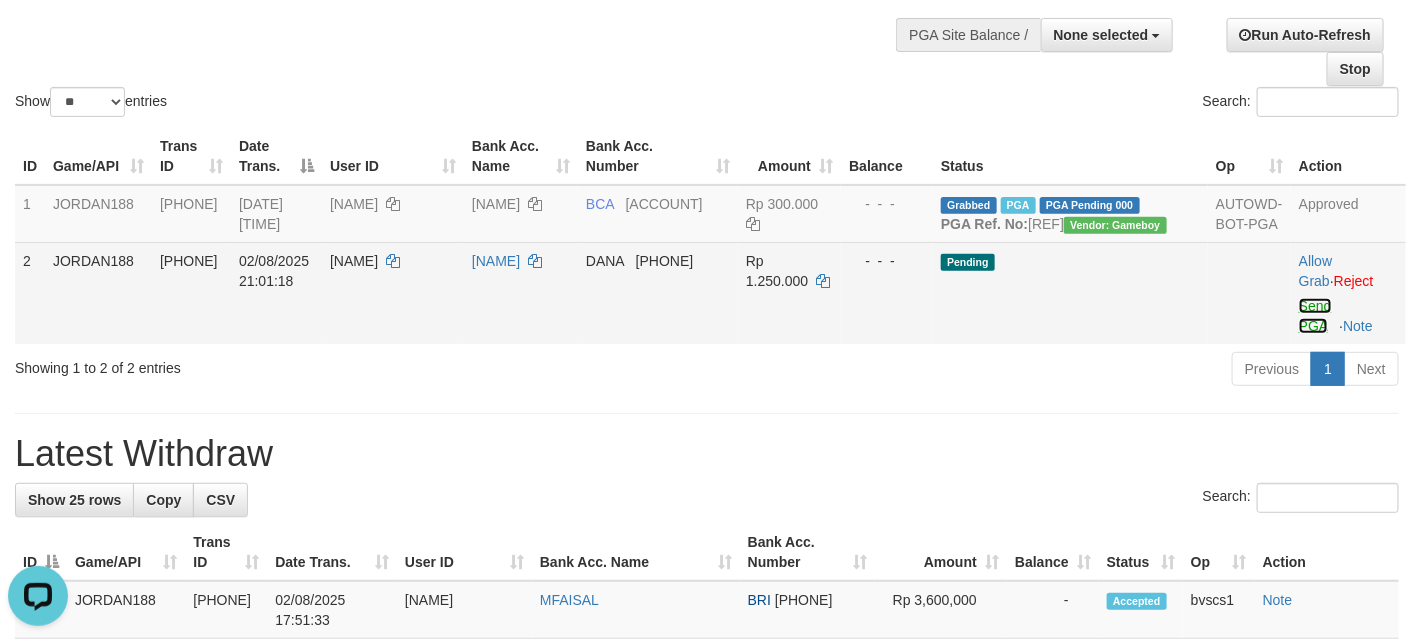 click on "Send PGA" at bounding box center [1315, 316] 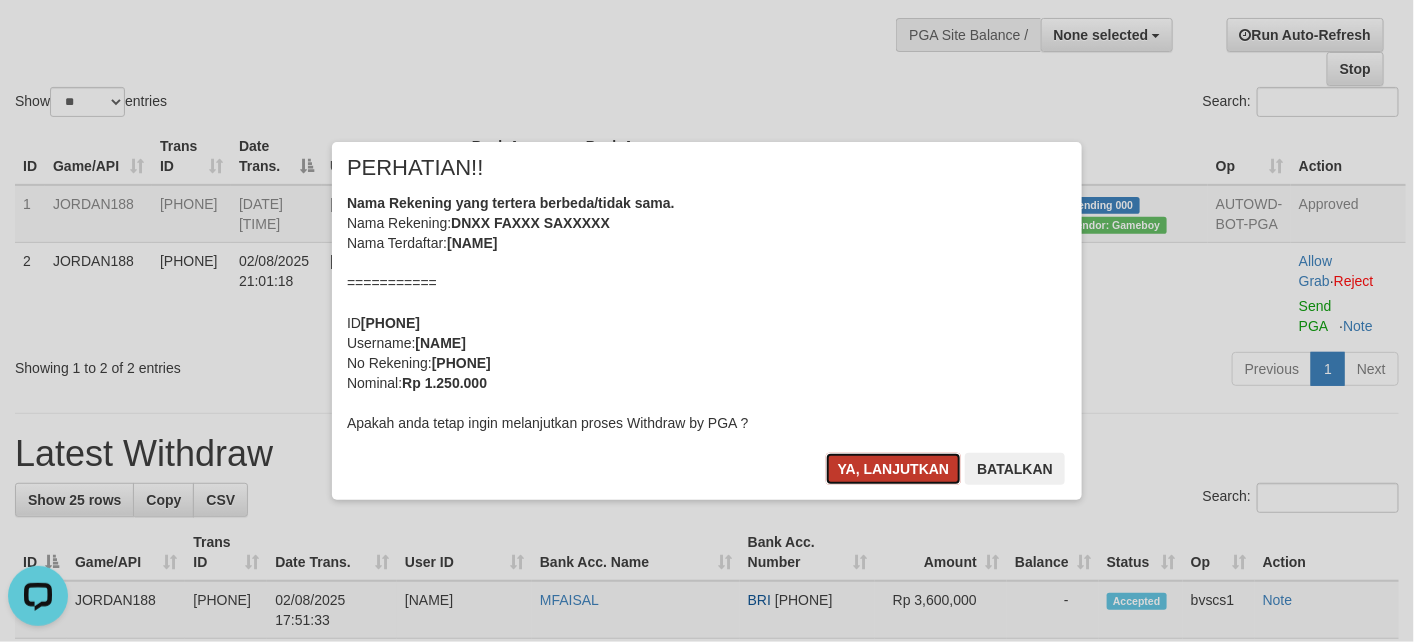 click on "Ya, lanjutkan" at bounding box center [894, 469] 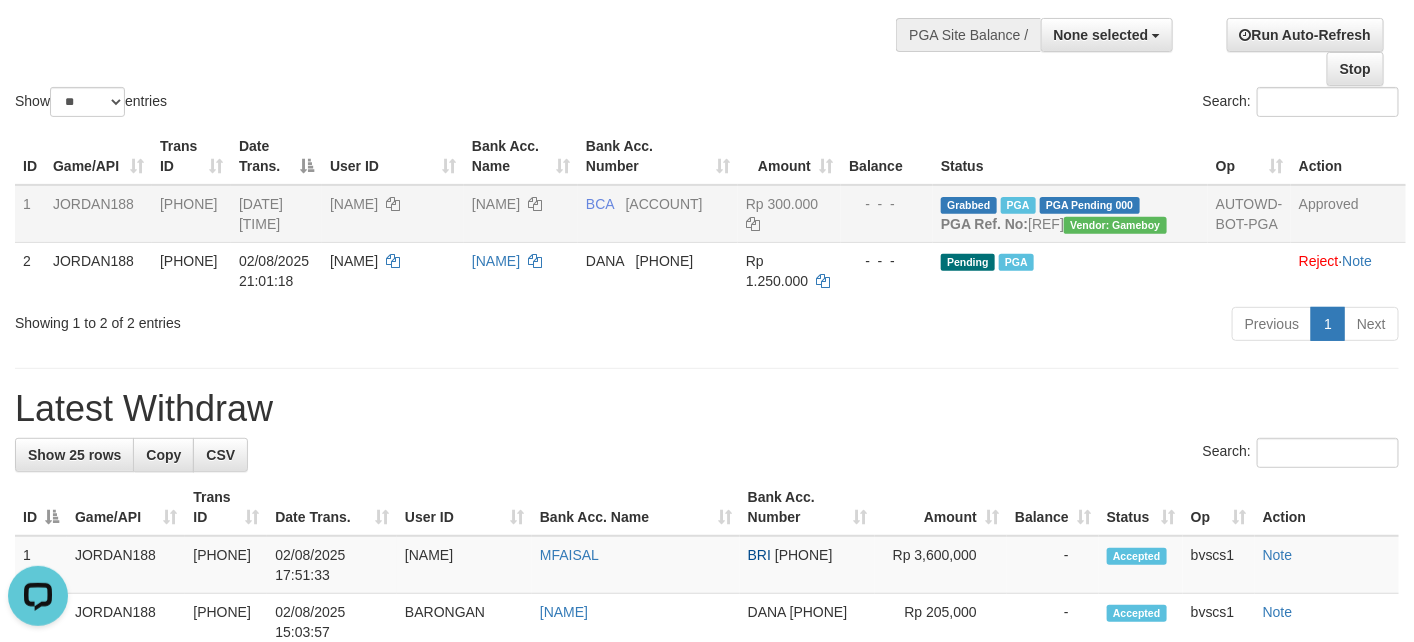click on "[NAME]" at bounding box center (354, 204) 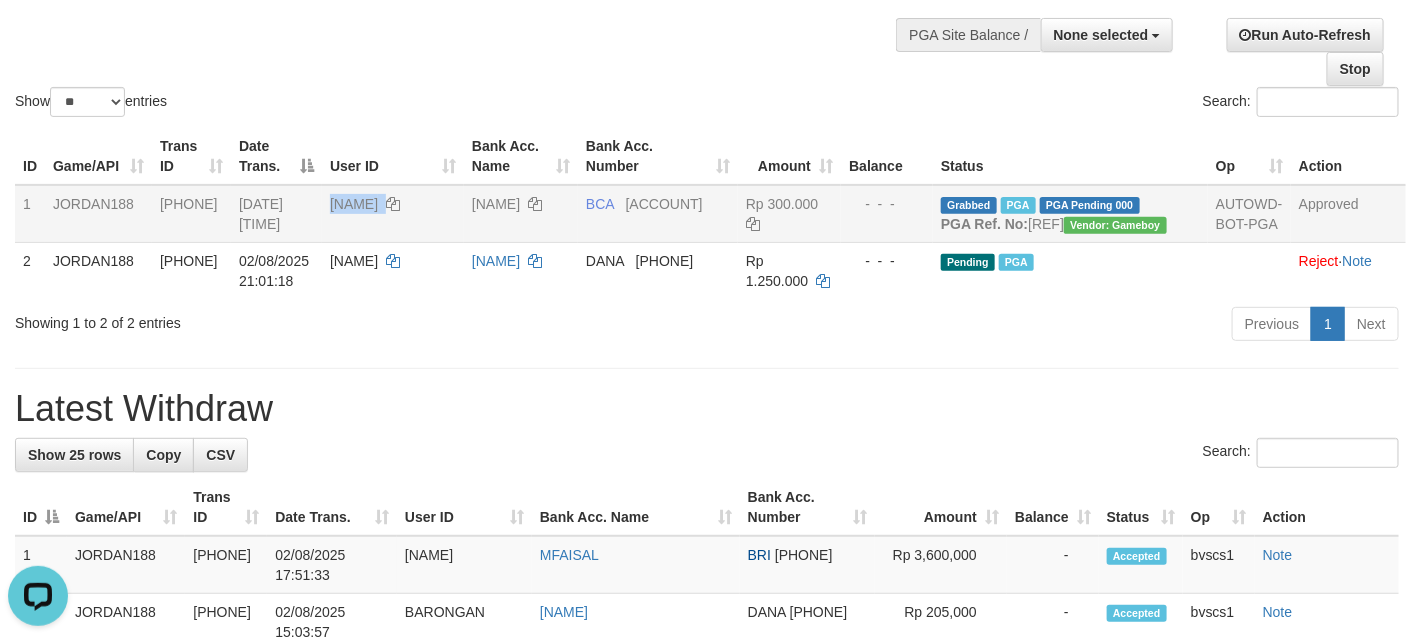 click on "[NAME]" at bounding box center [354, 204] 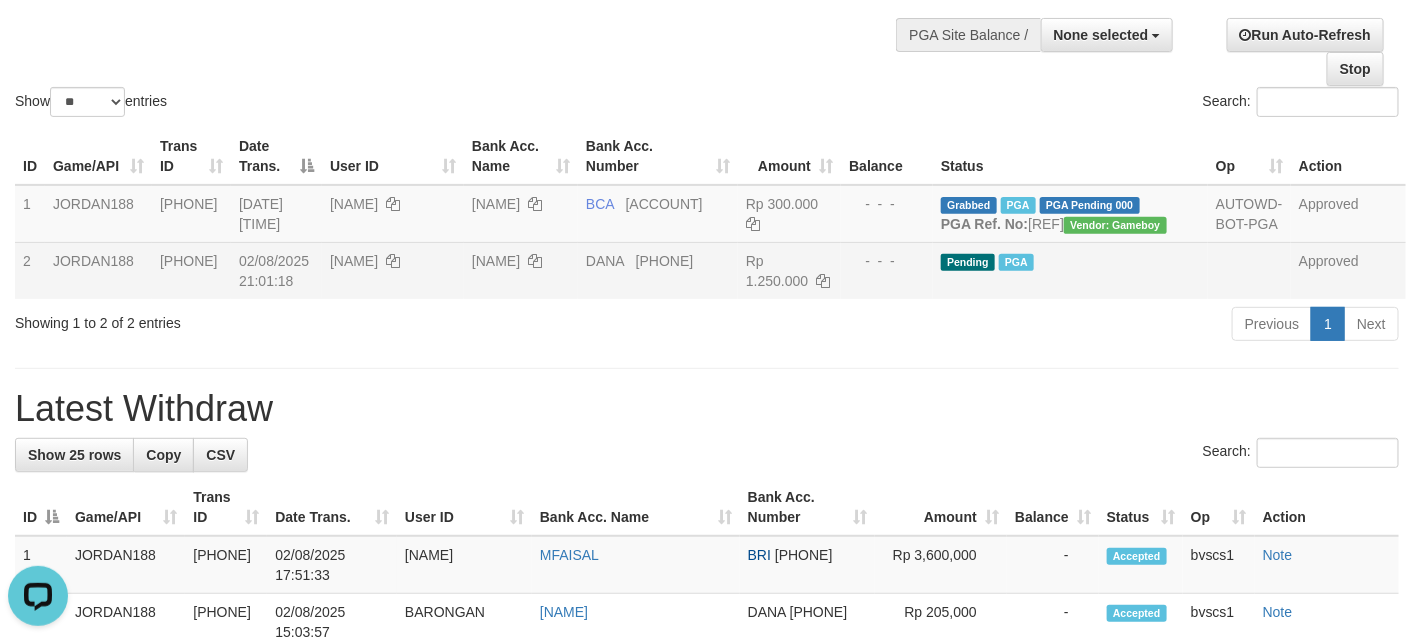 click on "[LAST]" at bounding box center (354, 261) 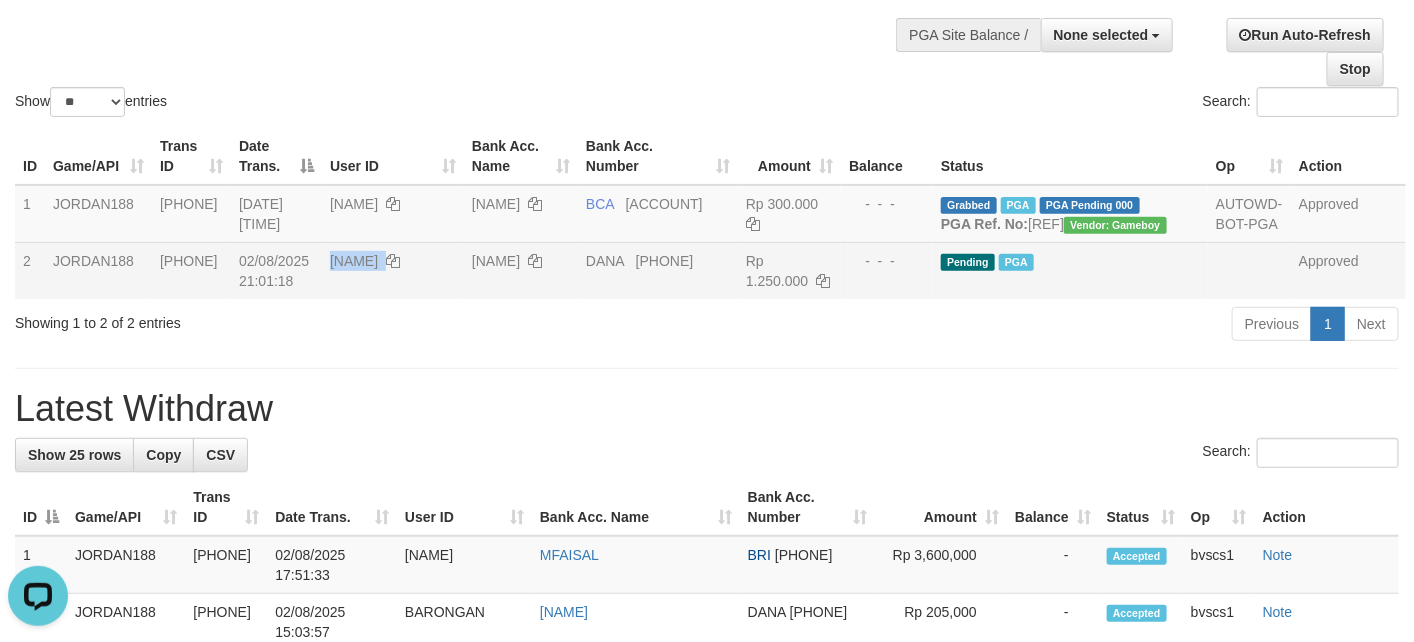 drag, startPoint x: 352, startPoint y: 294, endPoint x: 303, endPoint y: 294, distance: 49 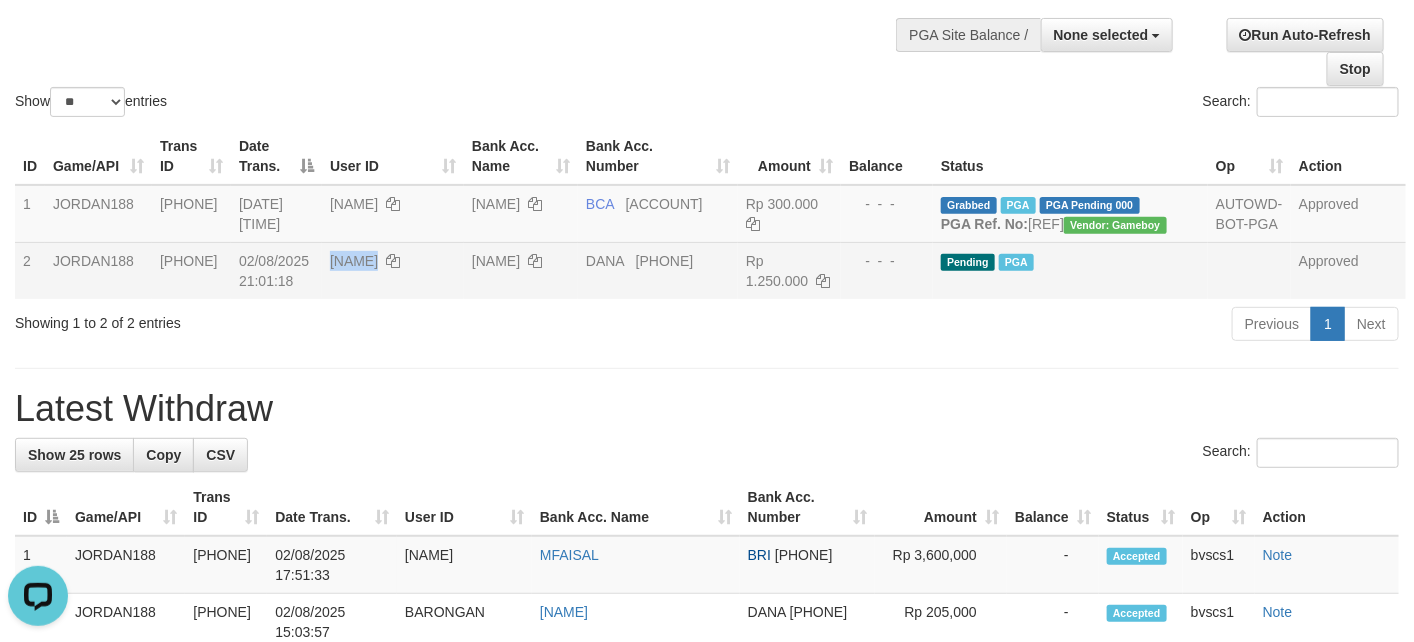 copy on "[LAST]" 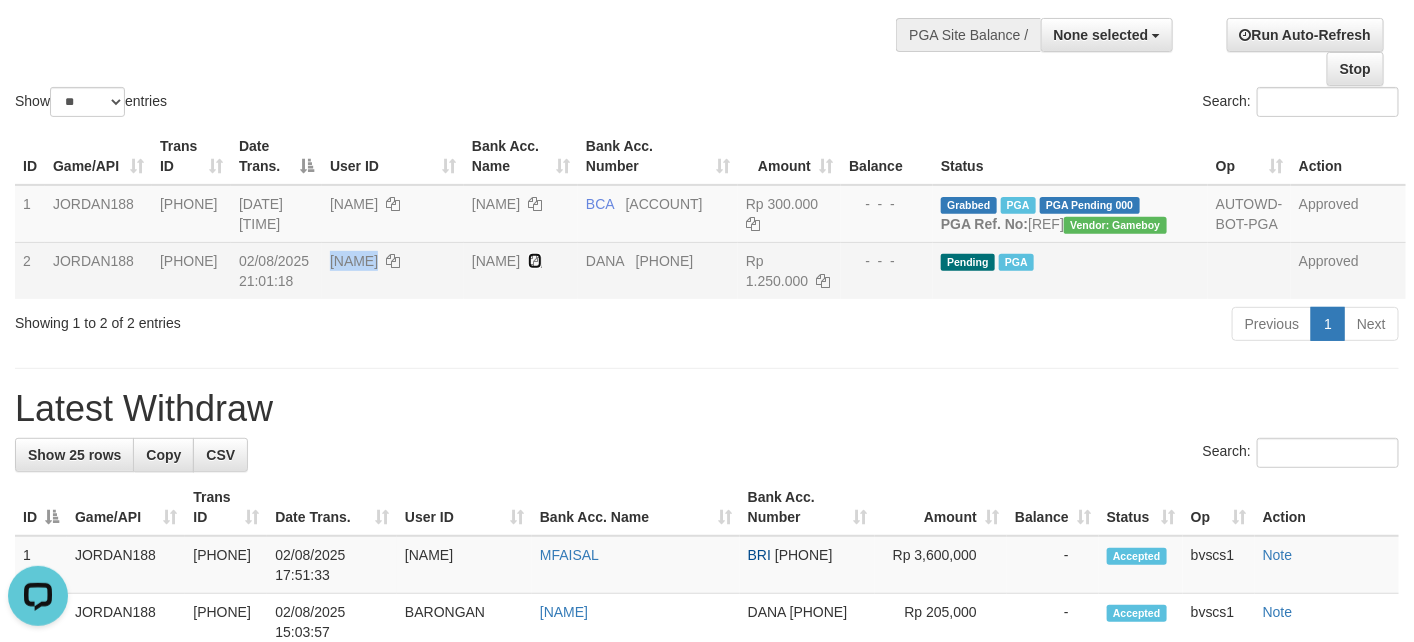 click at bounding box center (535, 261) 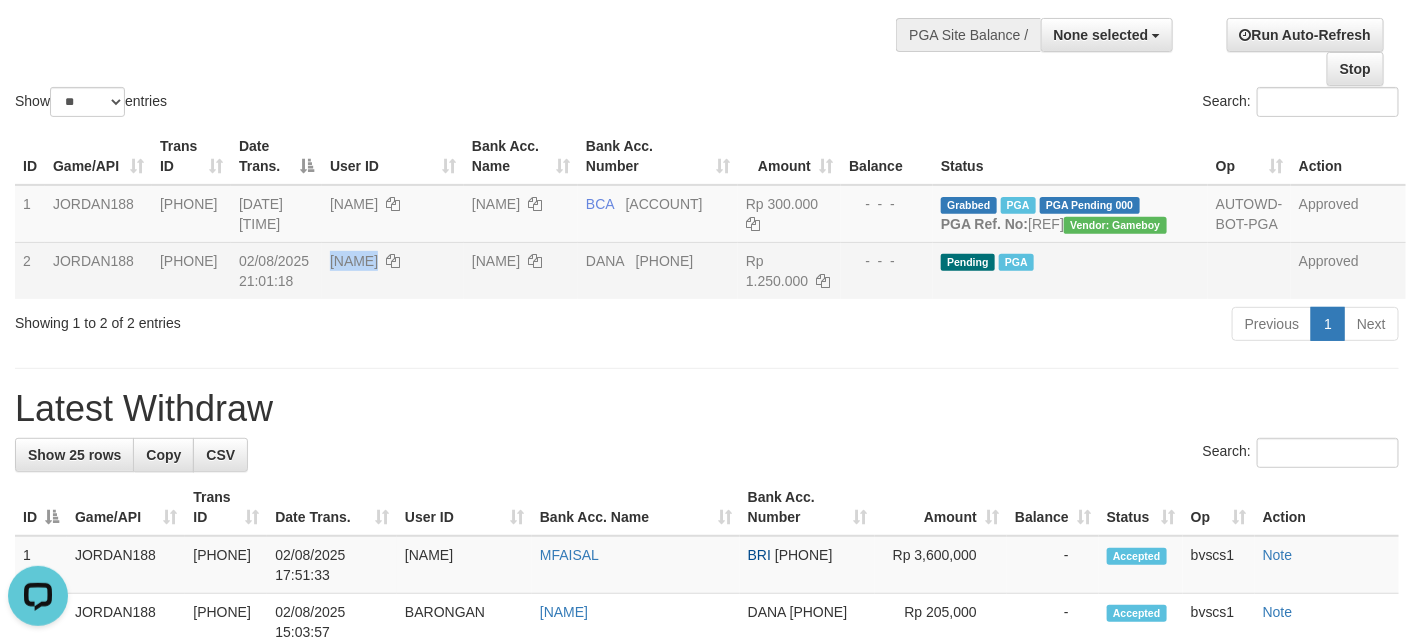 copy on "[LAST]" 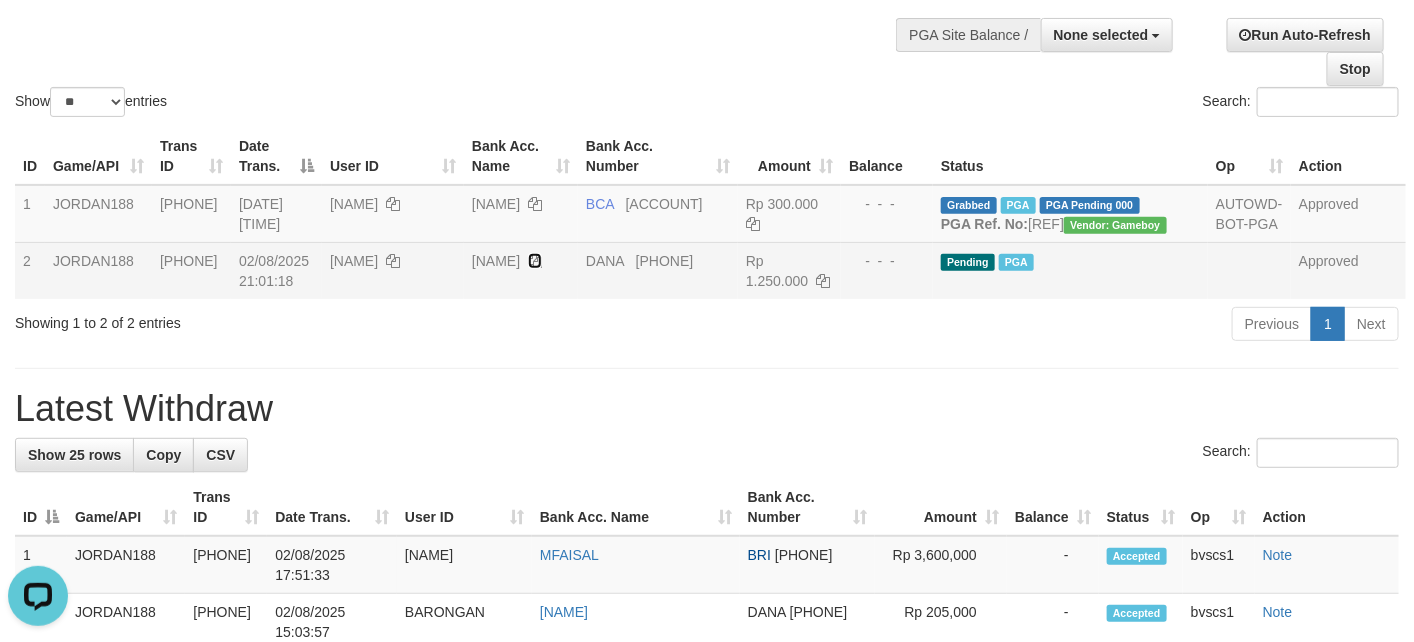click at bounding box center [535, 261] 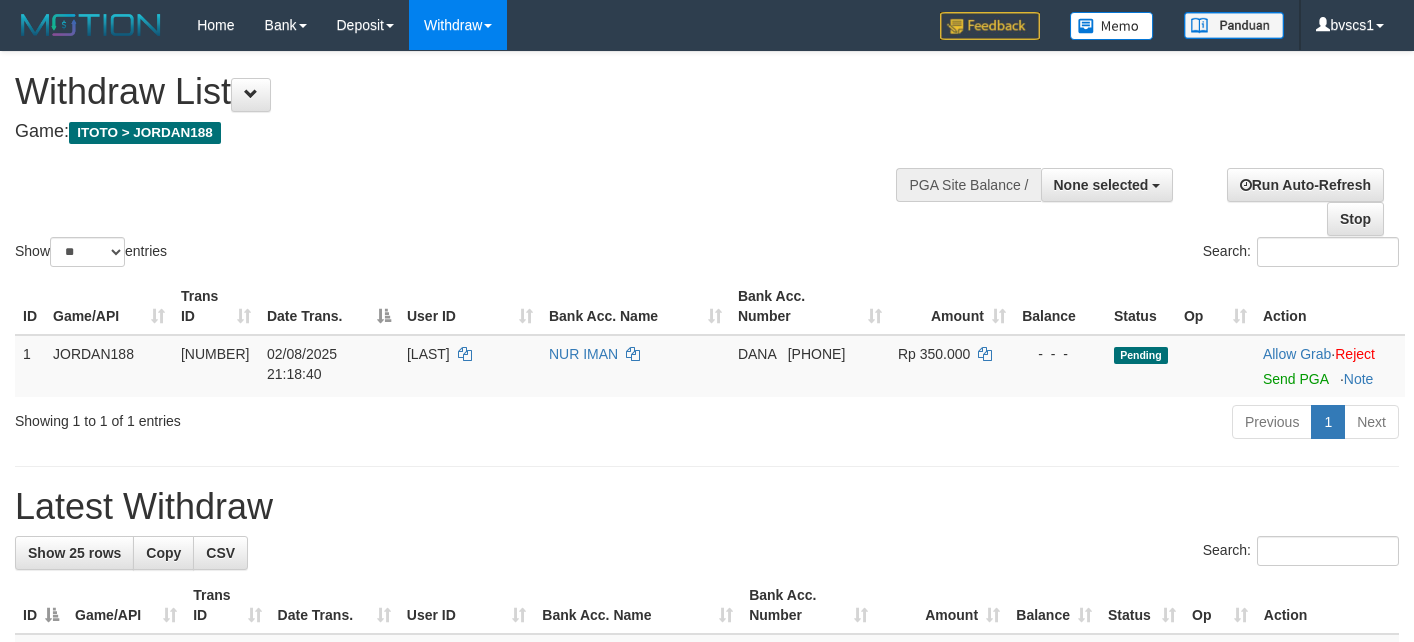 select 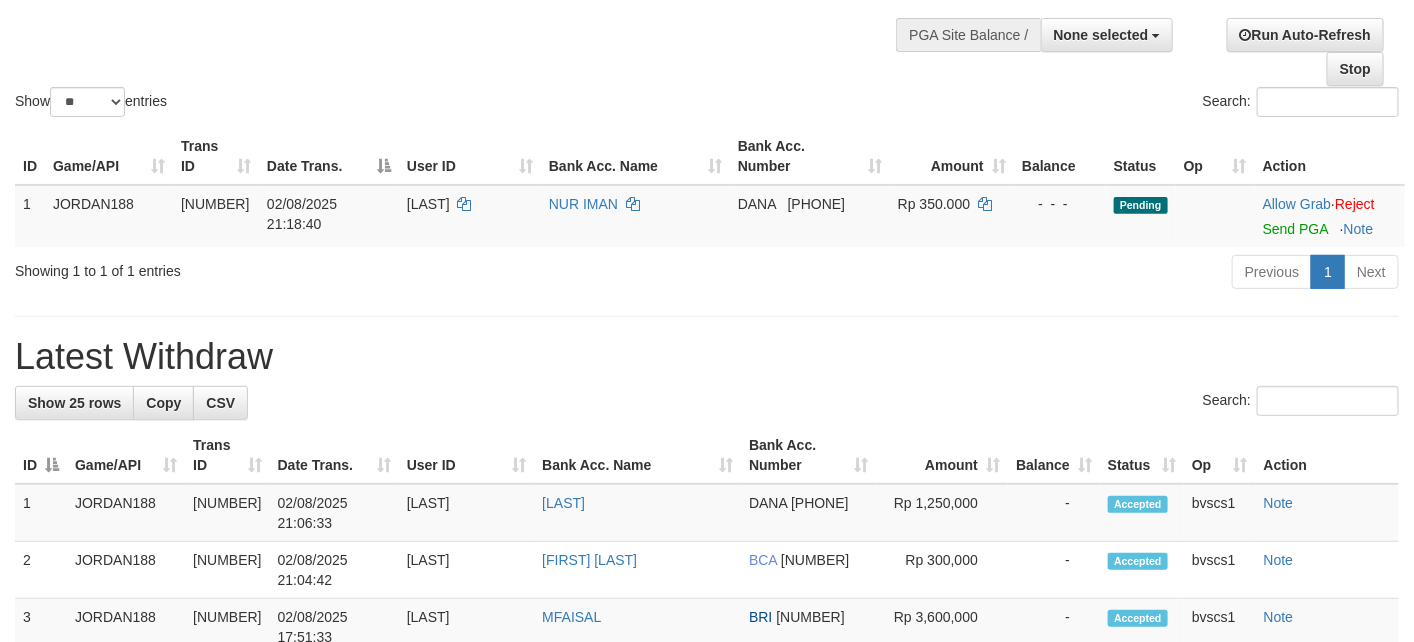 click on "**********" at bounding box center (1183, 44) 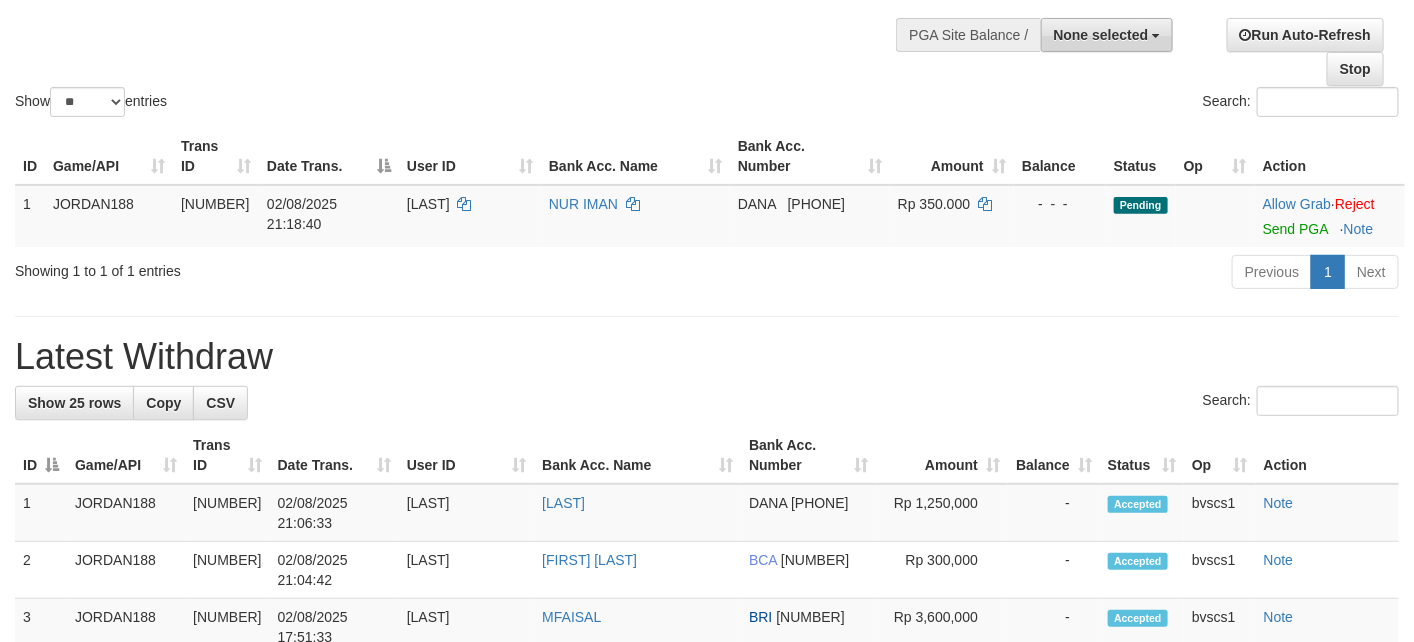 click on "None selected" at bounding box center (1101, 35) 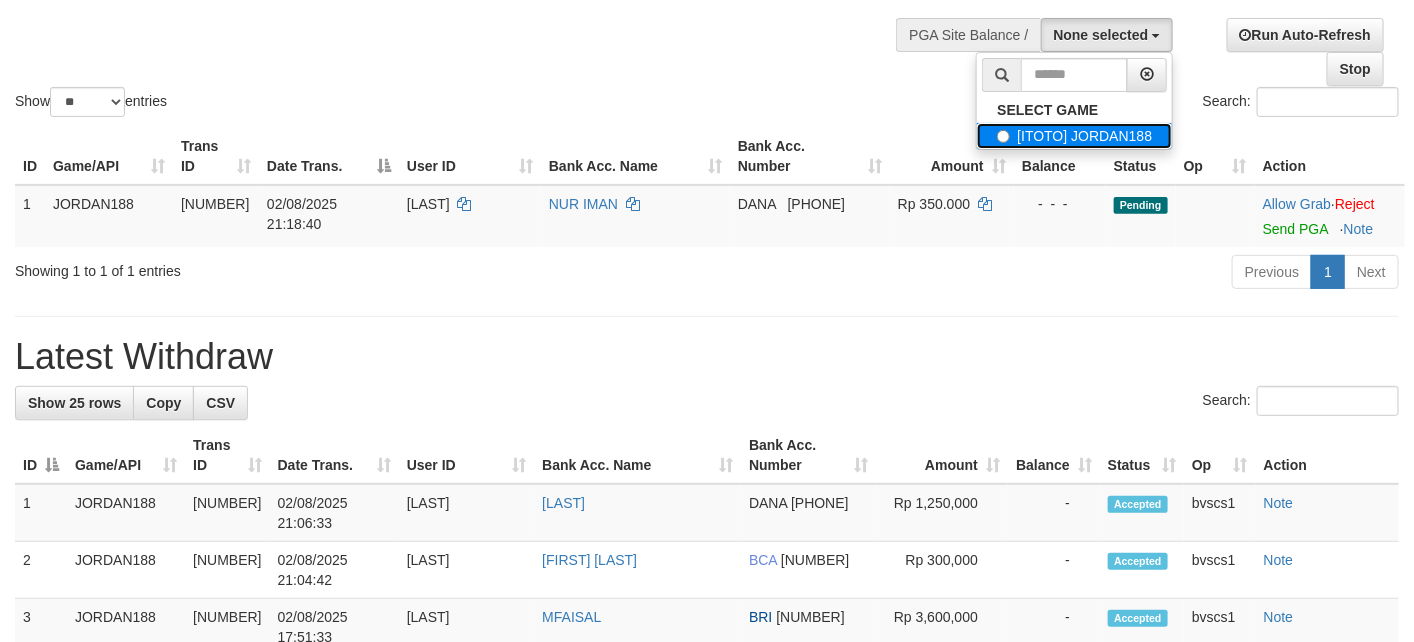 click on "[ITOTO] JORDAN188" at bounding box center (1074, 136) 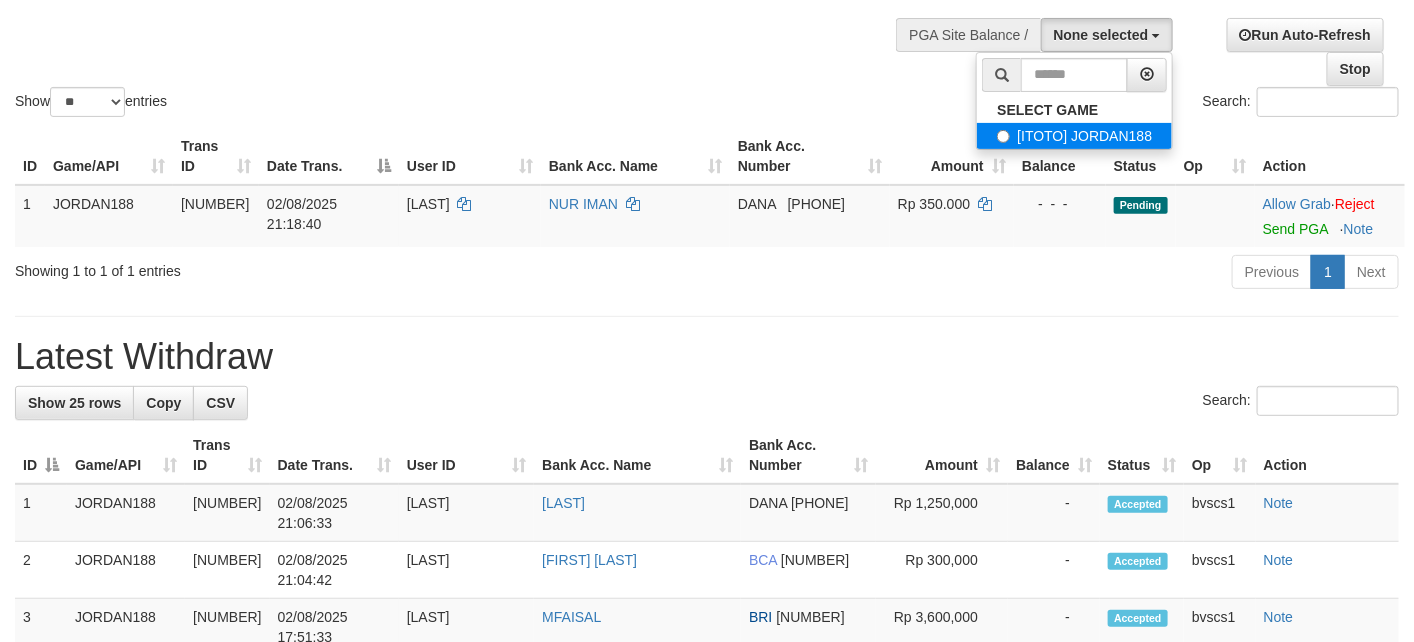 select on "****" 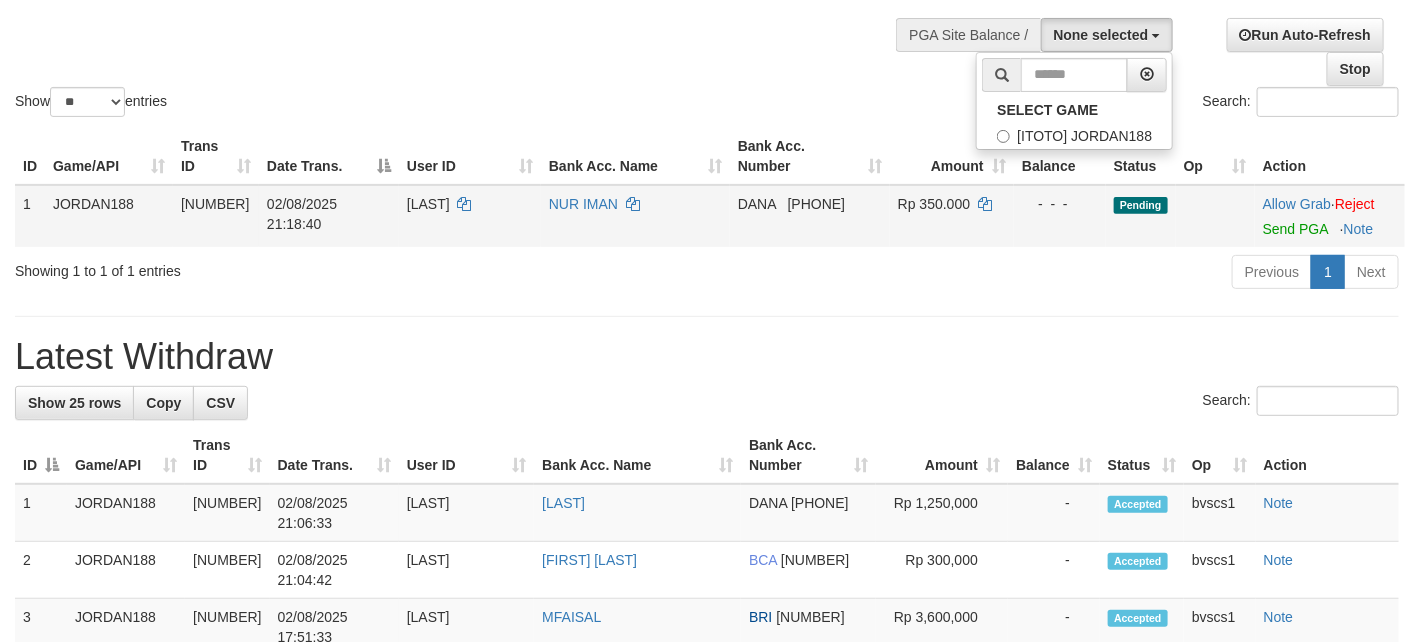 scroll, scrollTop: 18, scrollLeft: 0, axis: vertical 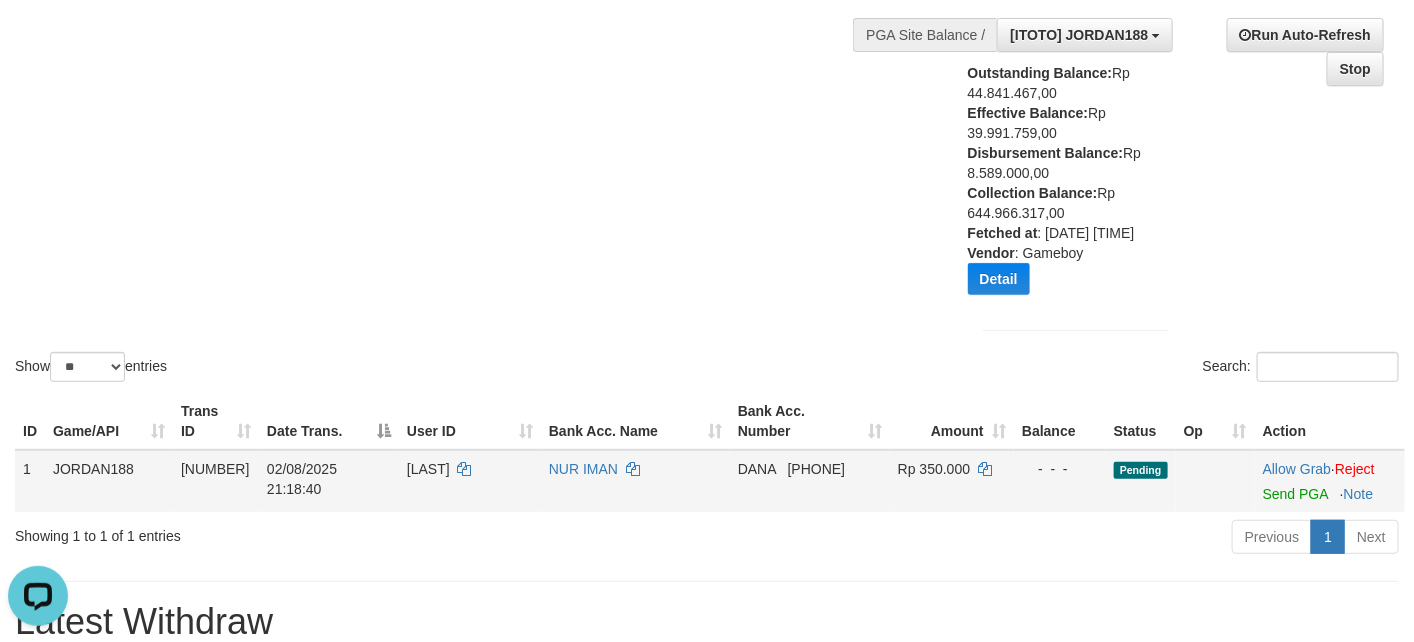 click on "Allow Grab   ·    Reject Send PGA     ·    Note" at bounding box center (1330, 481) 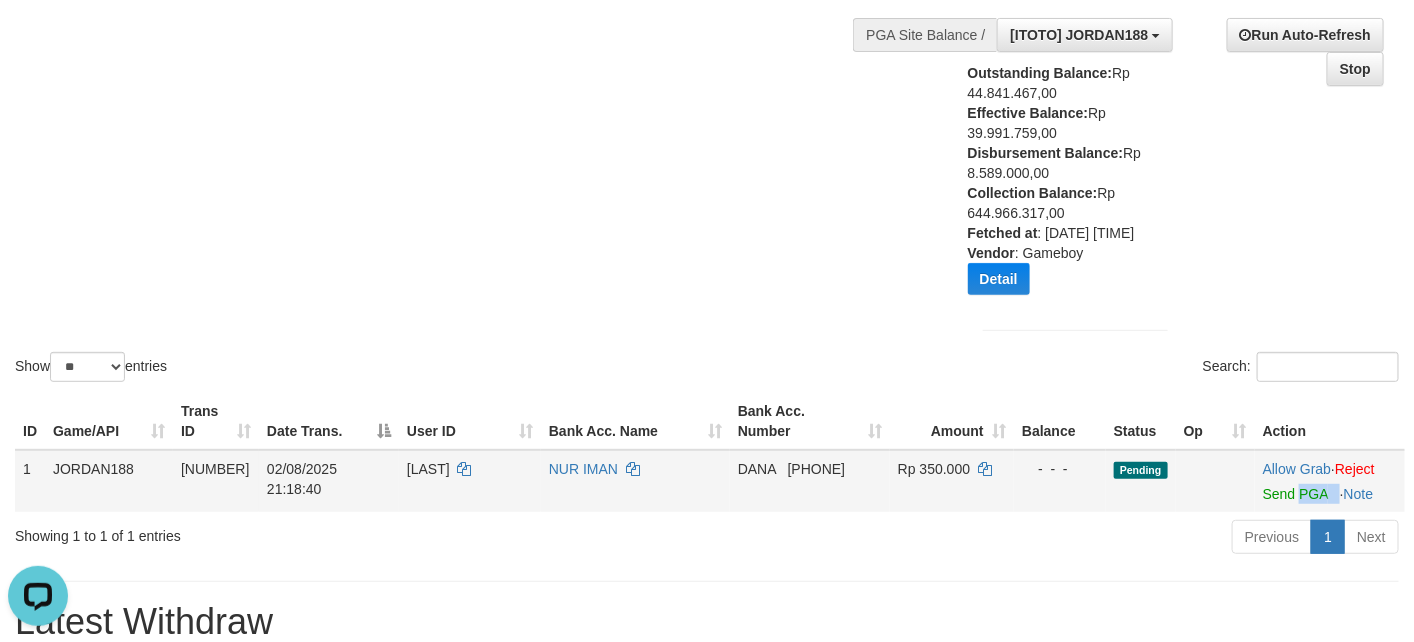 click on "Allow Grab   ·    Reject Send PGA     ·    Note" at bounding box center (1330, 481) 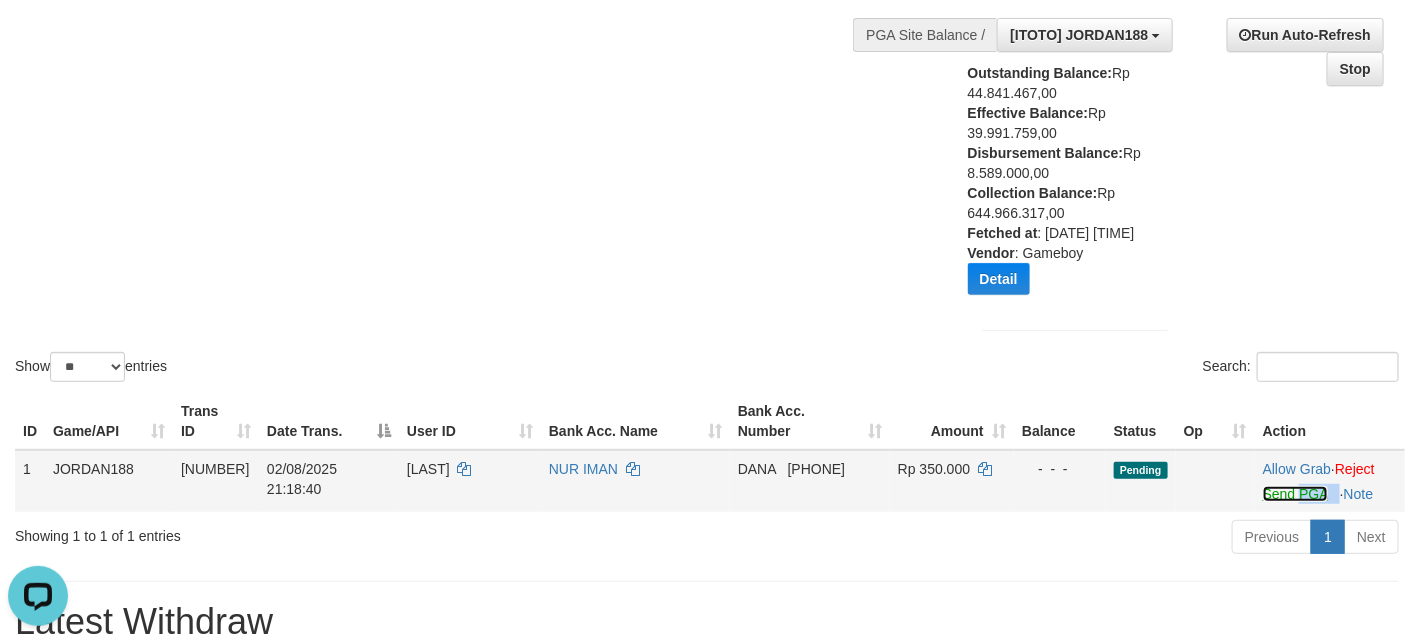 click on "Send PGA" at bounding box center [1295, 494] 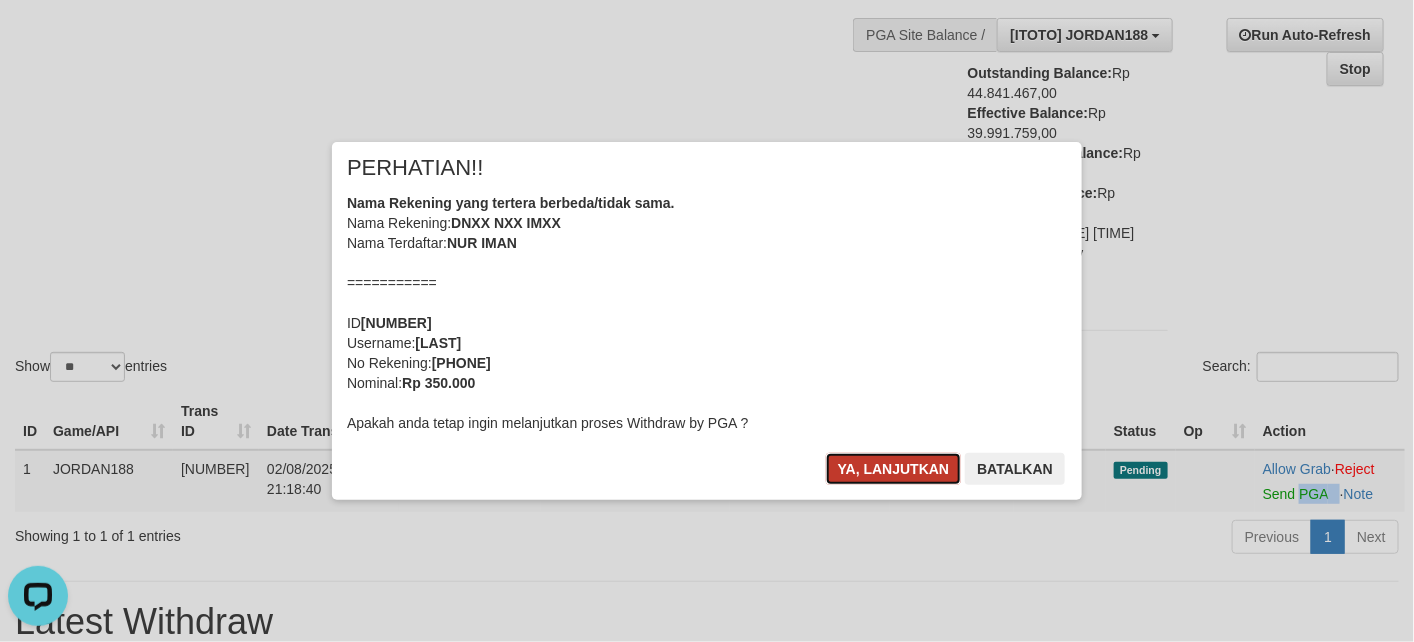 click on "Ya, lanjutkan" at bounding box center (894, 469) 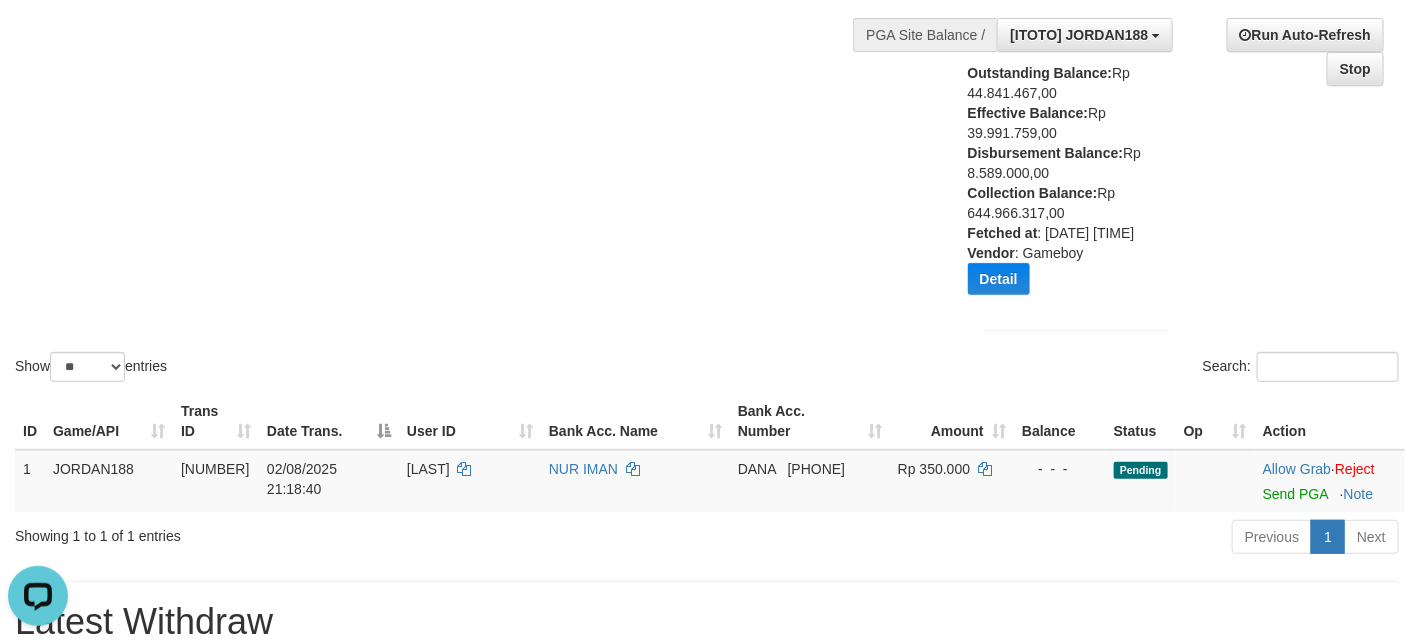 click on "Show  ** ** ** ***  entries Search:" at bounding box center [707, 144] 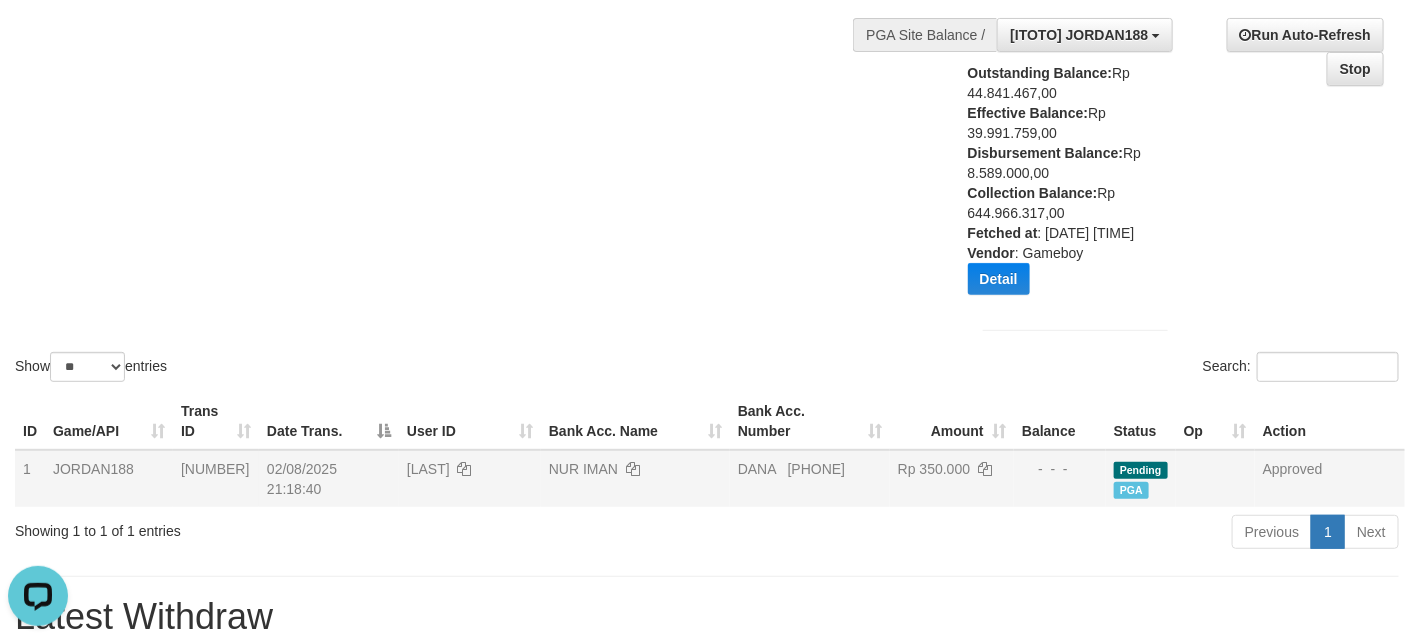 click on "FATIR70" at bounding box center (428, 469) 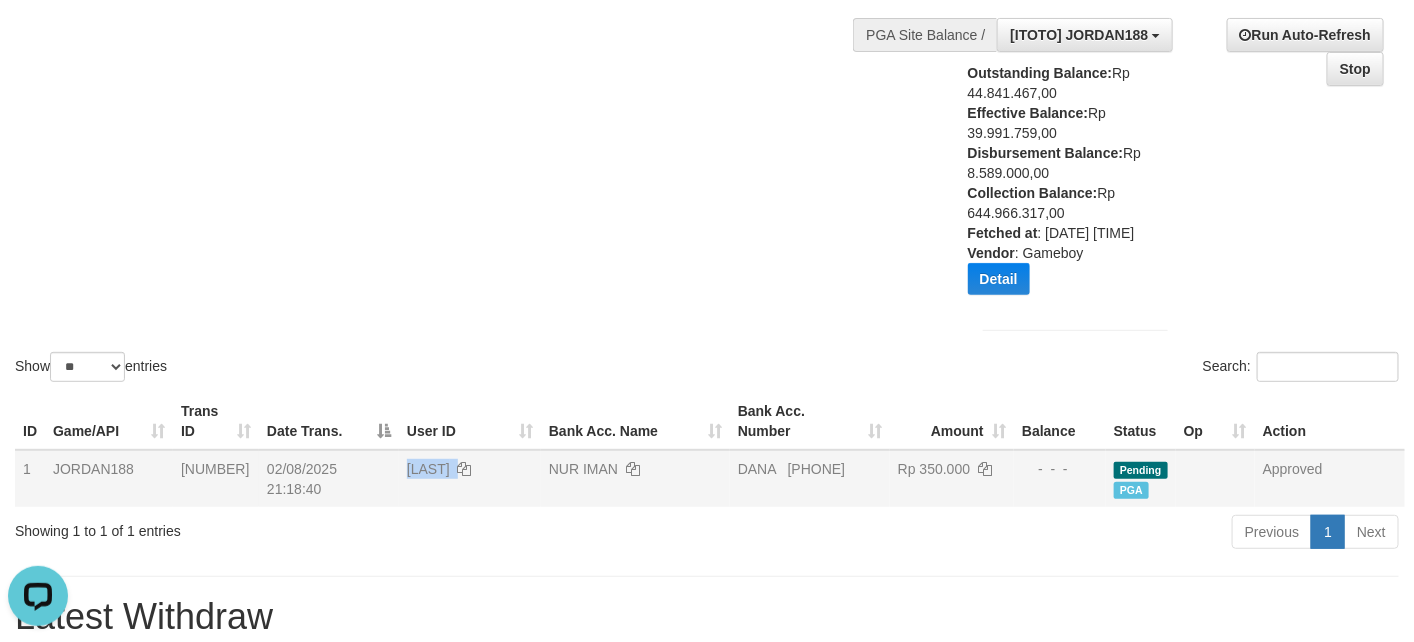 click on "FATIR70" at bounding box center [428, 469] 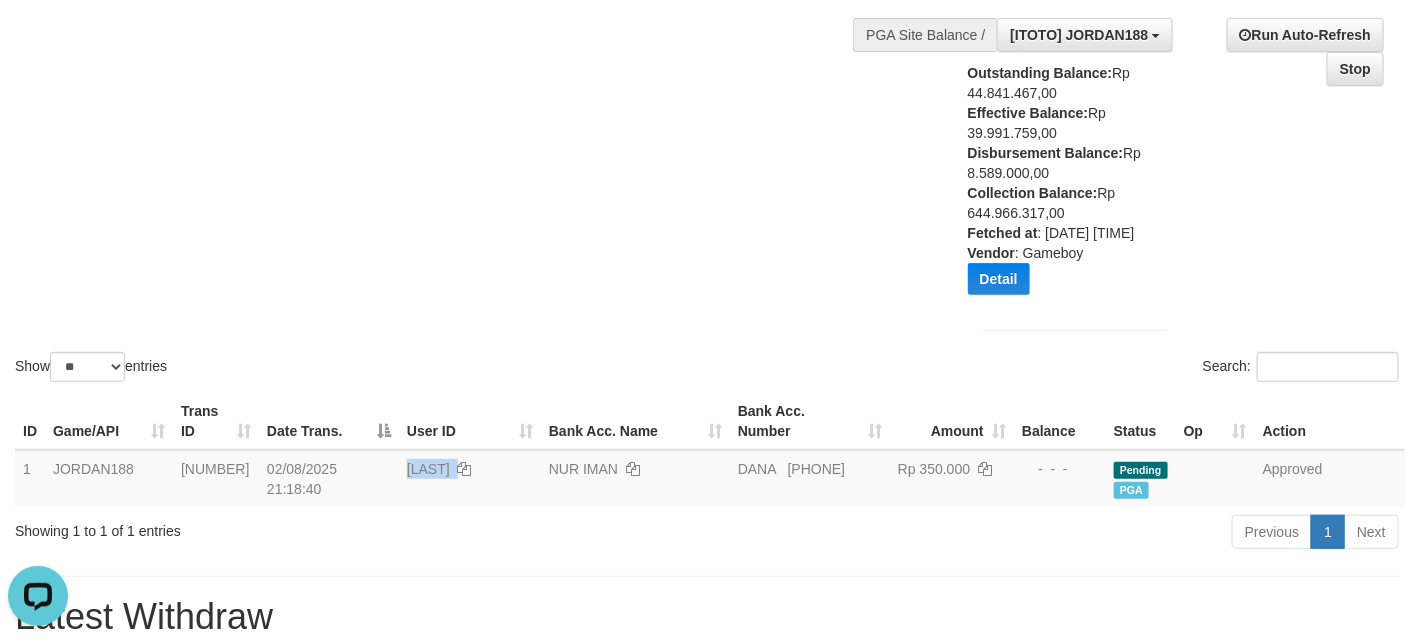 copy on "FATIR70" 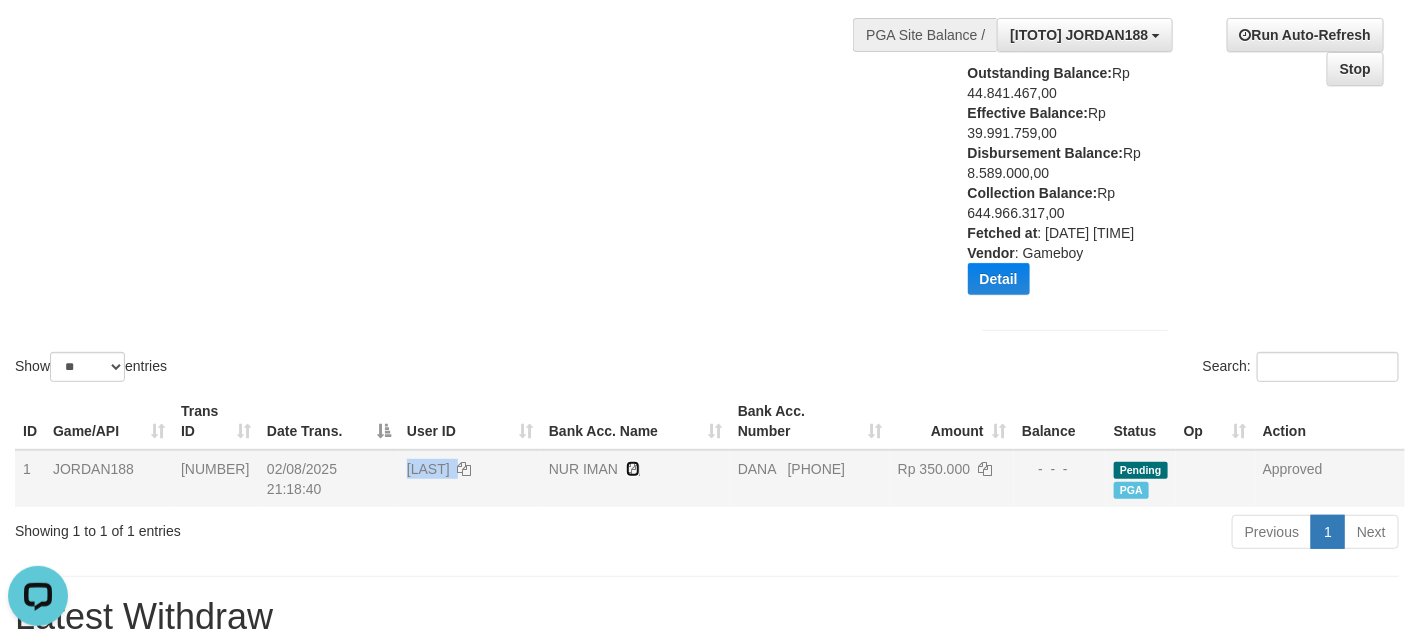 click at bounding box center [633, 469] 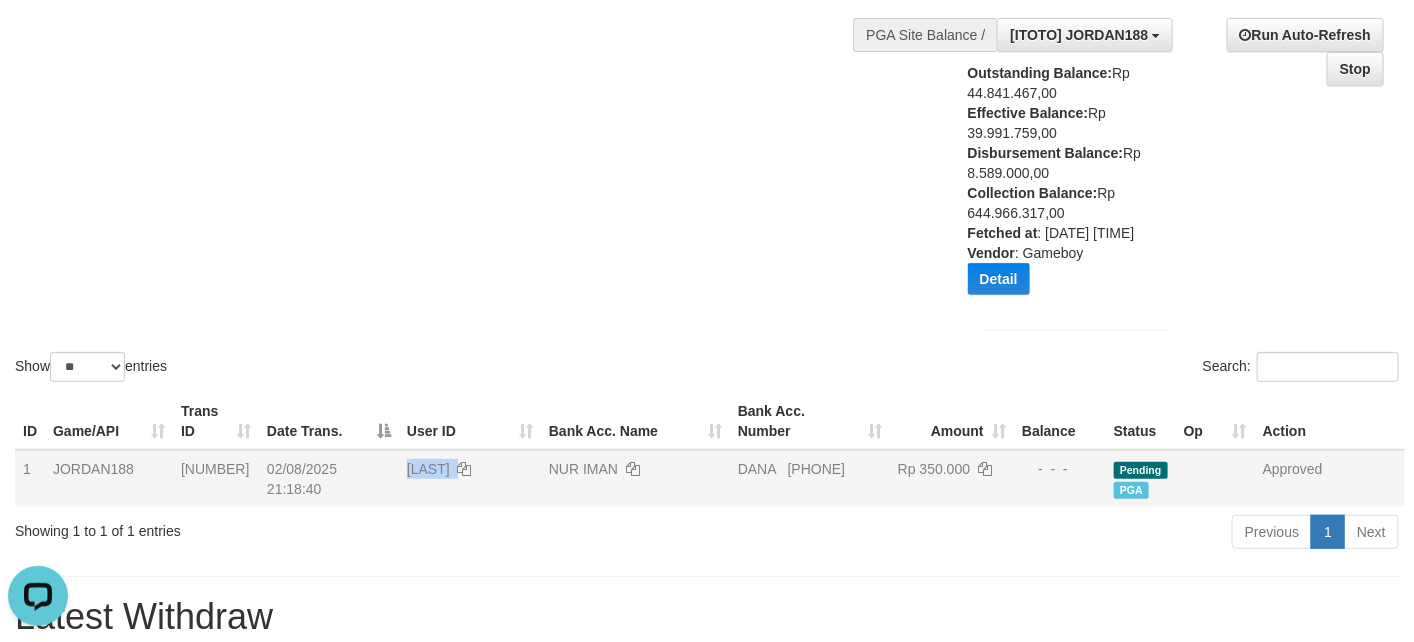 copy on "FATIR70" 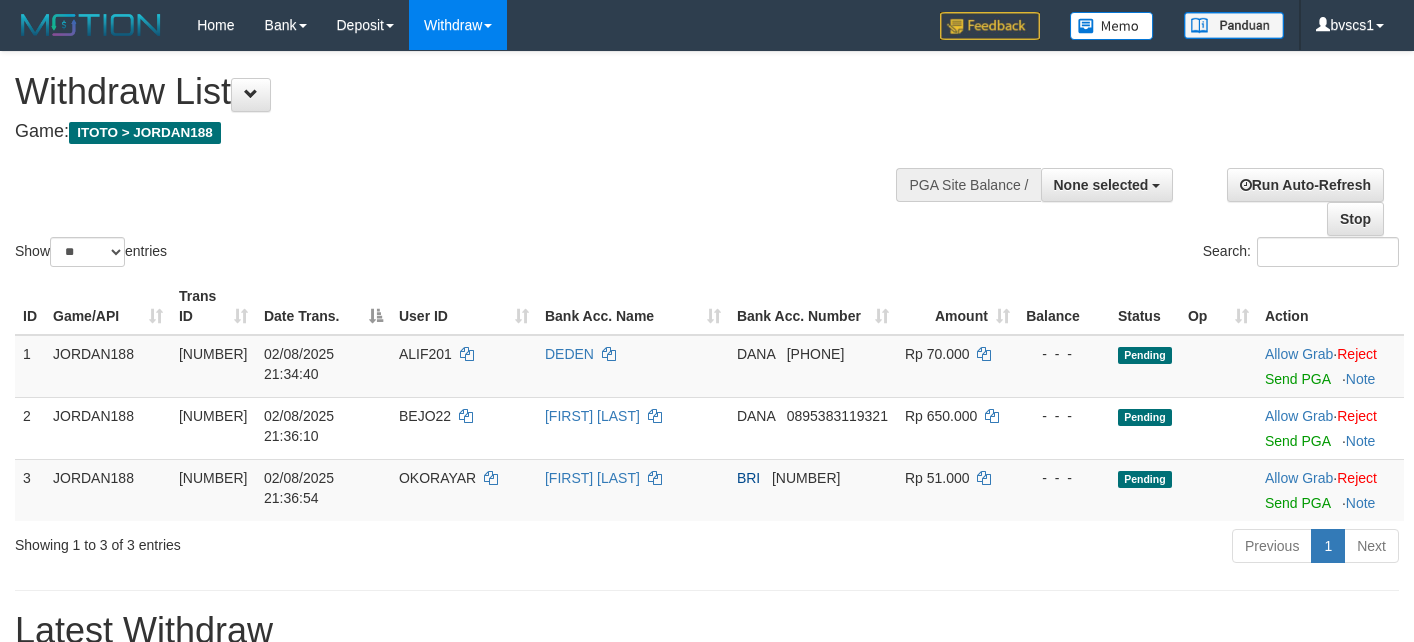 select 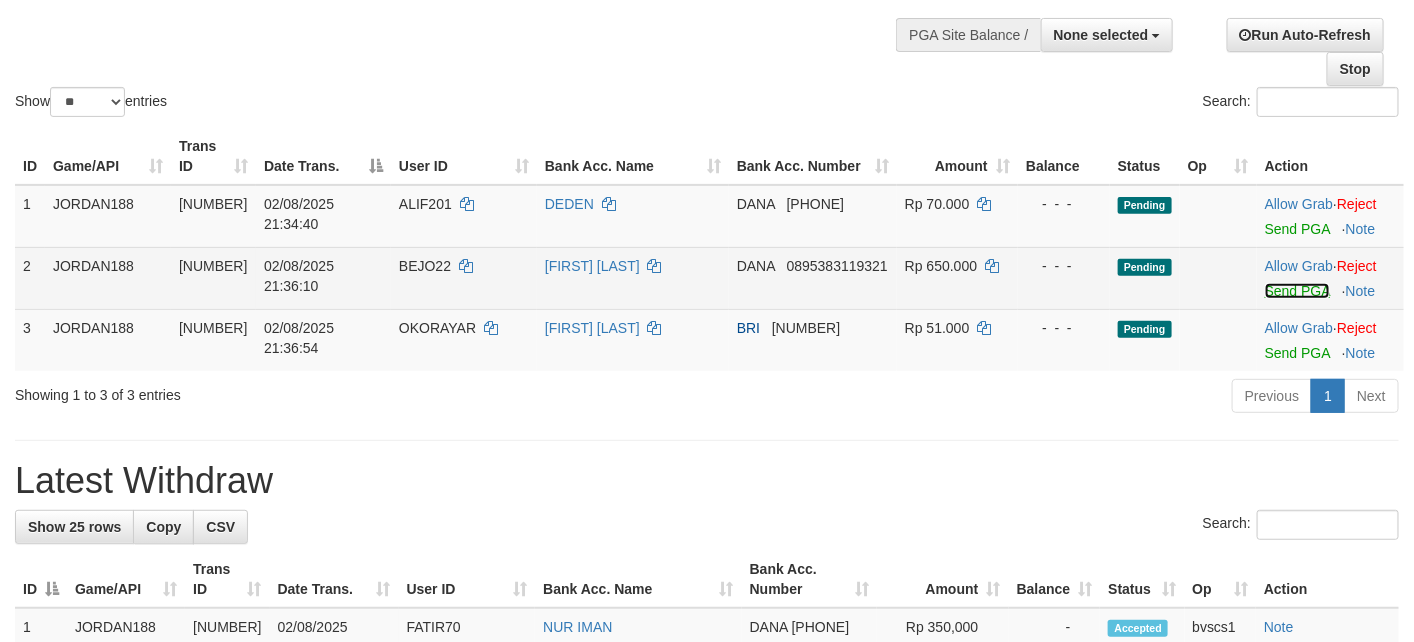 click on "Send PGA" at bounding box center (1297, 291) 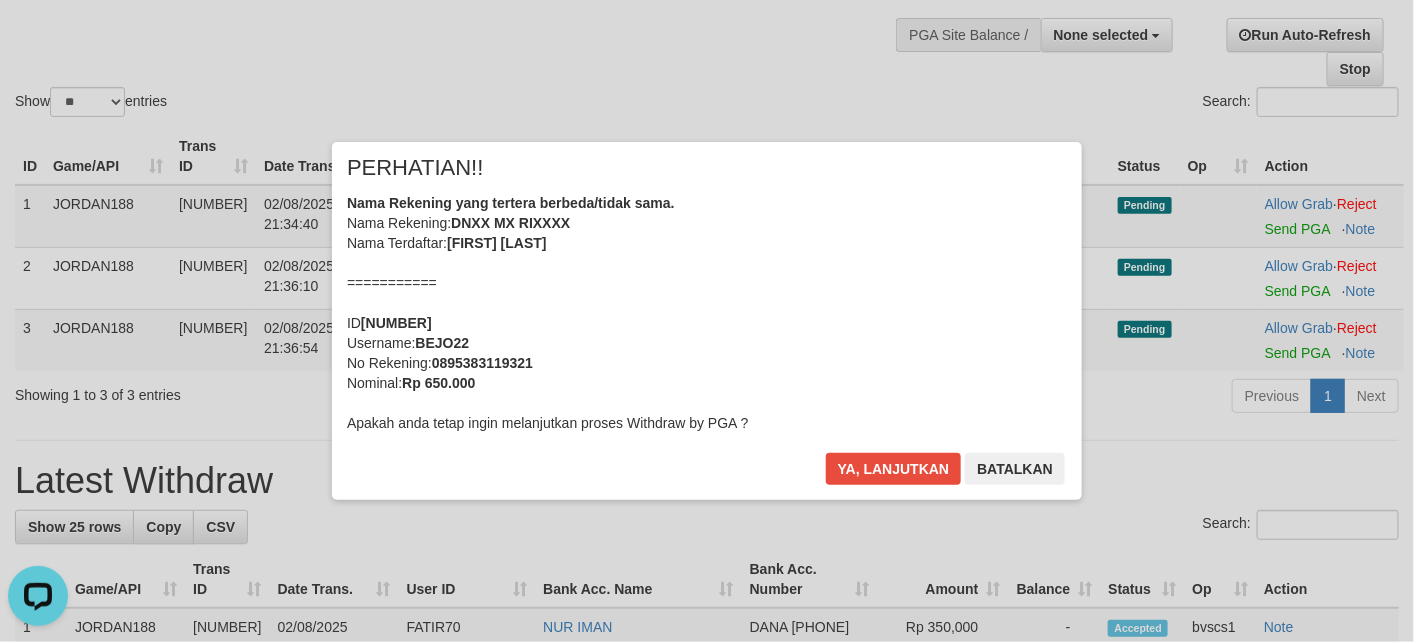 scroll, scrollTop: 0, scrollLeft: 0, axis: both 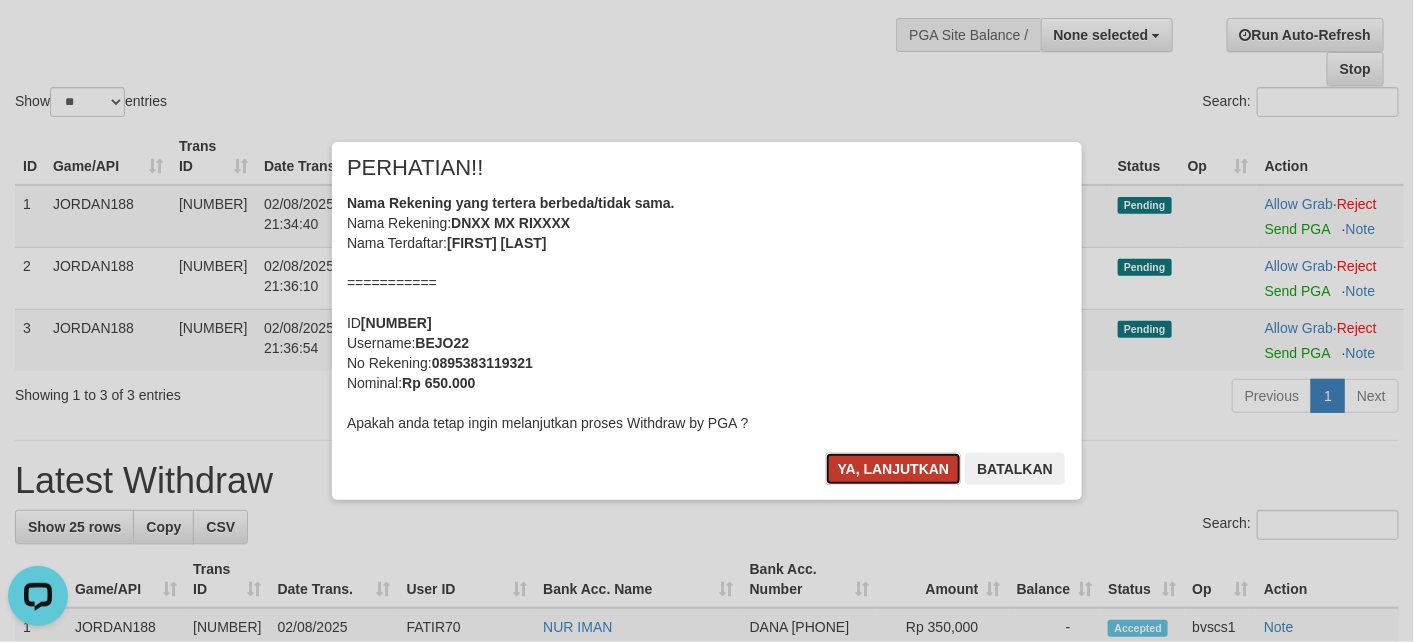 click on "Ya, lanjutkan" at bounding box center [894, 469] 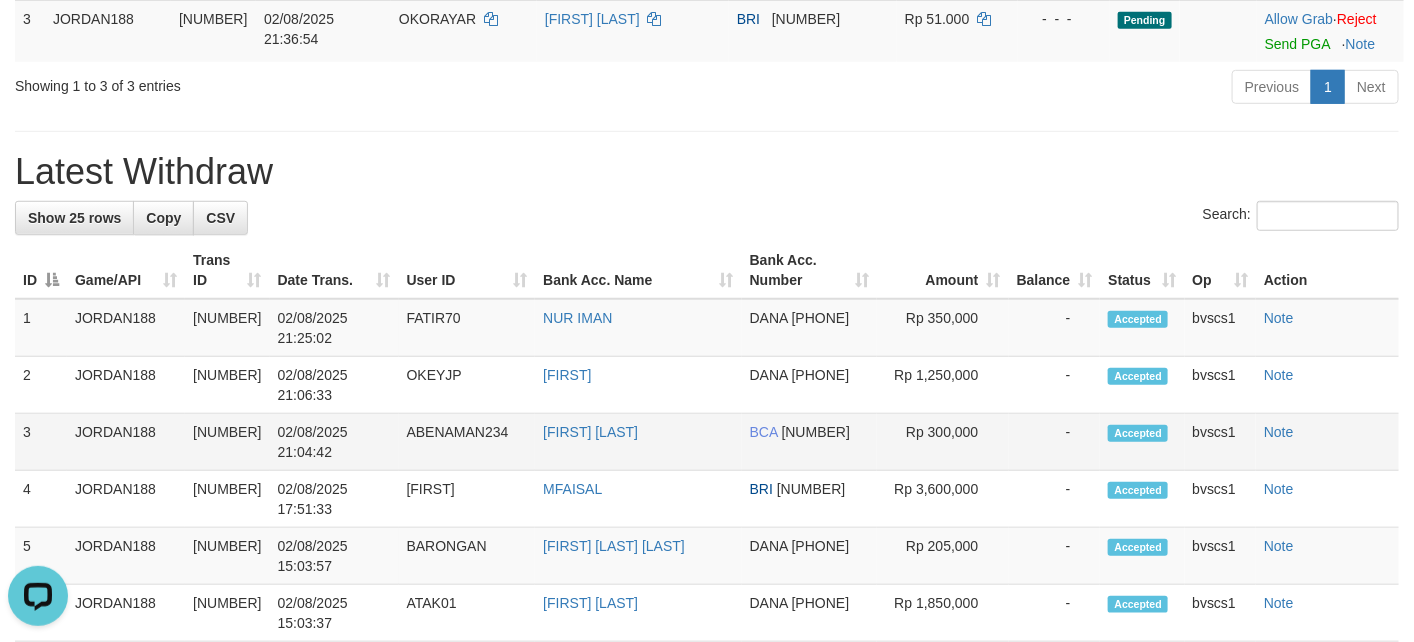 scroll, scrollTop: 600, scrollLeft: 0, axis: vertical 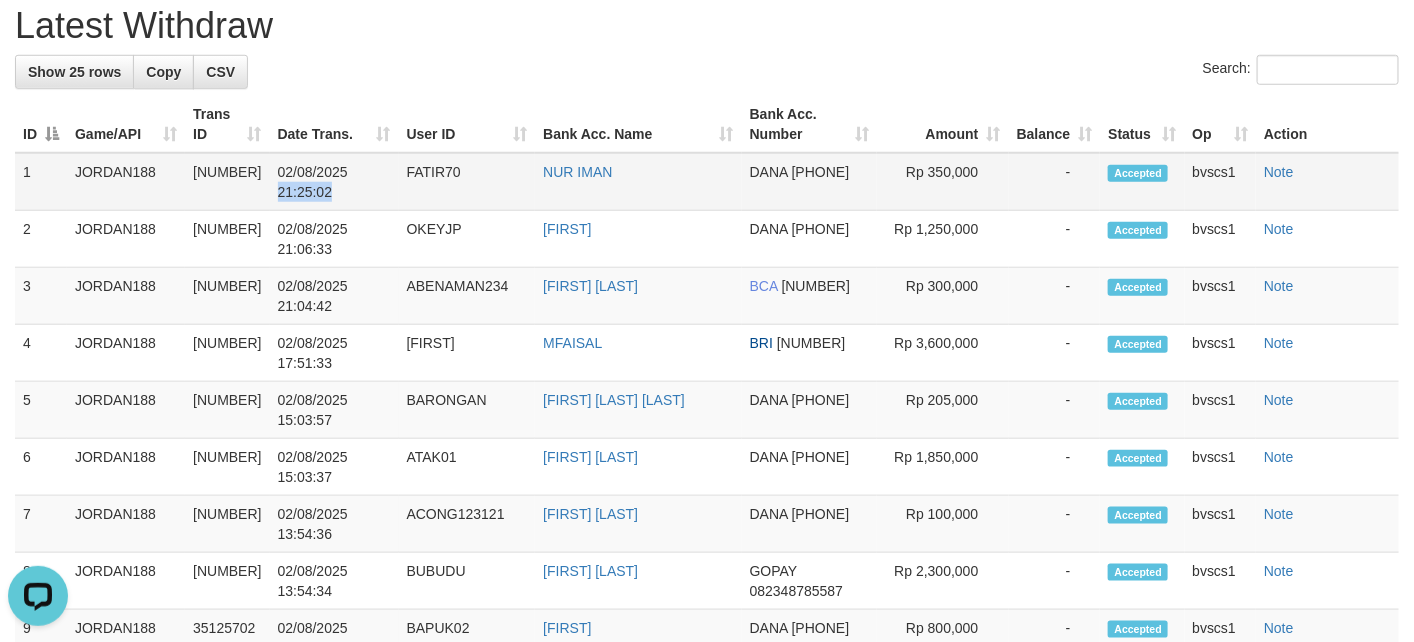 drag, startPoint x: 342, startPoint y: 229, endPoint x: 271, endPoint y: 237, distance: 71.44928 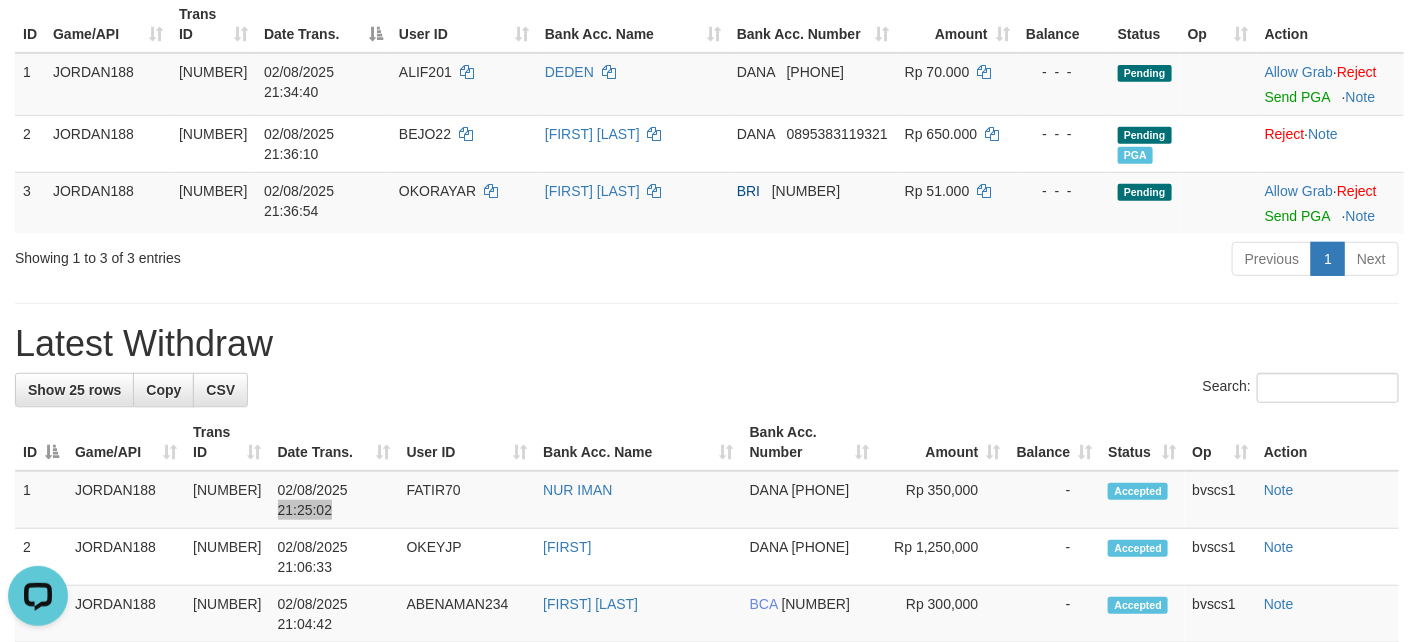 scroll, scrollTop: 0, scrollLeft: 0, axis: both 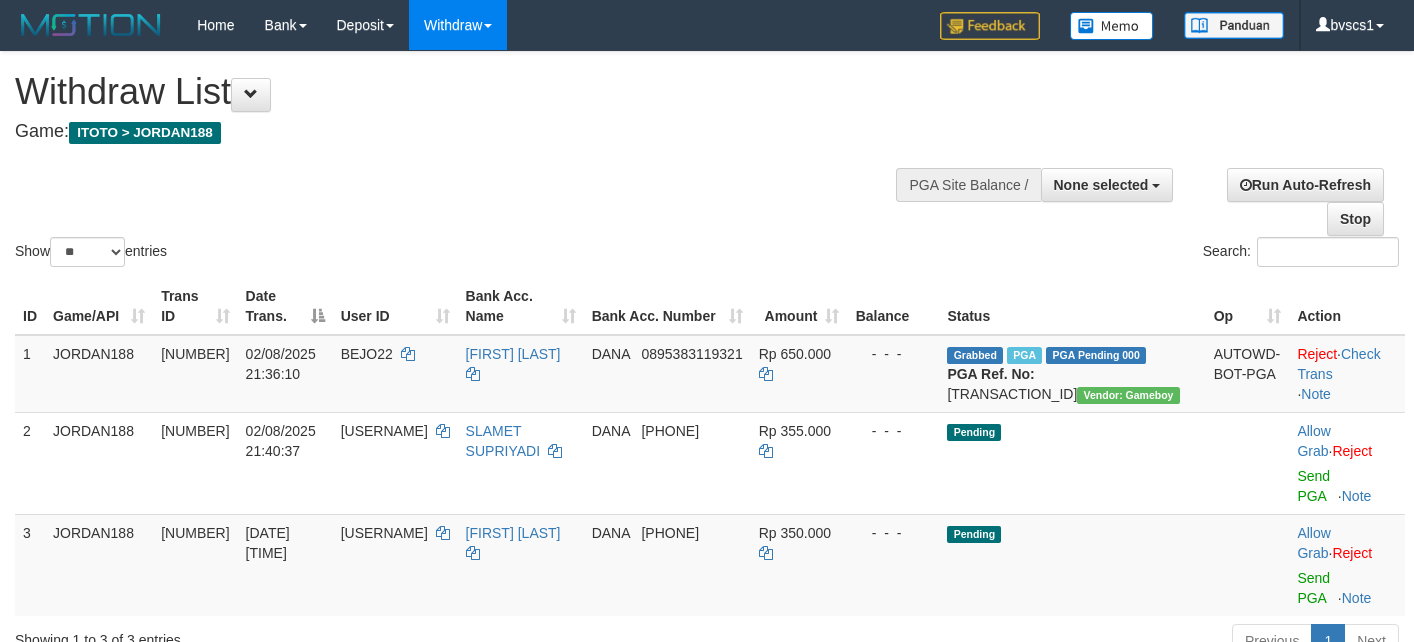 select 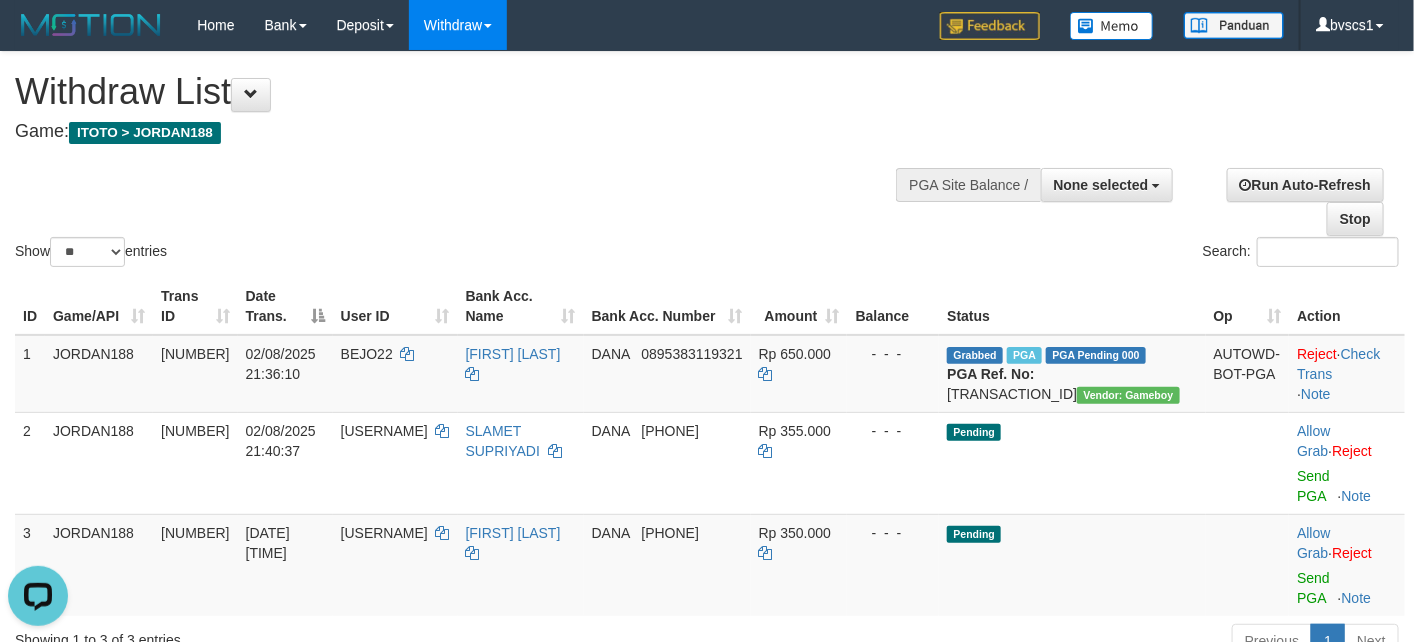 scroll, scrollTop: 0, scrollLeft: 0, axis: both 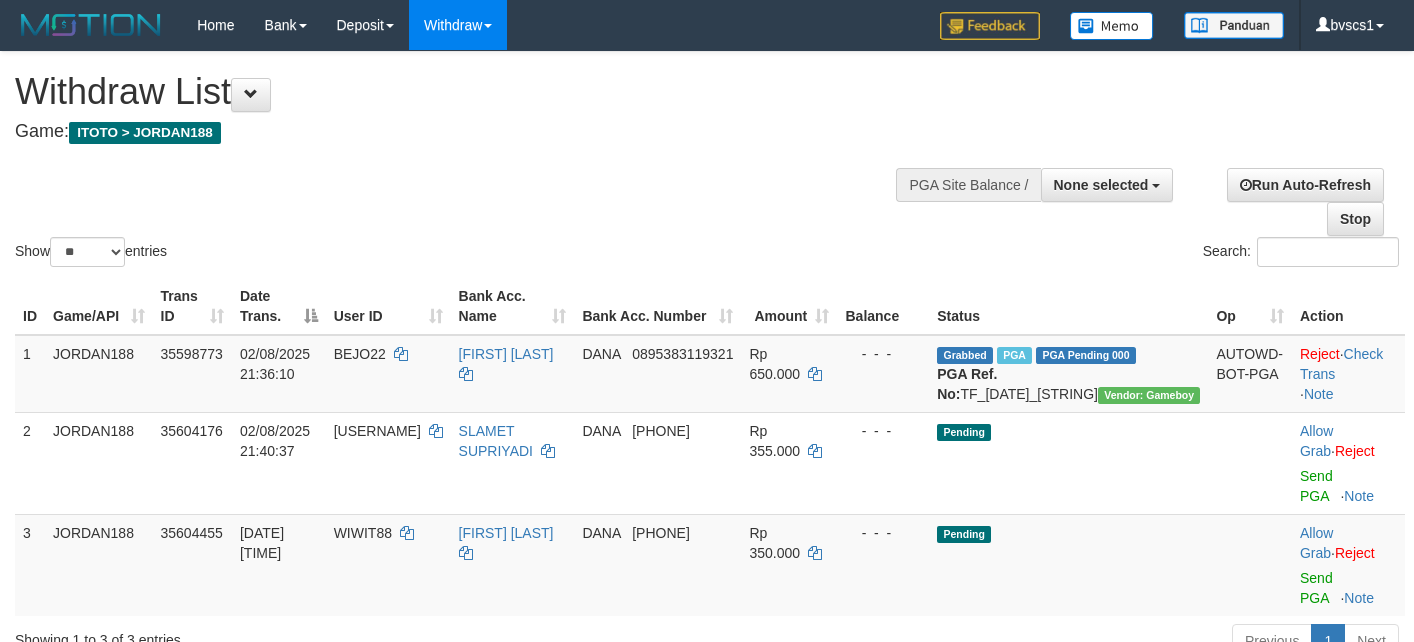select 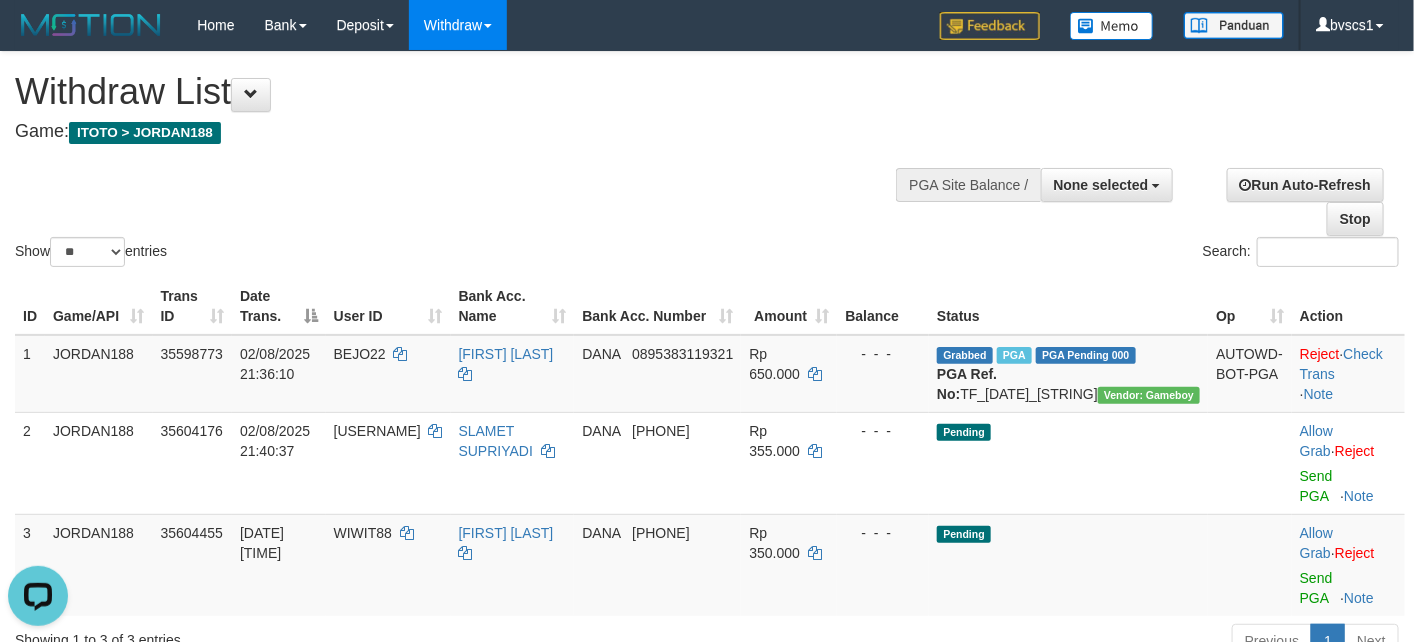 scroll, scrollTop: 0, scrollLeft: 0, axis: both 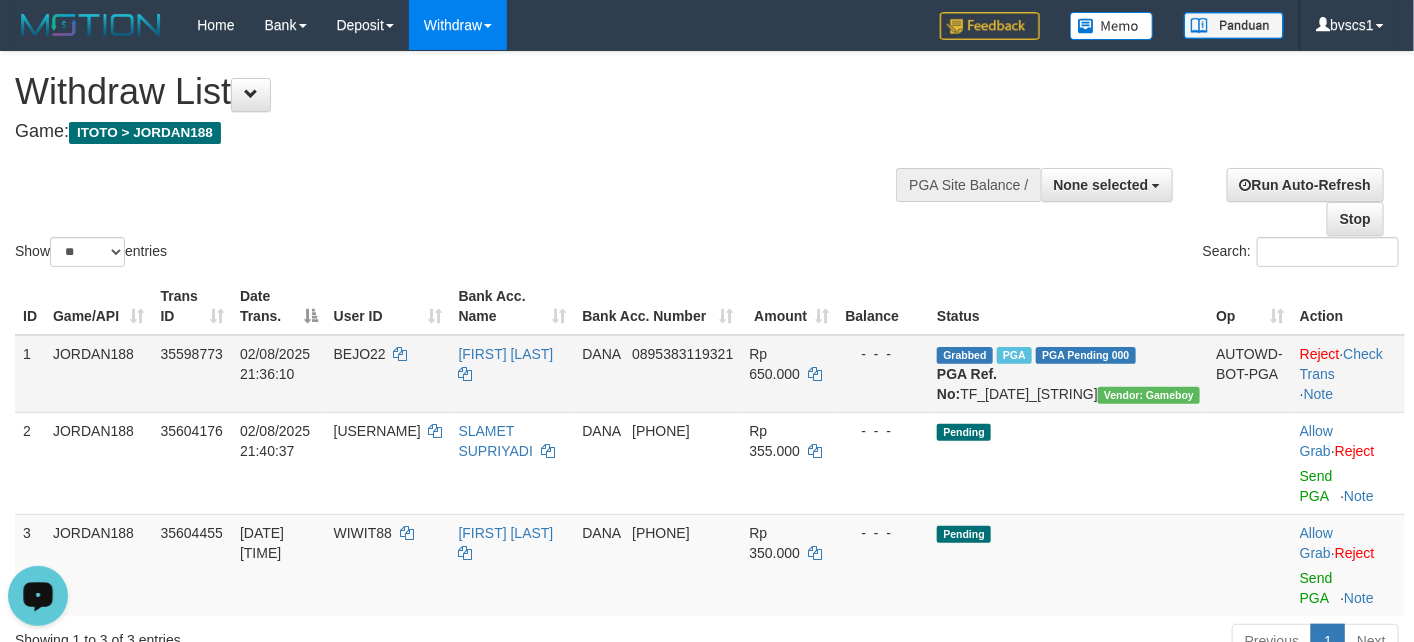 click on "Grabbed   PGA   PGA Pending 000 {"status":"000","data":{"unique_id":"1527-35598773-20250802","reference_no":"TF_250802_PYAB6EA81717353SOPXD","amount":"650000.00","fee":"0.00","merchant_surcharge_rate":"0.00","charge_to":"MERC","payout_amount":"650000.00","disbursement_status":0,"disbursement_description":"ON PROCESS","created_at":"2025-08-02 21:39:53","executed_at":"2025-08-02 21:39:53","bank":{"code":"dana","name":"DANA","account_number":"0895383119321","account_name":"M RIDWAN"},"note":"bvscs1","merchant_balance":{"balance_effective":39991759,"balance_pending":45269015,"balance_disbursement":7589000,"balance_collection":644966317}}} PGA Ref. No:  TF_250802_PYAB6EA81717353SOPXD  Vendor: Gameboy" at bounding box center [1068, 374] 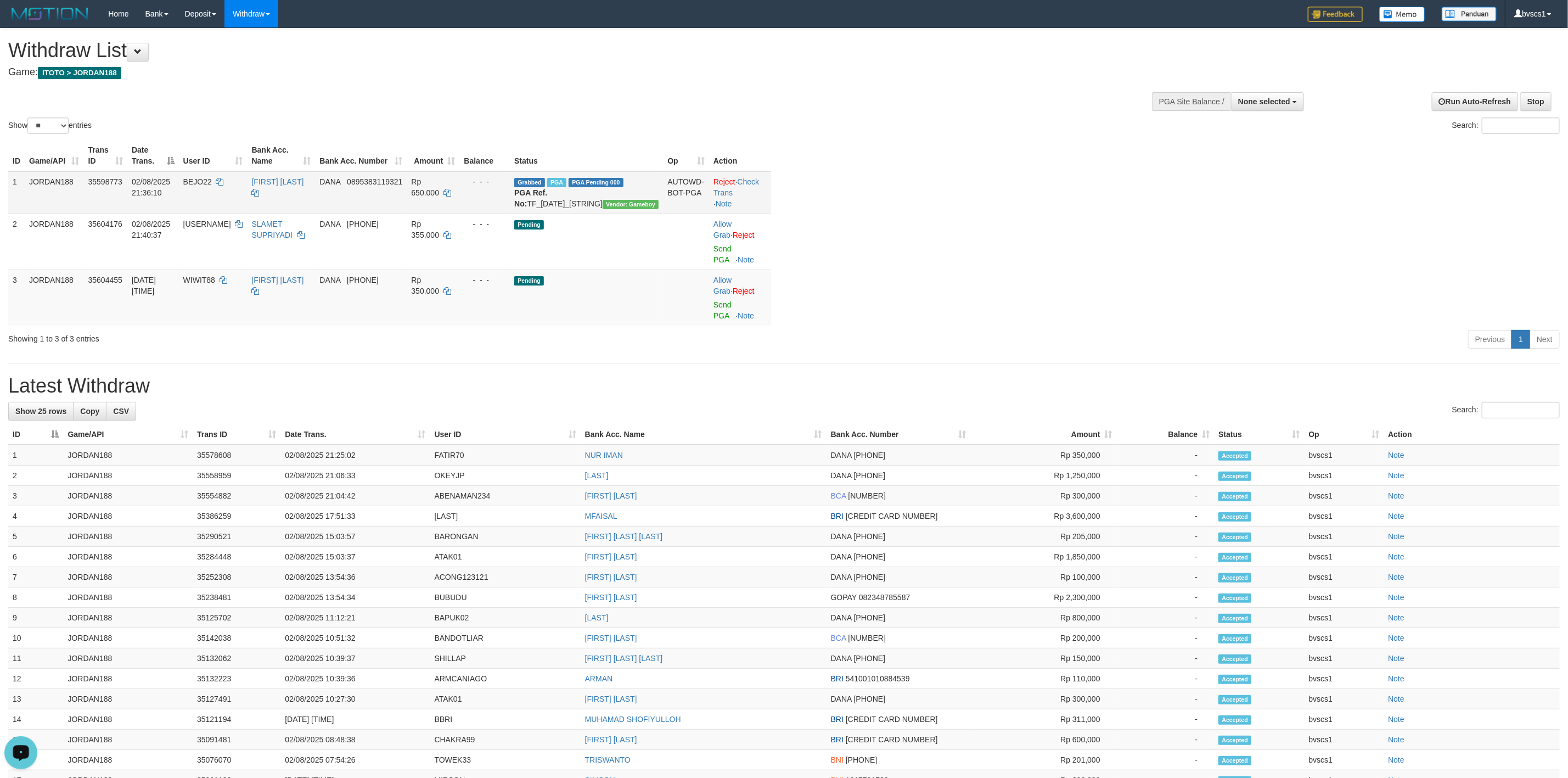 click on "Grabbed   PGA   PGA Pending 000 {"status":"000","data":{"unique_id":"1527-35598773-20250802","reference_no":"TF_250802_PYAB6EA81717353SOPXD","amount":"650000.00","fee":"0.00","merchant_surcharge_rate":"0.00","charge_to":"MERC","payout_amount":"650000.00","disbursement_status":0,"disbursement_description":"ON PROCESS","created_at":"2025-08-02 21:39:53","executed_at":"2025-08-02 21:39:53","bank":{"code":"dana","name":"DANA","account_number":"0895383119321","account_name":"M RIDWAN"},"note":"bvscs1","merchant_balance":{"balance_effective":39991759,"balance_pending":45269015,"balance_disbursement":7589000,"balance_collection":644966317}}} PGA Ref. No:  TF_250802_PYAB6EA81717353SOPXD  Vendor: Gameboy" at bounding box center (586, 193) 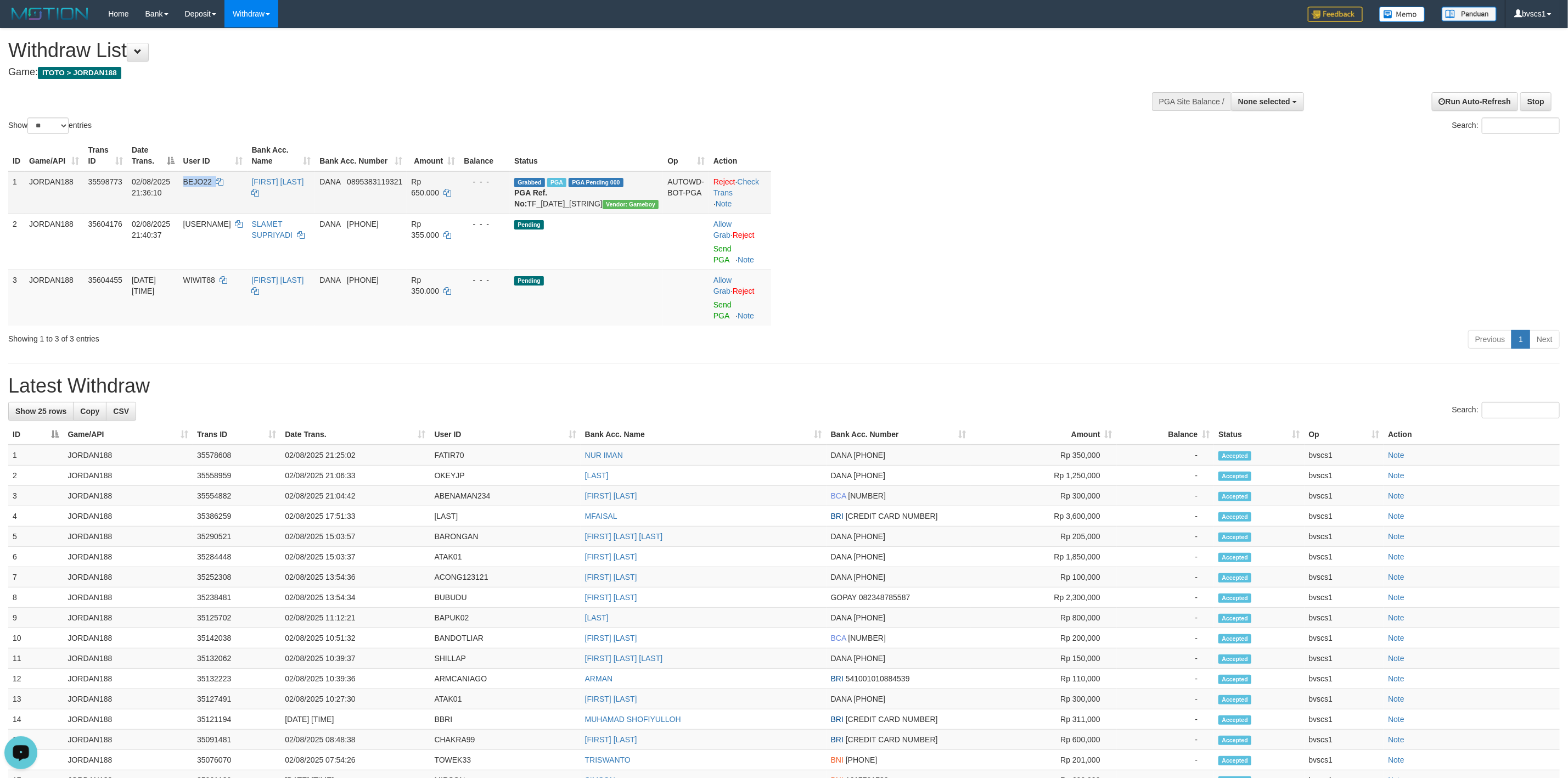 click on "BEJO22" at bounding box center (198, 182) 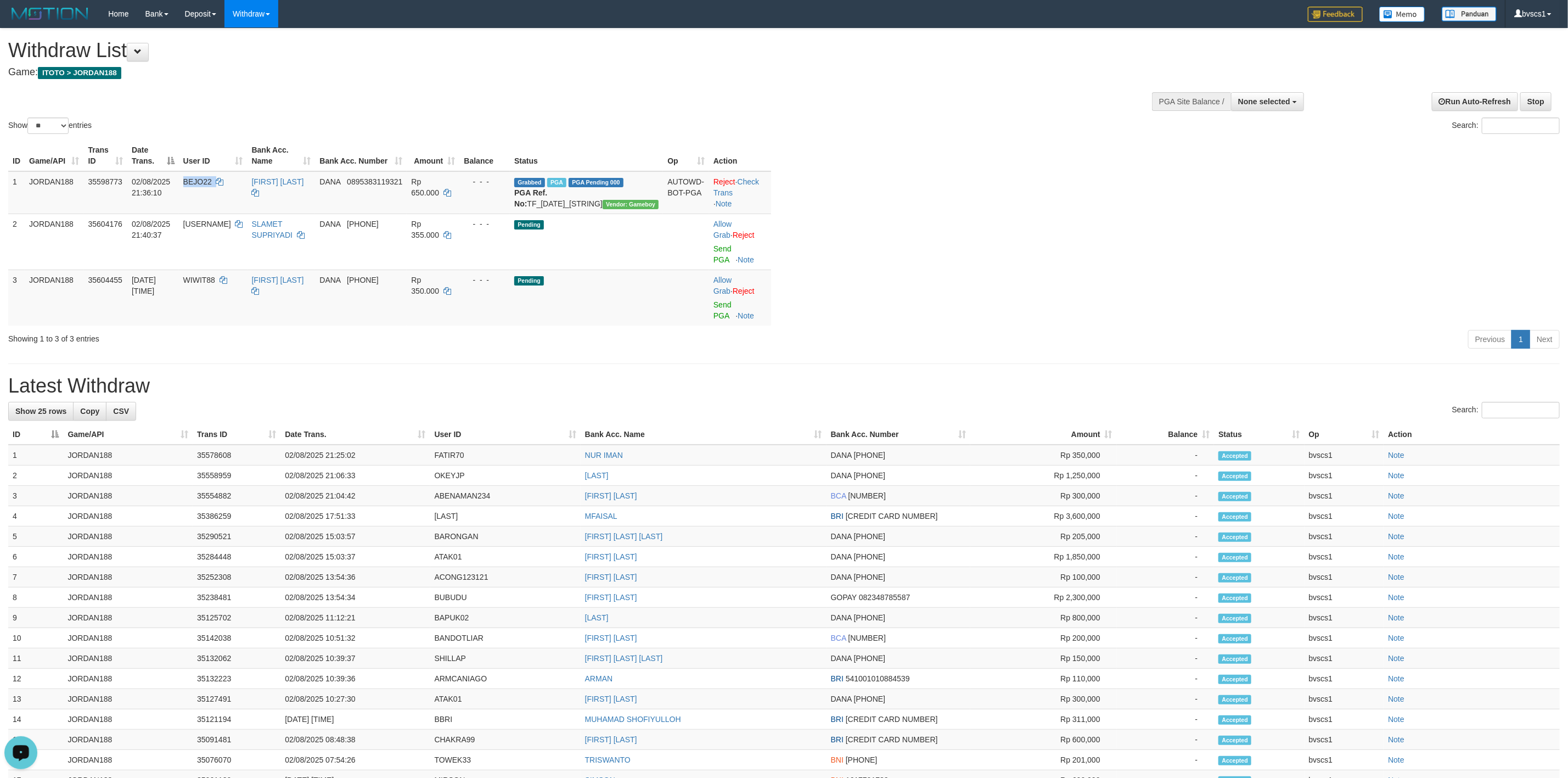 copy on "BEJO22" 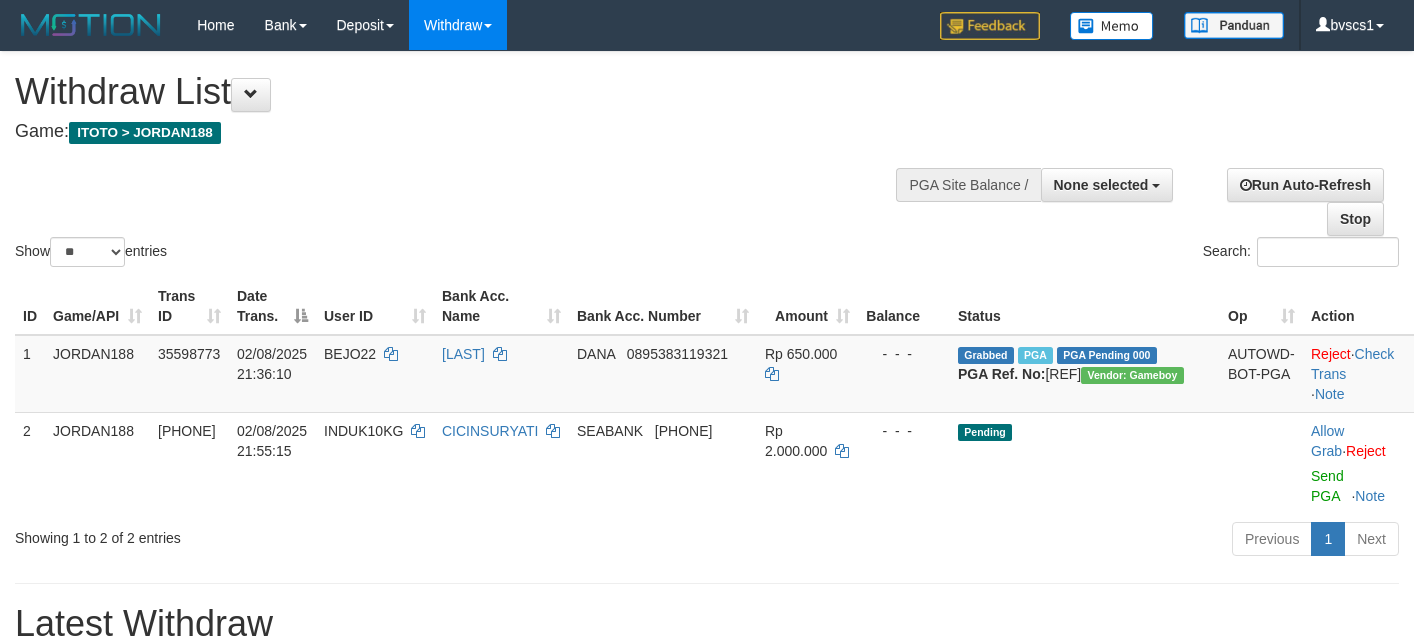 select 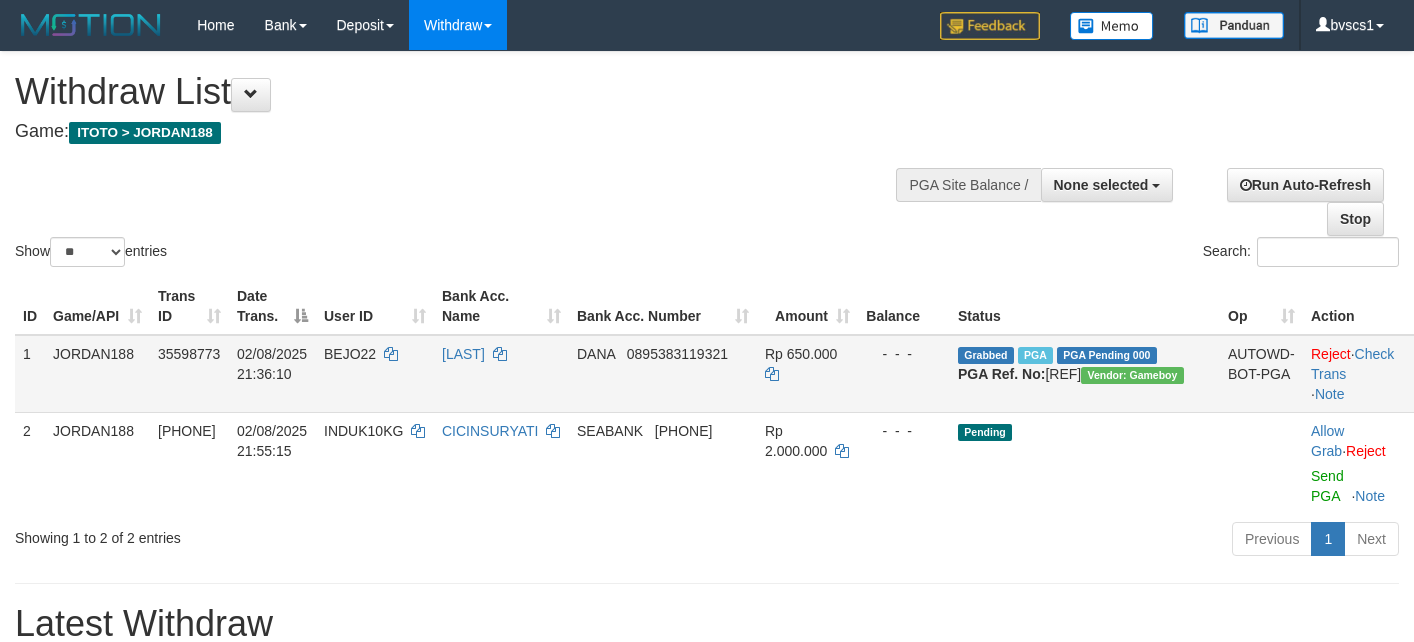 scroll, scrollTop: 0, scrollLeft: 0, axis: both 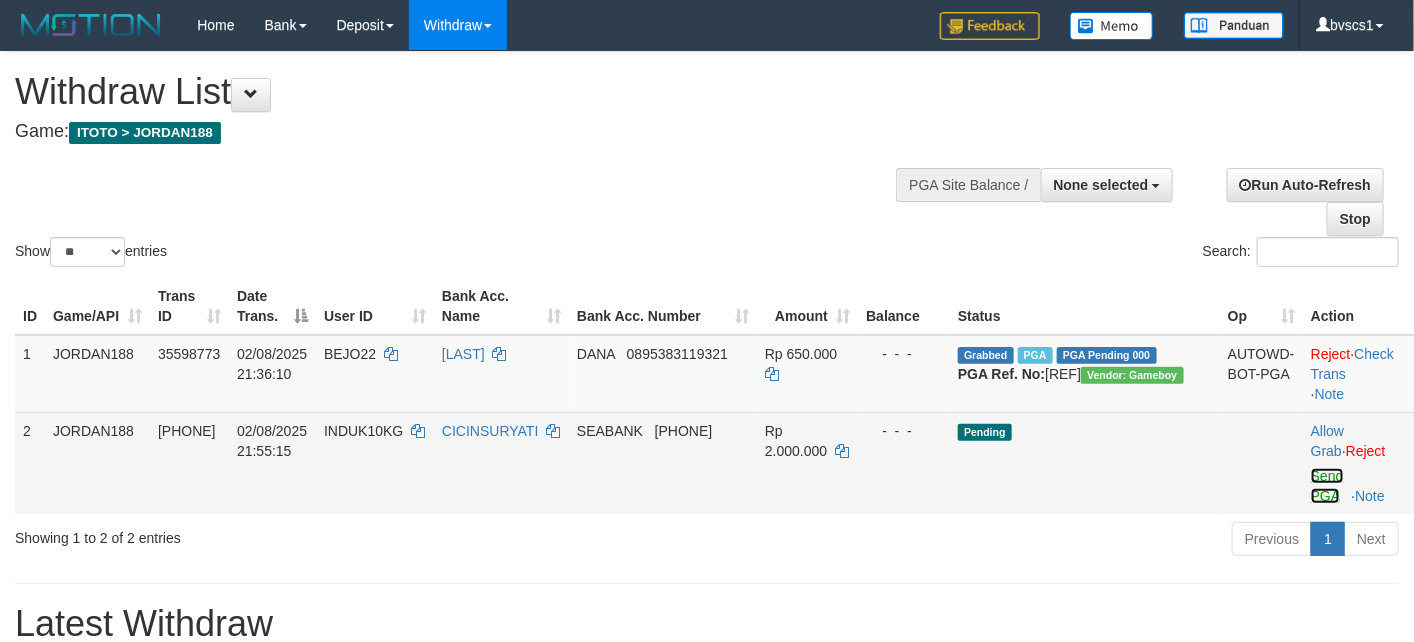 click on "Send PGA" at bounding box center [1327, 486] 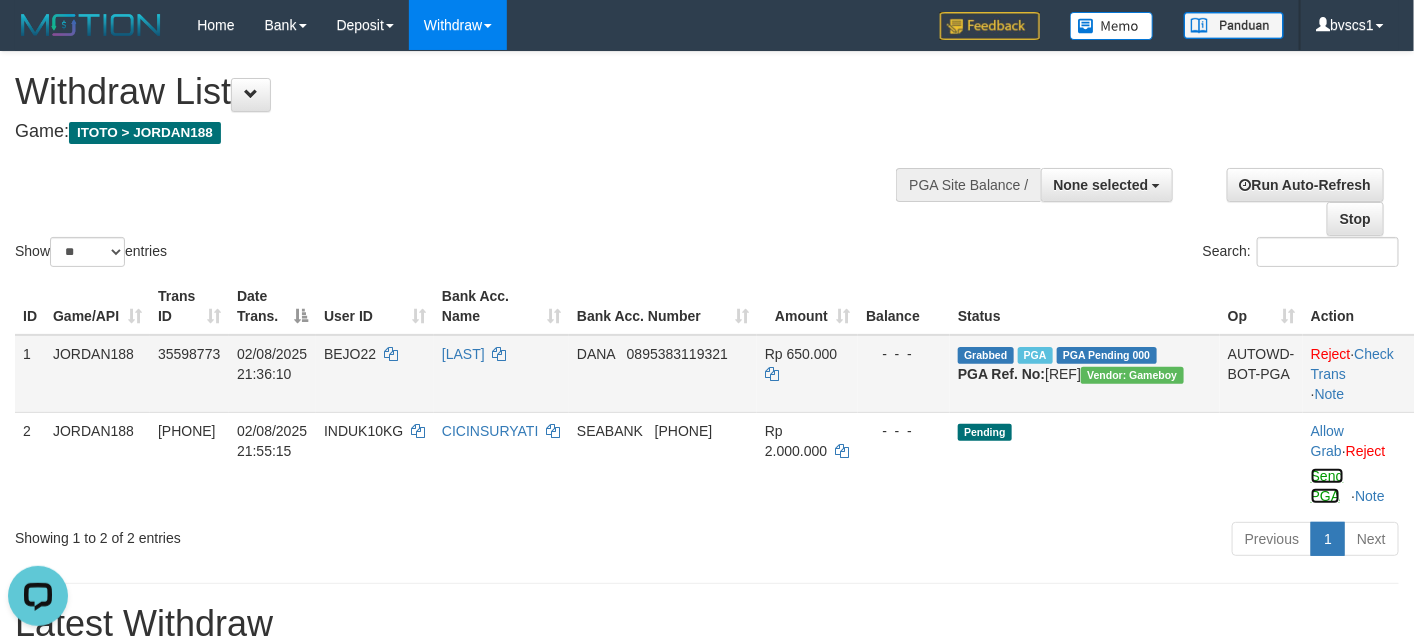 scroll, scrollTop: 0, scrollLeft: 0, axis: both 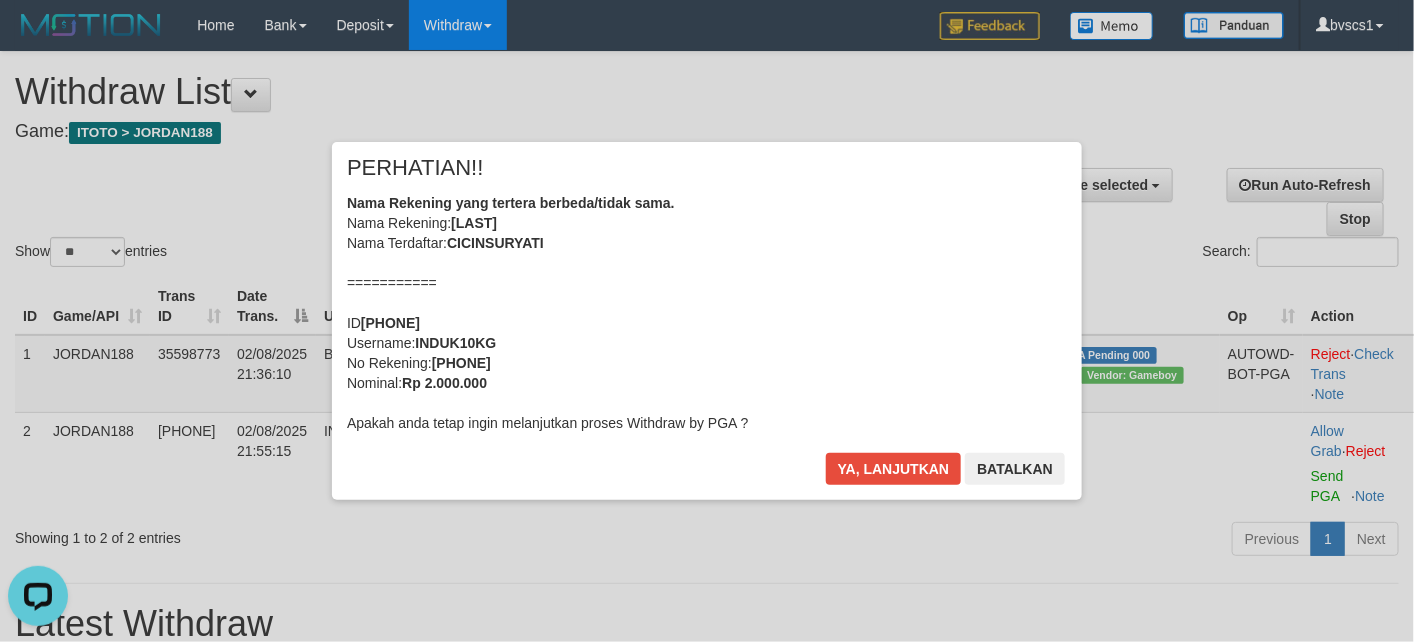 click on "× PERHATIAN!! Nama Rekening yang tertera berbeda/tidak sama. Nama Rekening:  [LAST] Nama Terdaftar:  [LAST] =========== ID  [PHONE] Username:  INDUK10KG No Rekening:  [PHONE] Nominal:  Rp 2.000.000 Apakah anda tetap ingin melanjutkan proses Withdraw by PGA ? Ya, lanjutkan Batalkan" at bounding box center [707, 321] 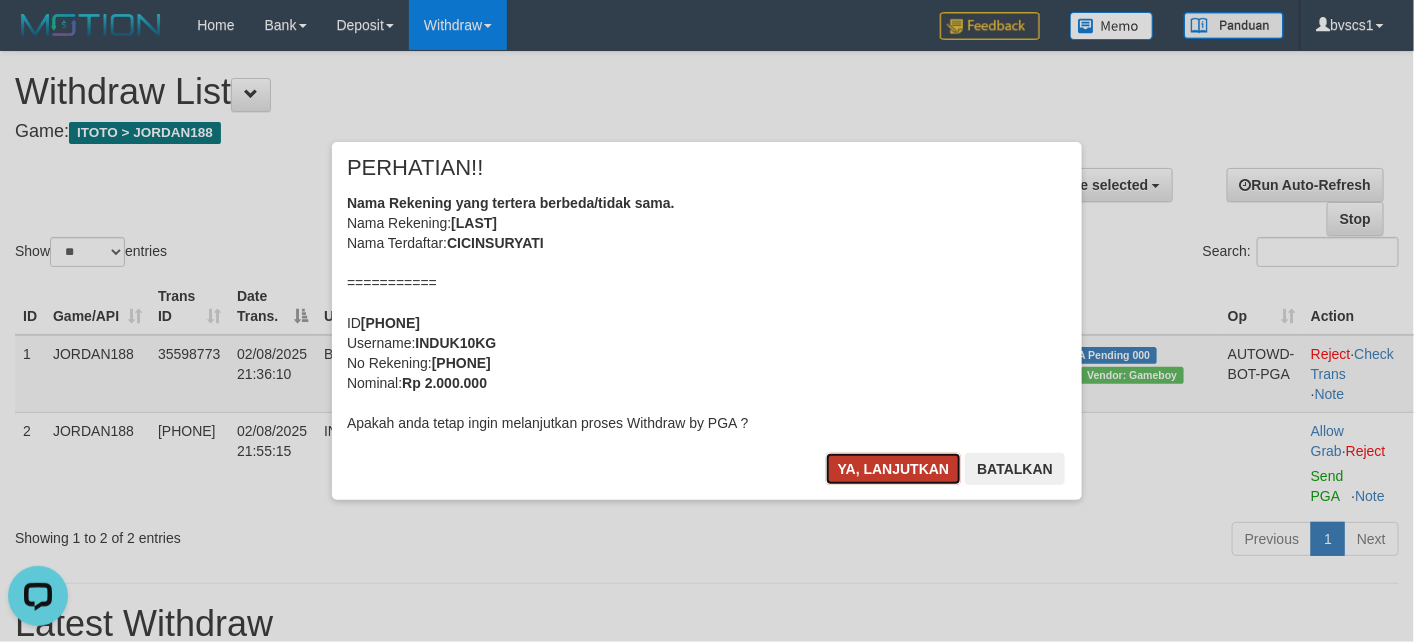 click on "Ya, lanjutkan" at bounding box center [894, 469] 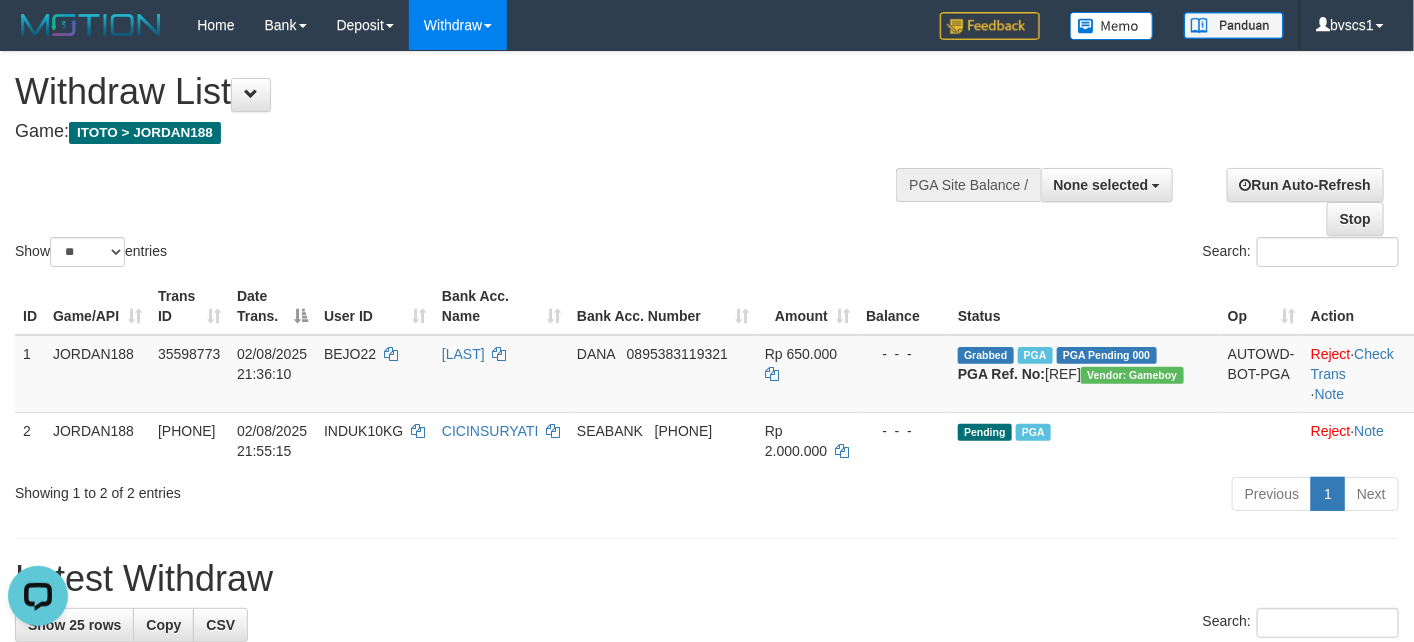 click at bounding box center (1076, 183) 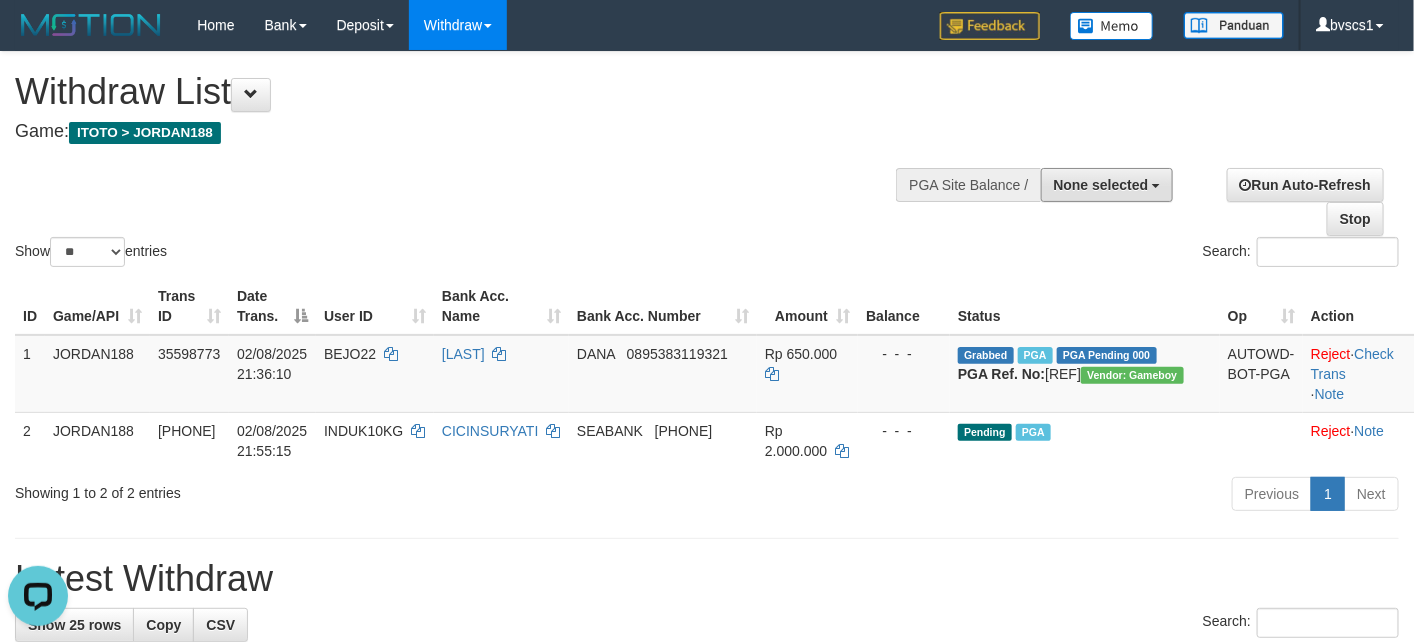 drag, startPoint x: 1122, startPoint y: 175, endPoint x: 1105, endPoint y: 232, distance: 59.48109 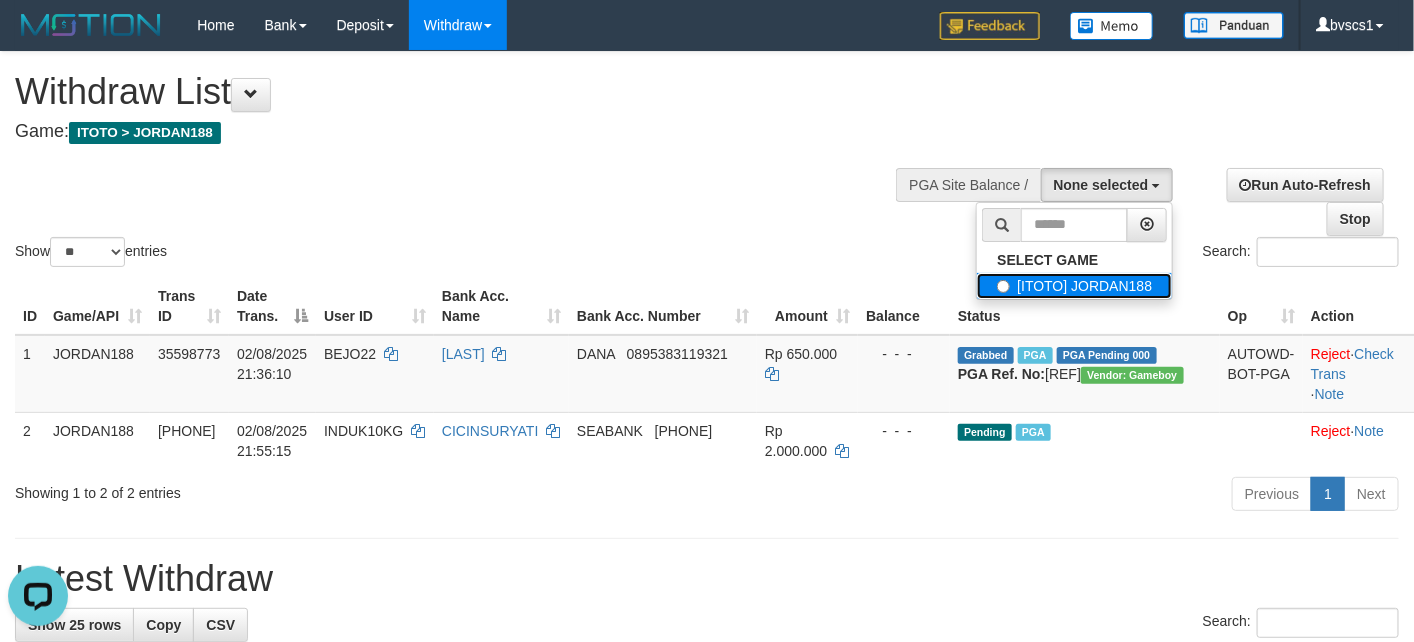 click on "[ITOTO] JORDAN188" at bounding box center [1074, 286] 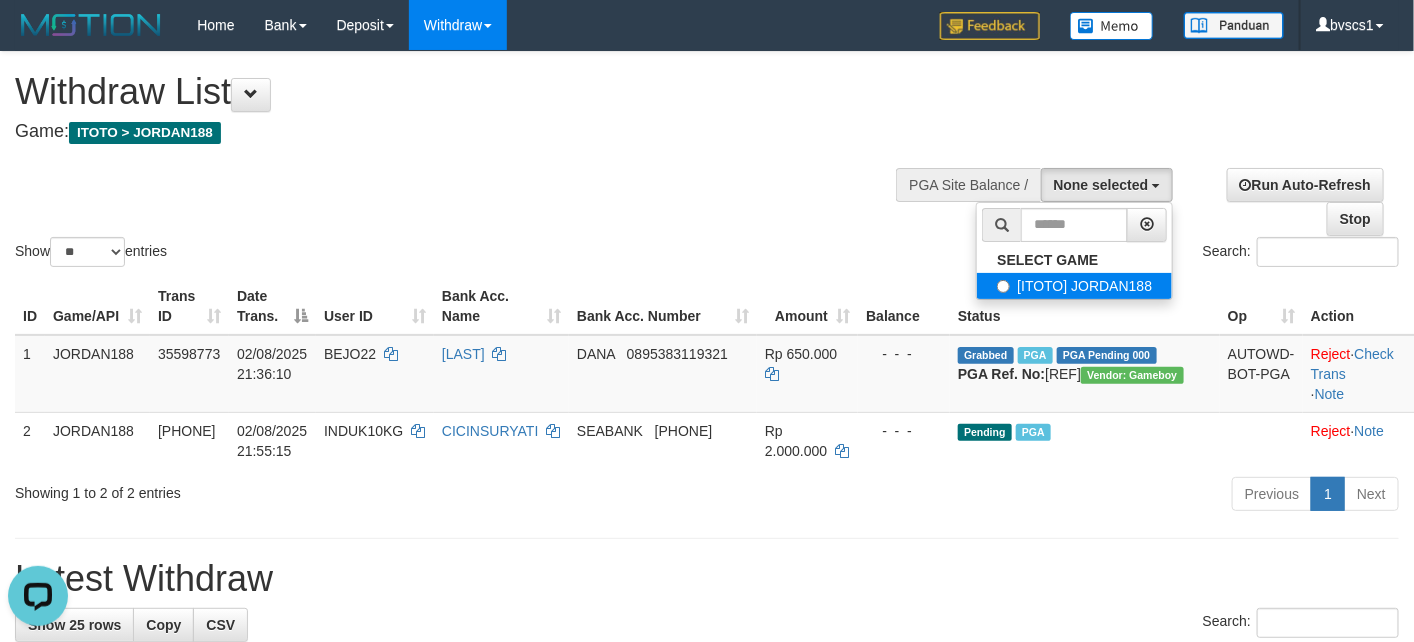 select on "****" 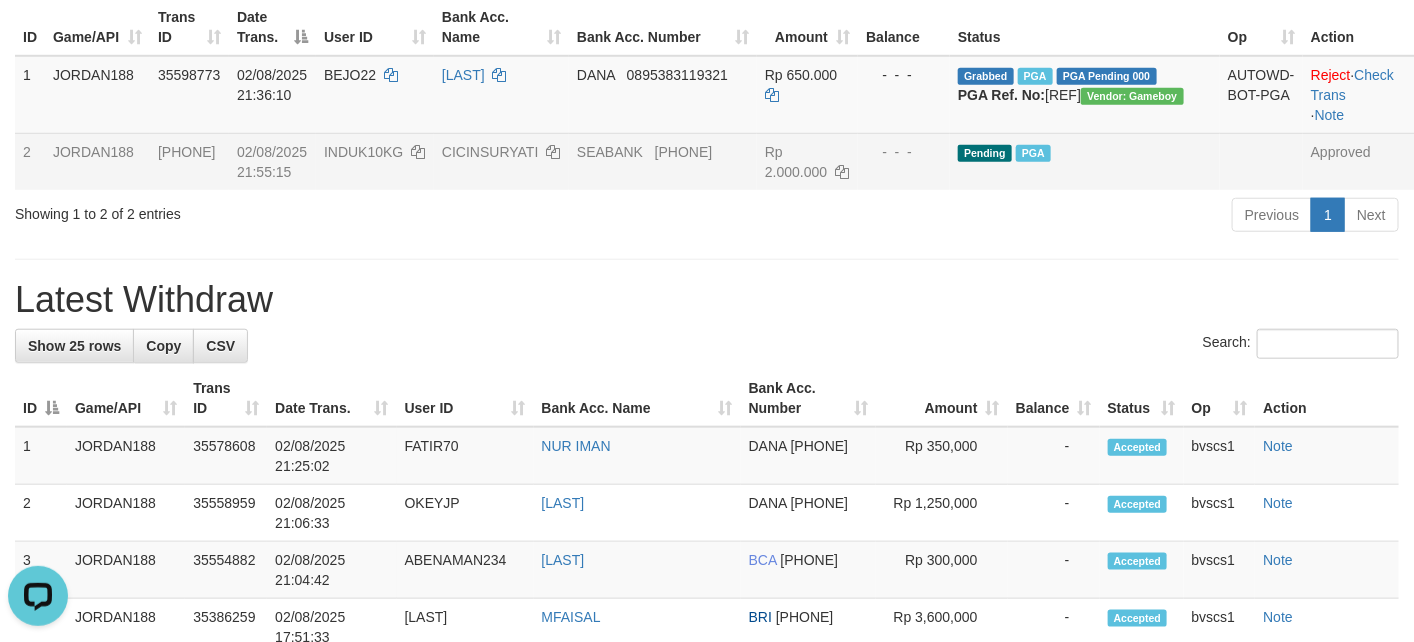 scroll, scrollTop: 450, scrollLeft: 0, axis: vertical 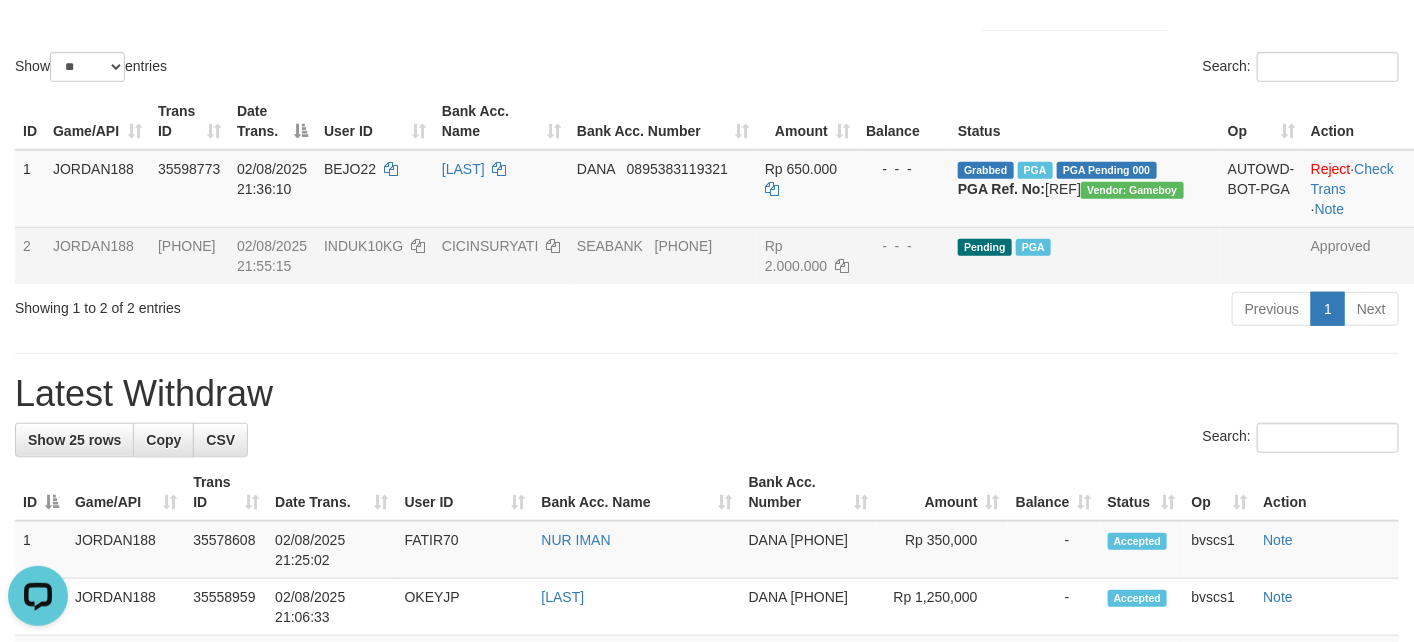 click on "INDUK10KG" at bounding box center (363, 246) 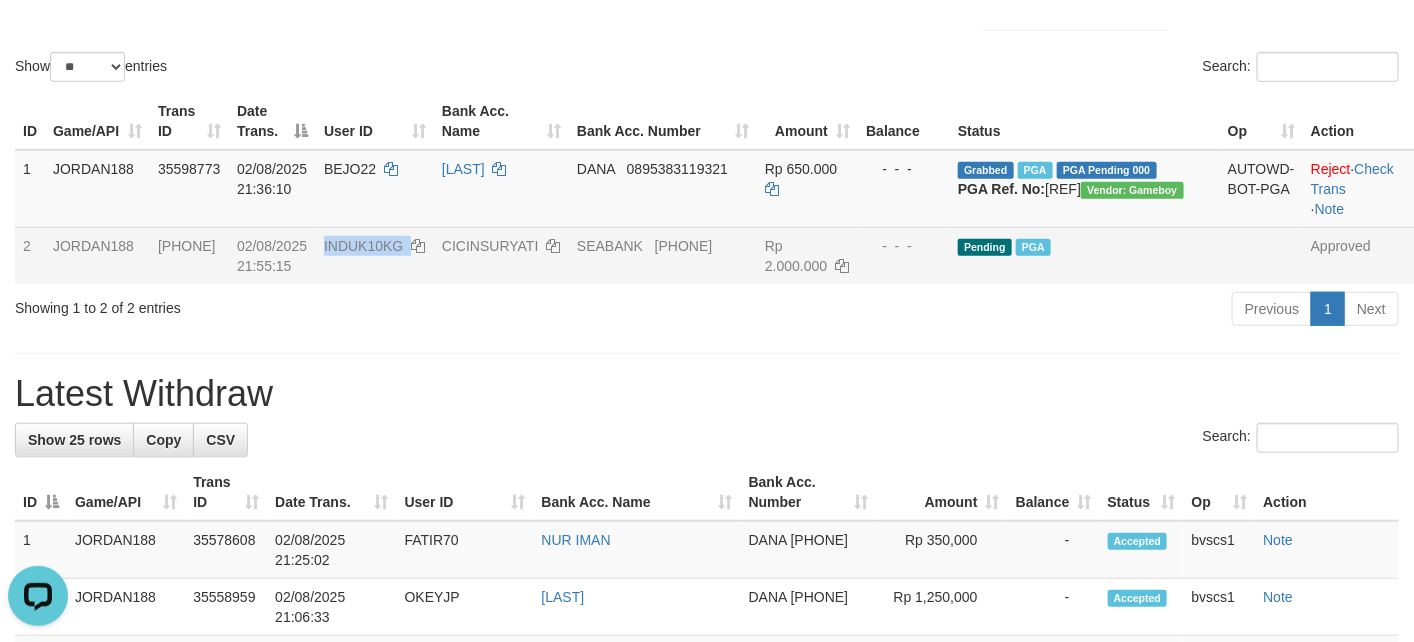 click on "INDUK10KG" at bounding box center [363, 246] 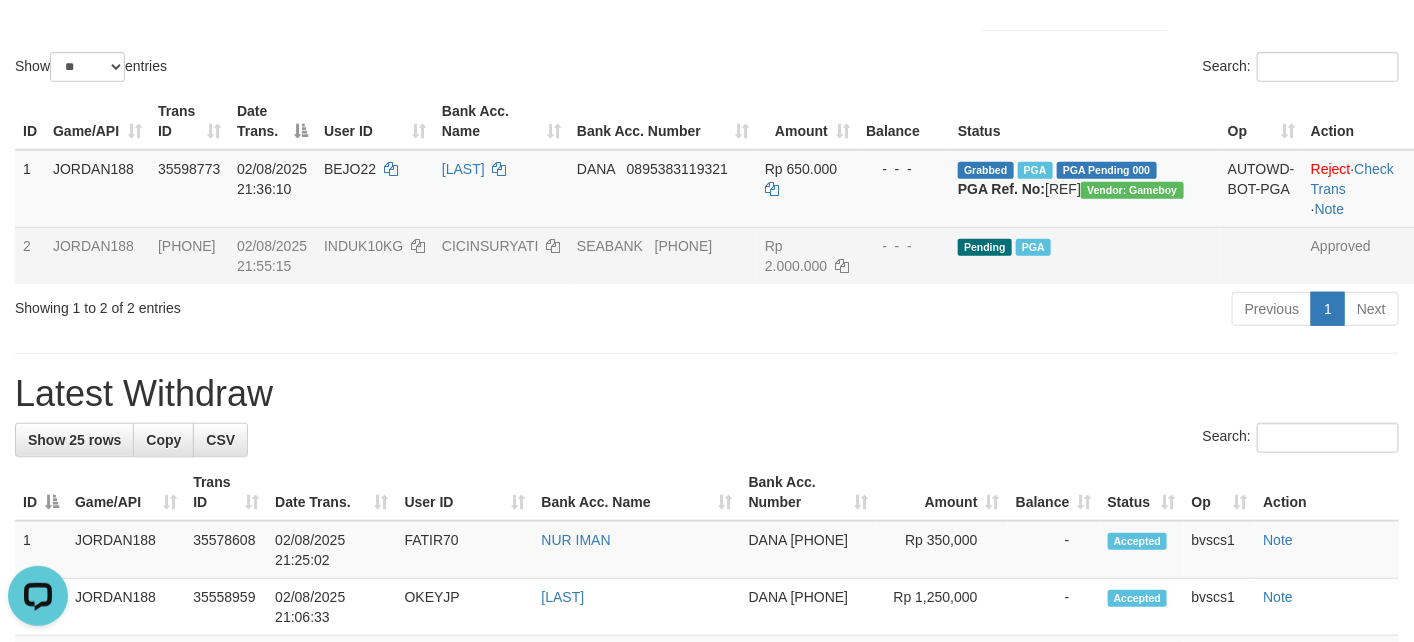 click on "CICINSURYATI" at bounding box center [501, 255] 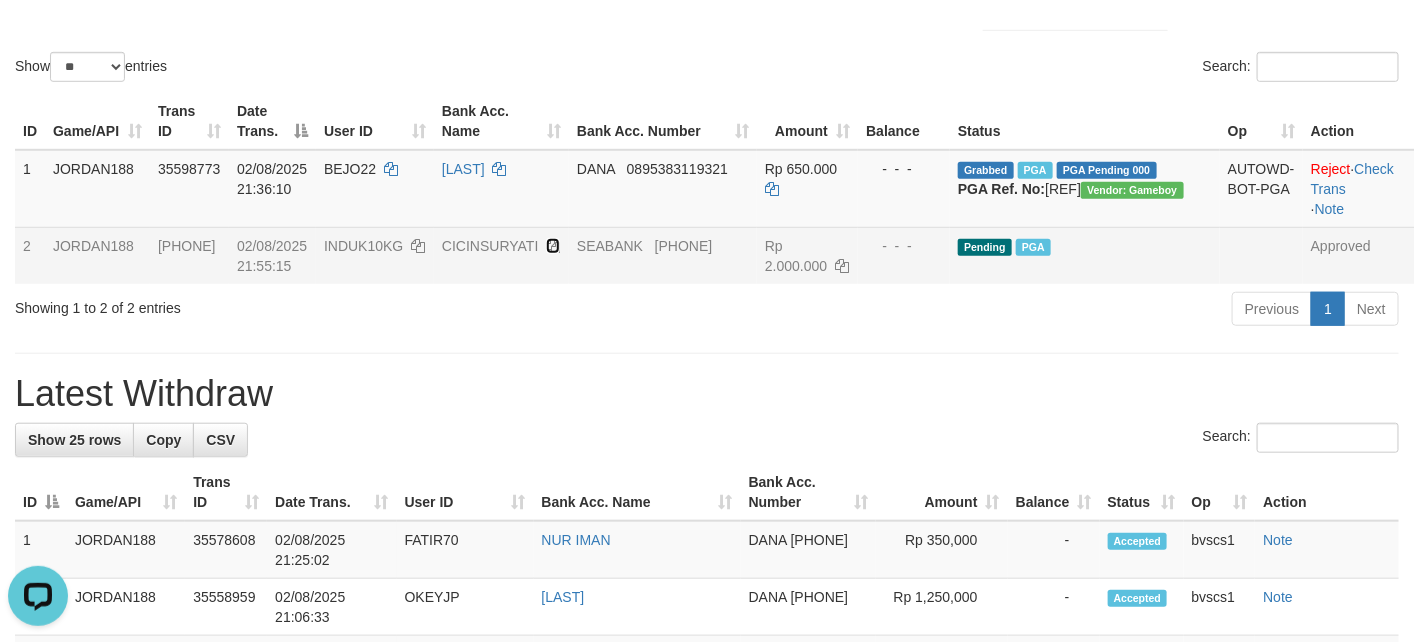 click at bounding box center (553, 246) 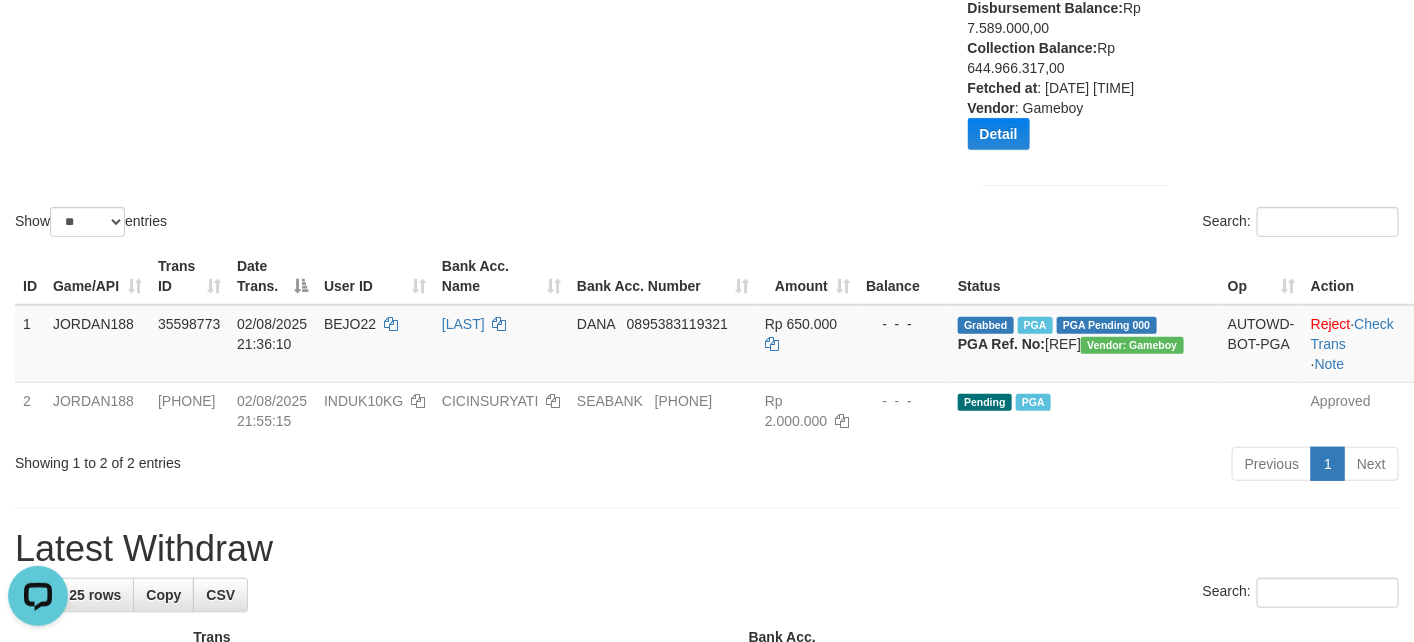 scroll, scrollTop: 0, scrollLeft: 0, axis: both 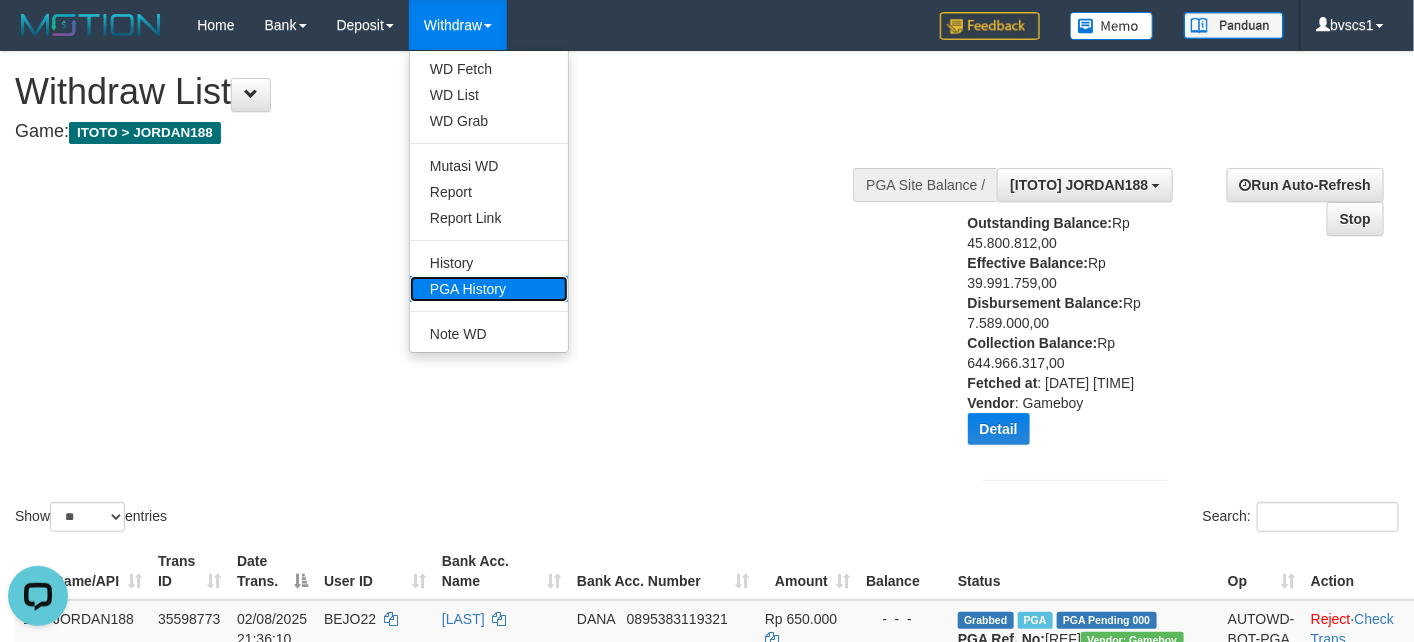 click on "PGA History" at bounding box center (489, 289) 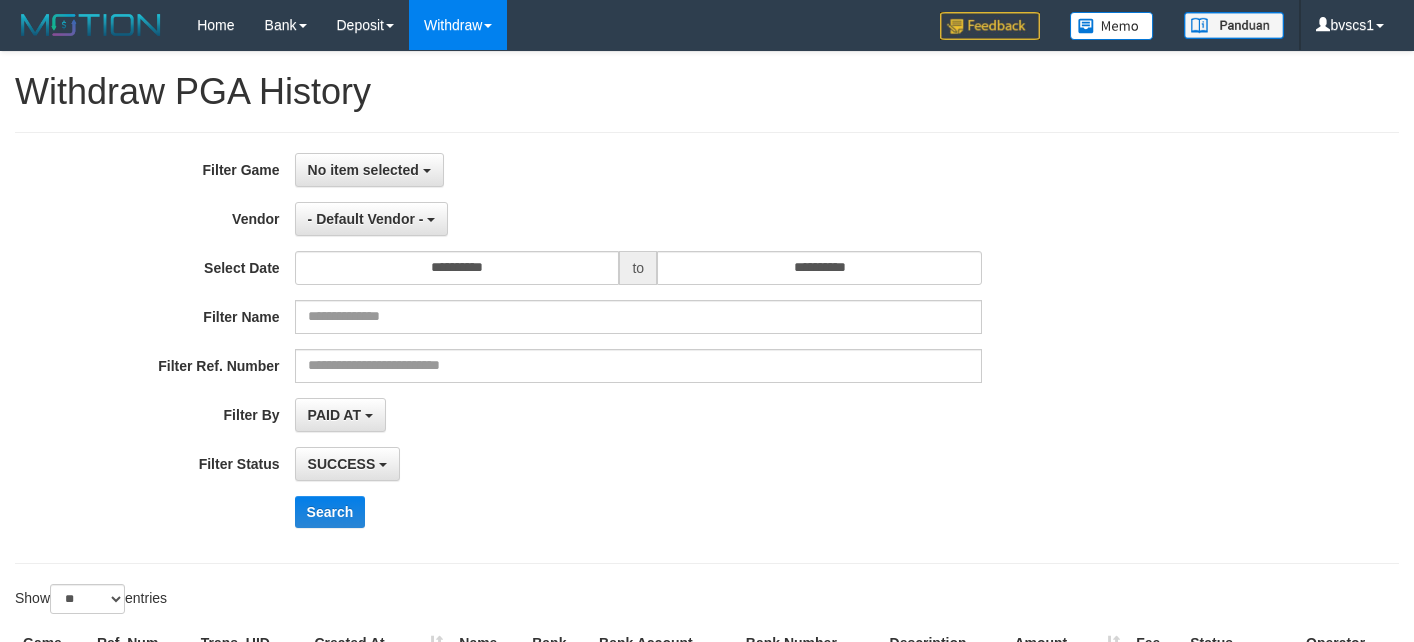 select 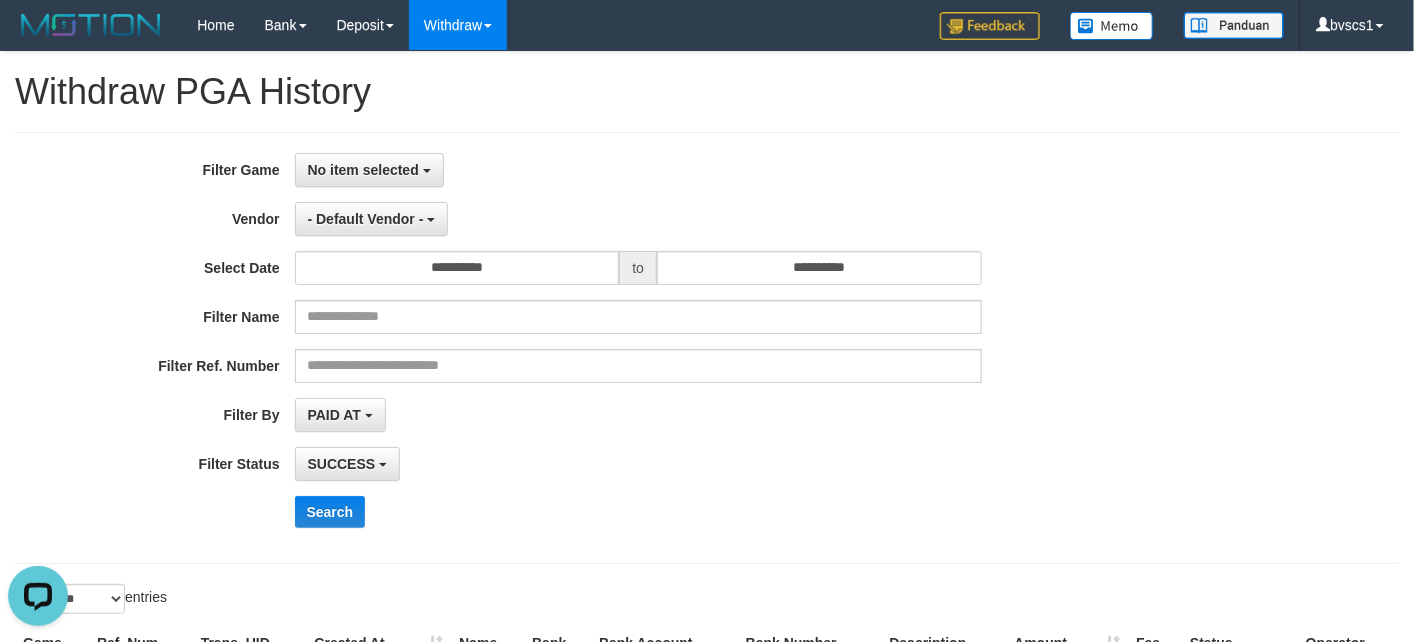scroll, scrollTop: 0, scrollLeft: 0, axis: both 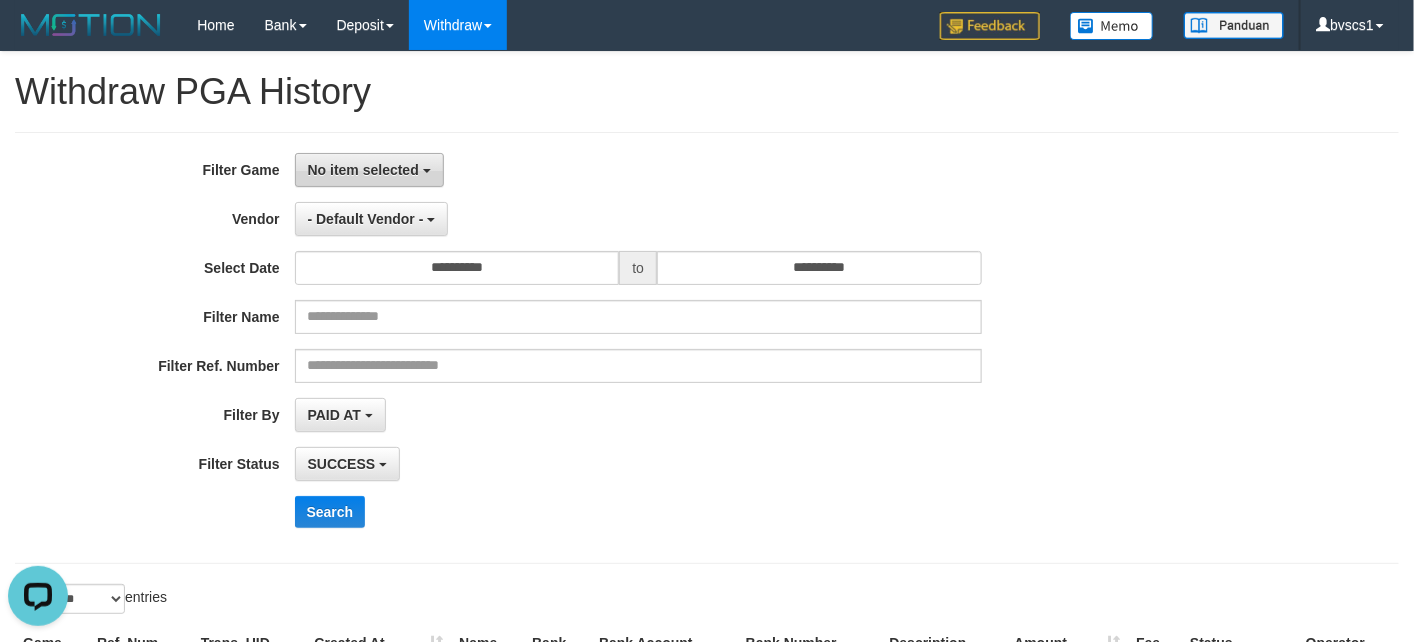 click at bounding box center [427, 171] 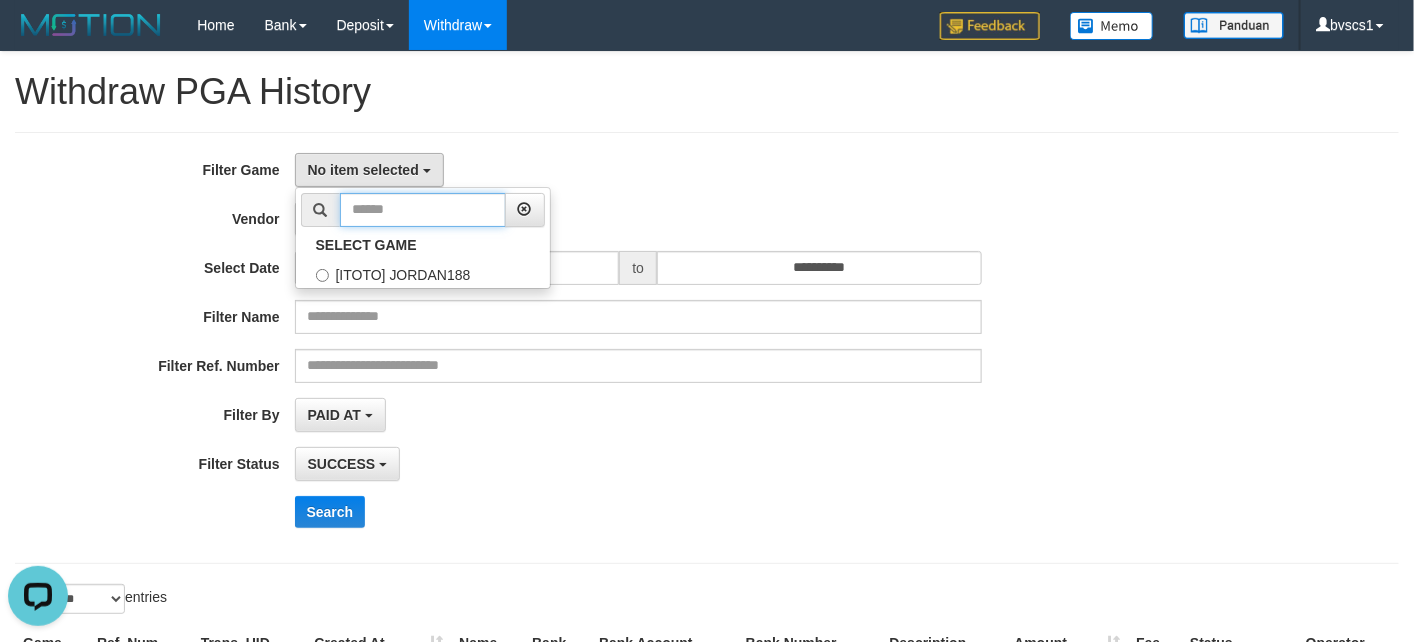 click at bounding box center [423, 210] 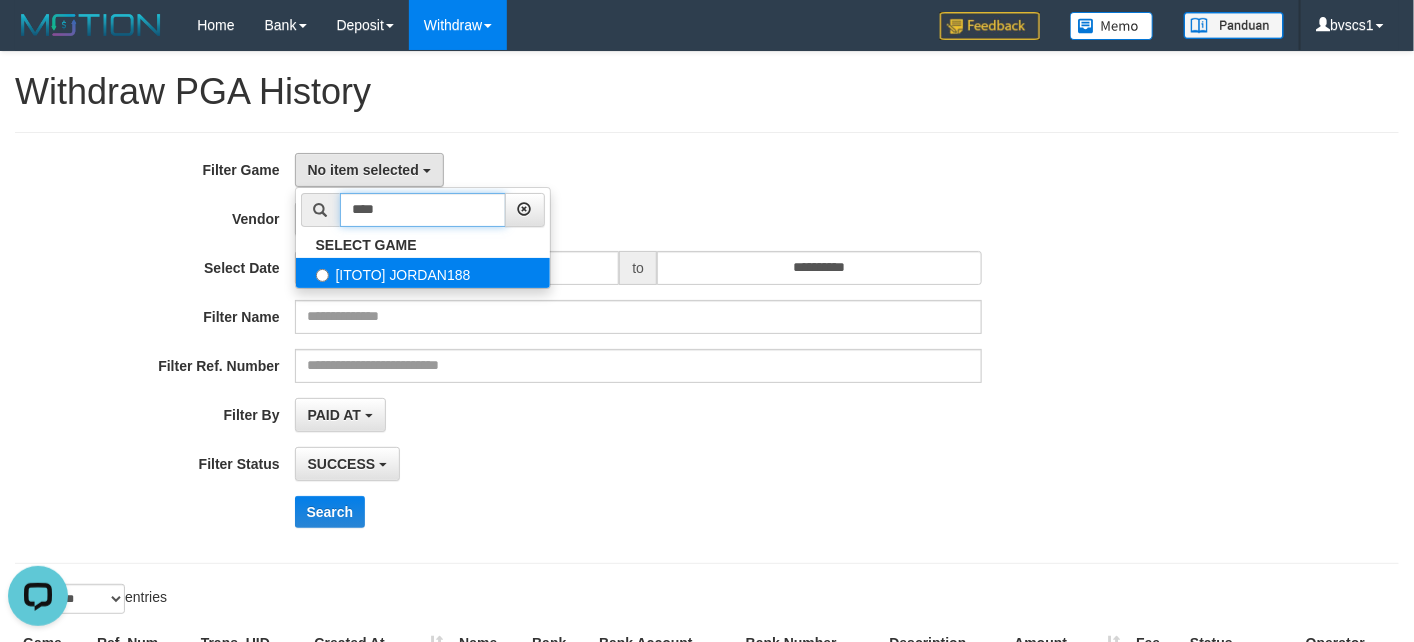 type on "****" 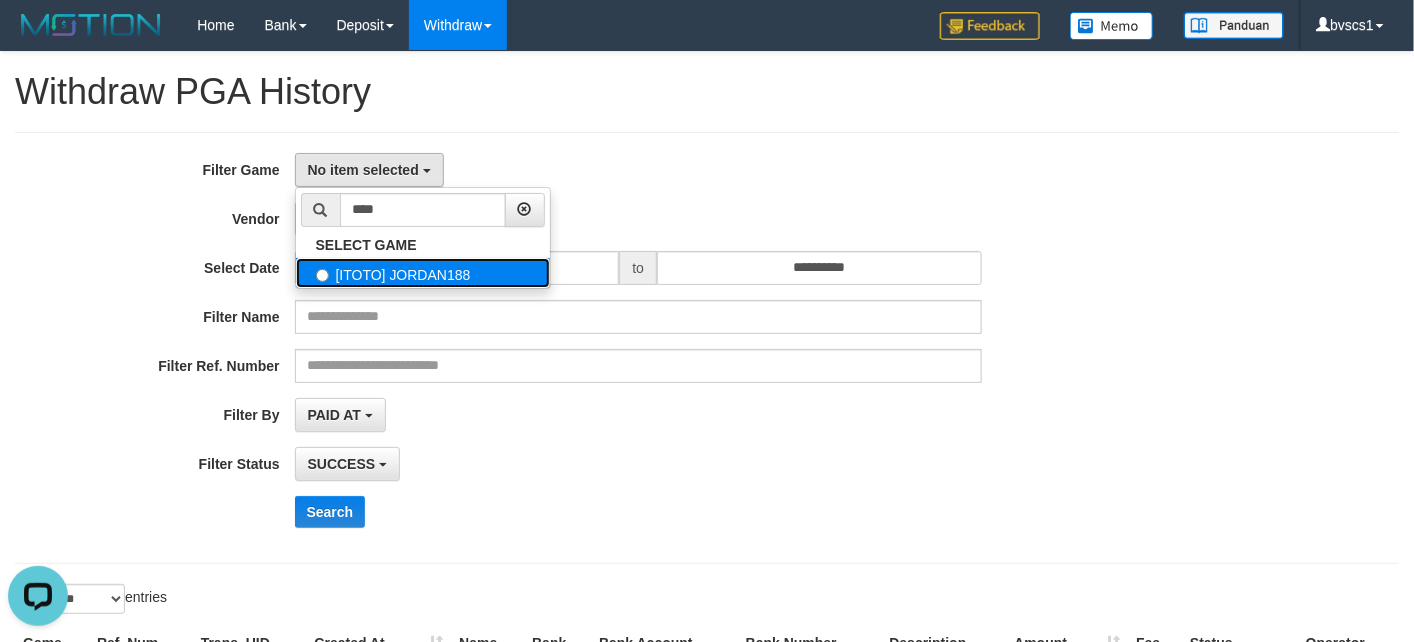 drag, startPoint x: 367, startPoint y: 276, endPoint x: 391, endPoint y: 172, distance: 106.733315 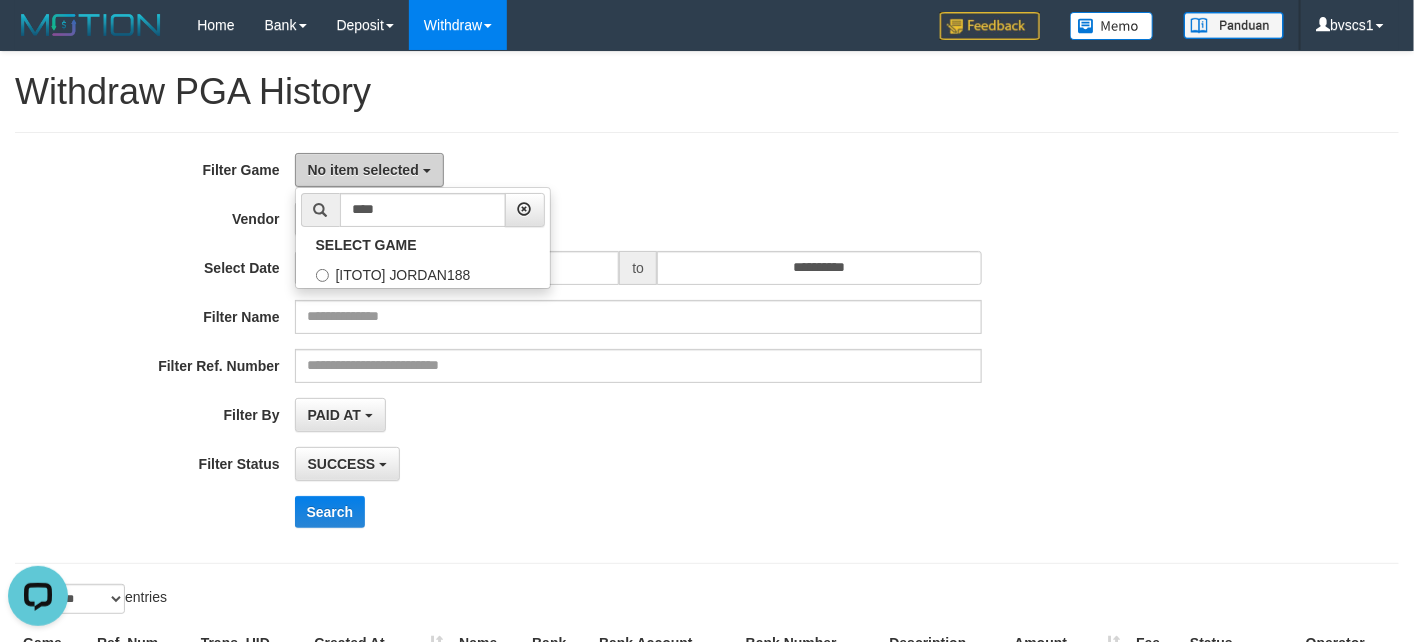 select on "****" 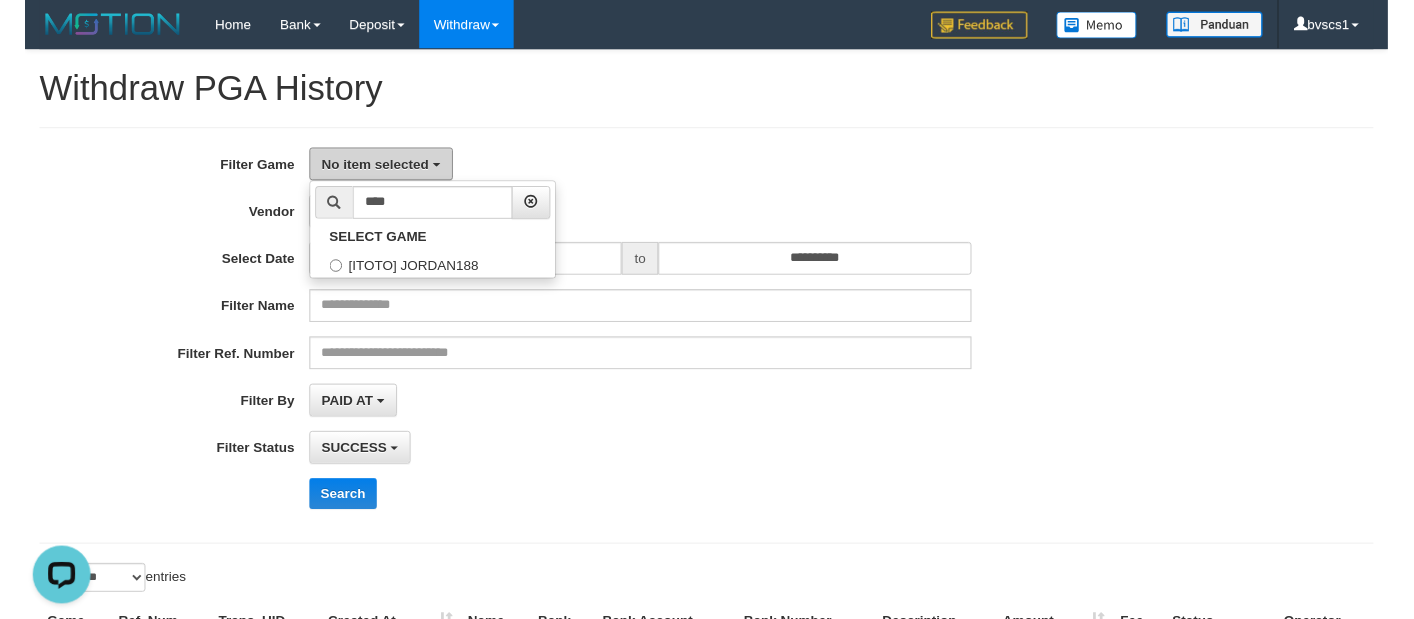 scroll, scrollTop: 18, scrollLeft: 0, axis: vertical 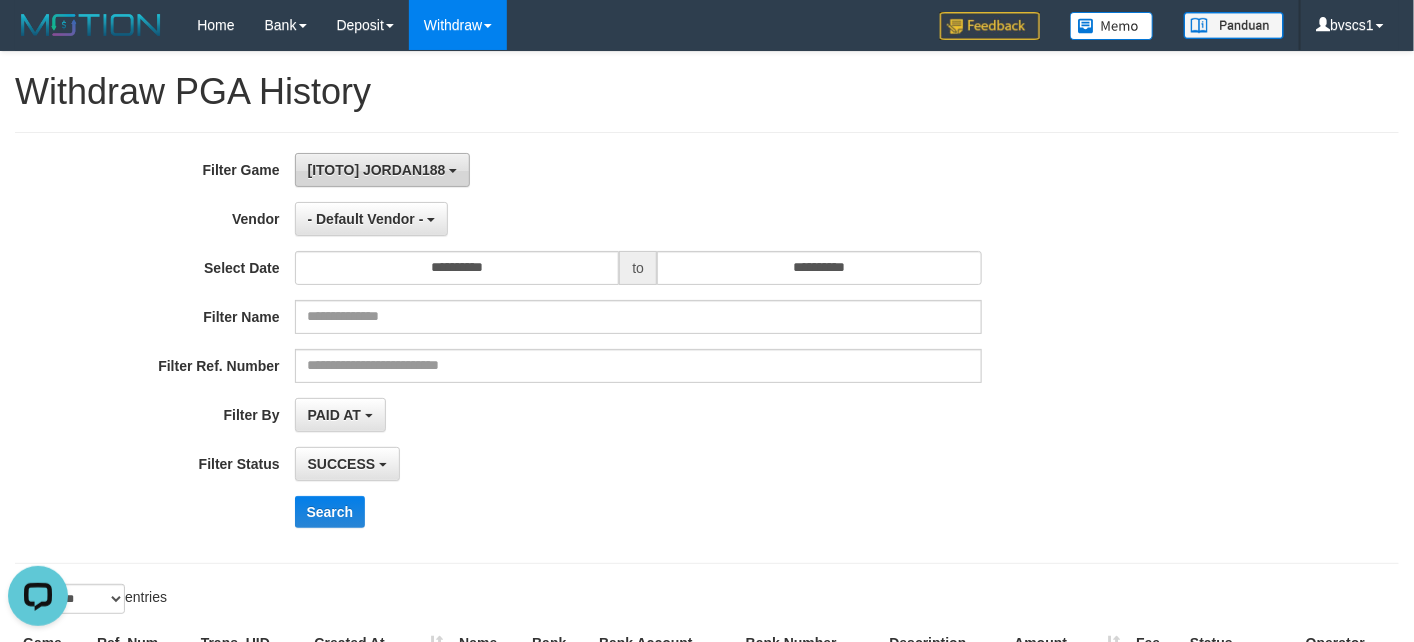 click on "[ITOTO] JORDAN188" at bounding box center (377, 170) 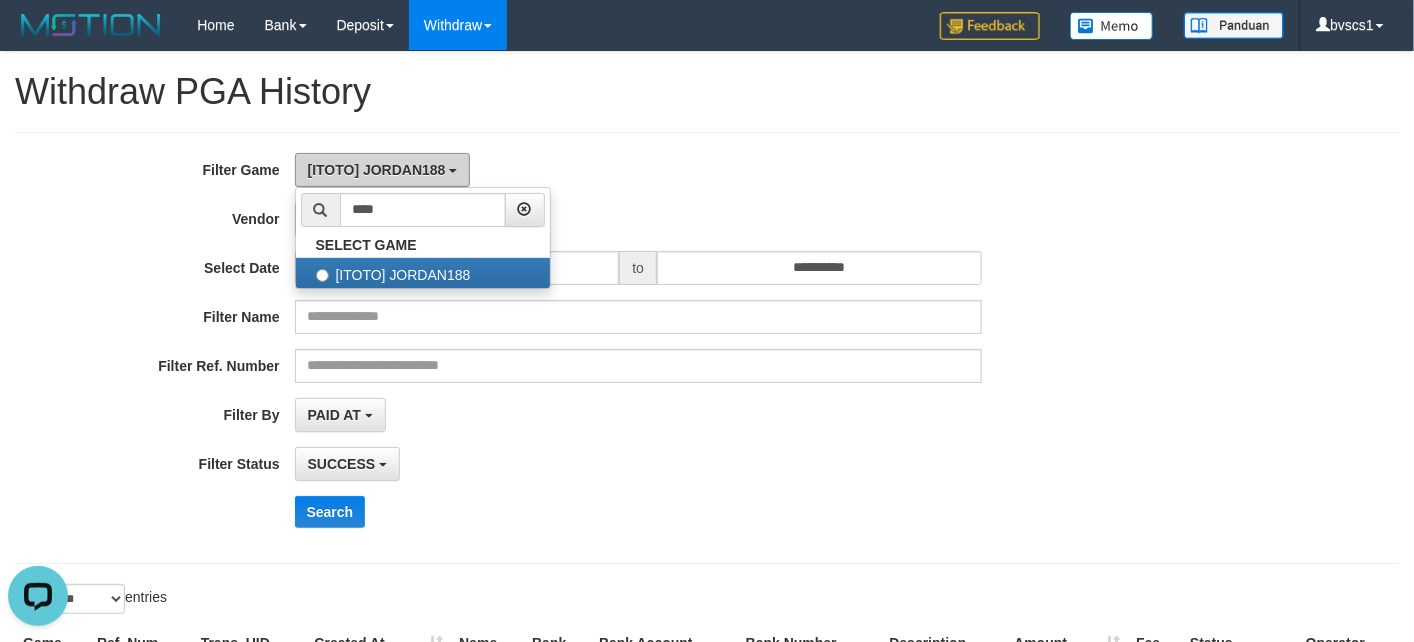 click on "[ITOTO] JORDAN188" at bounding box center (377, 170) 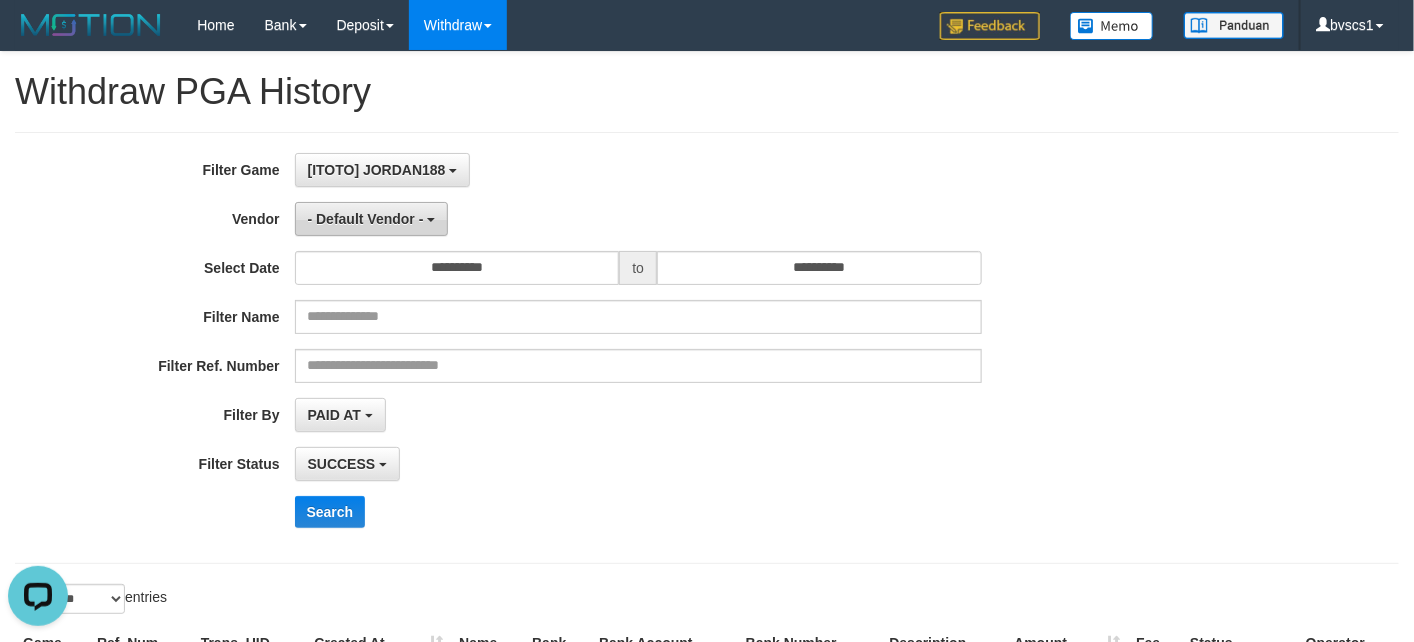click on "- Default Vendor -" at bounding box center [366, 219] 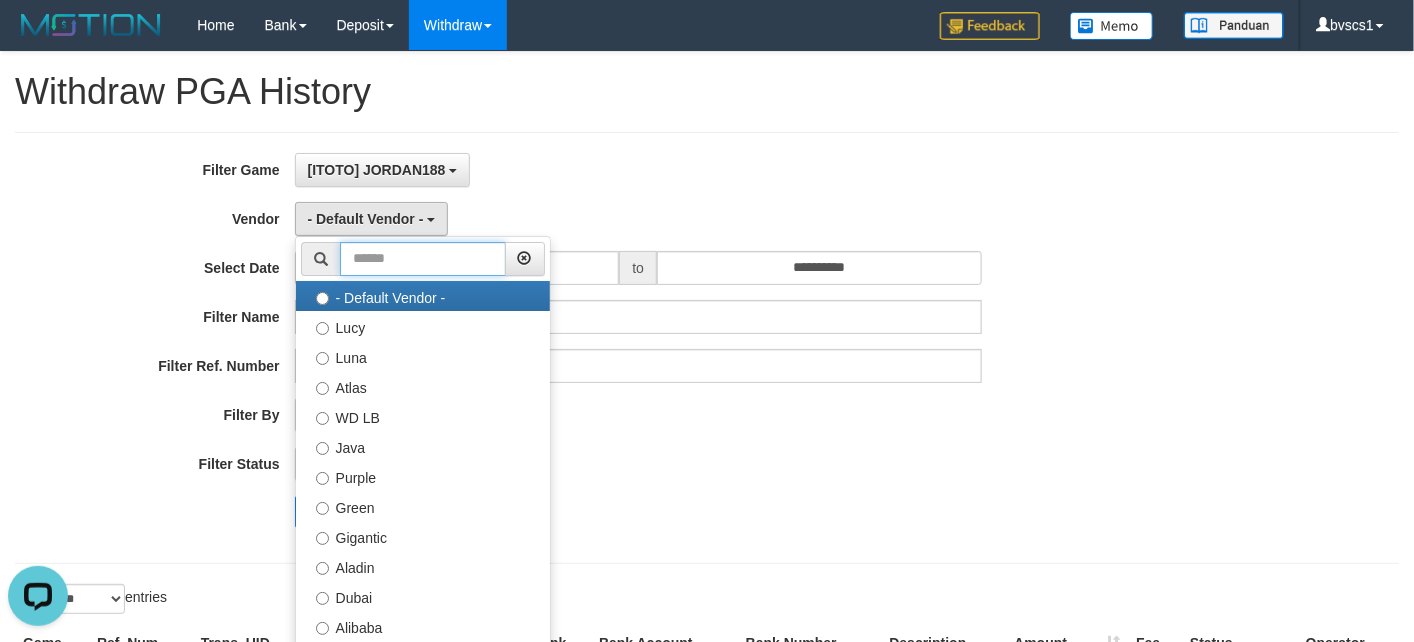 click at bounding box center (423, 259) 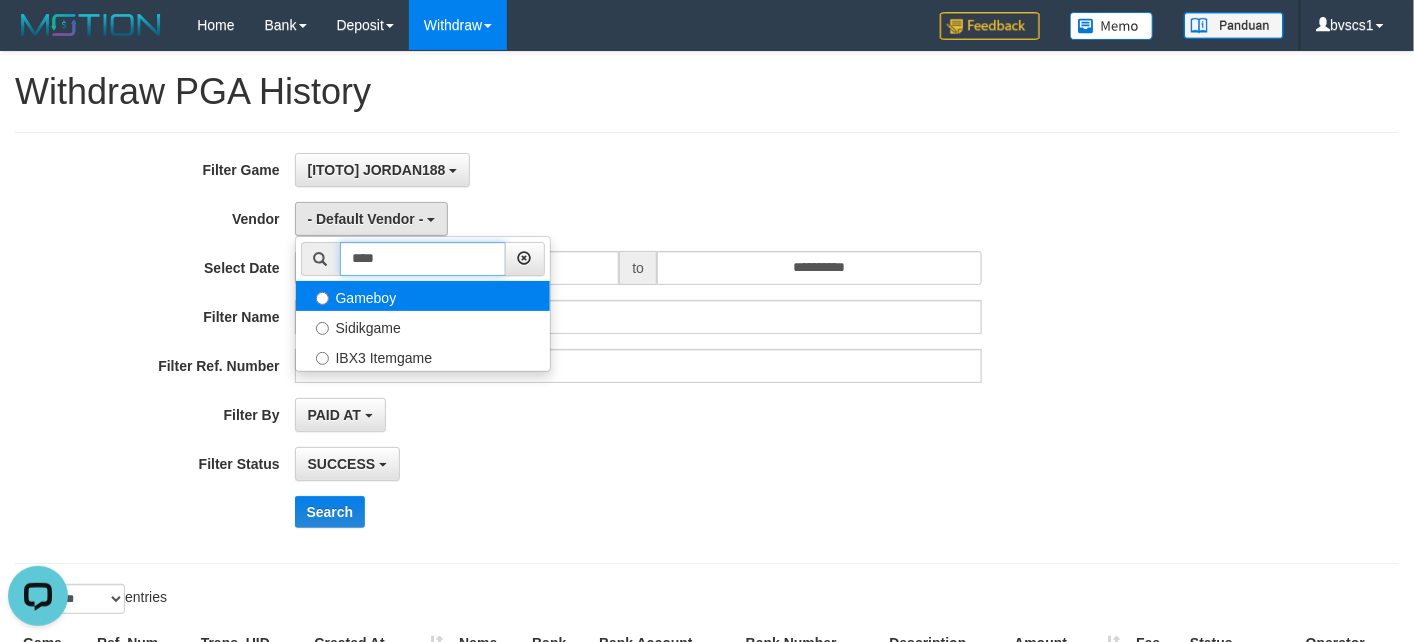 type on "****" 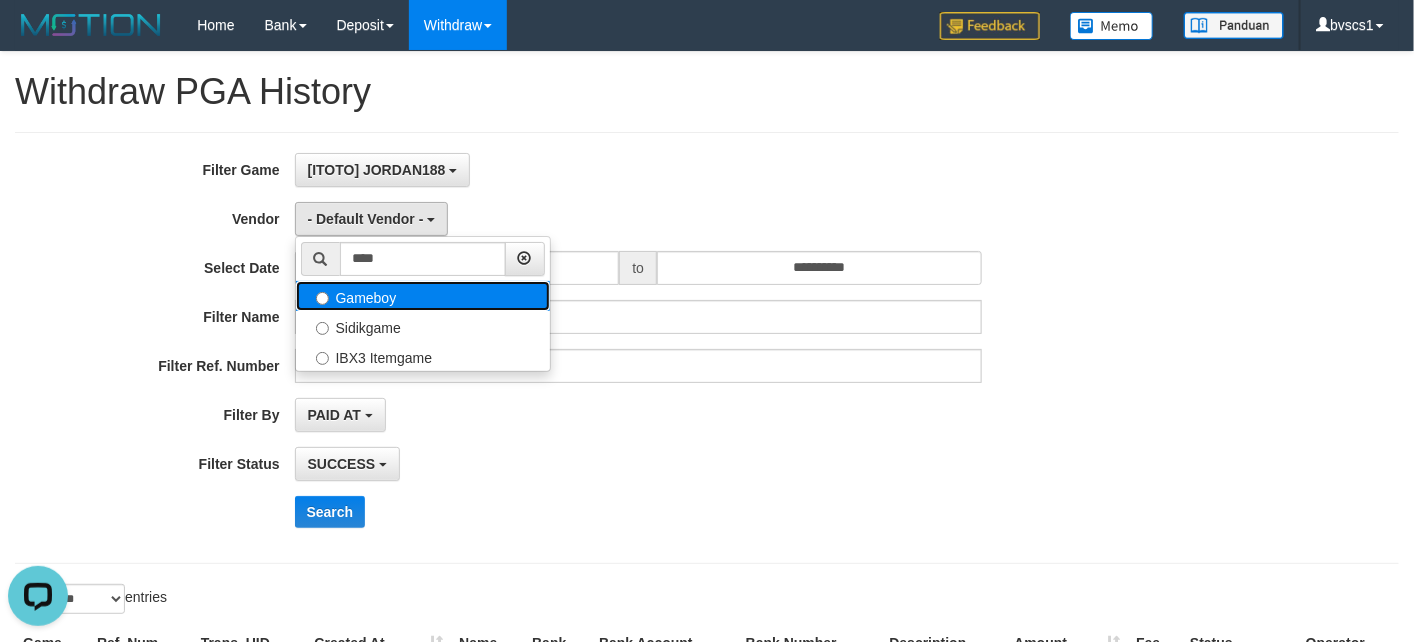 click on "Gameboy" at bounding box center (423, 296) 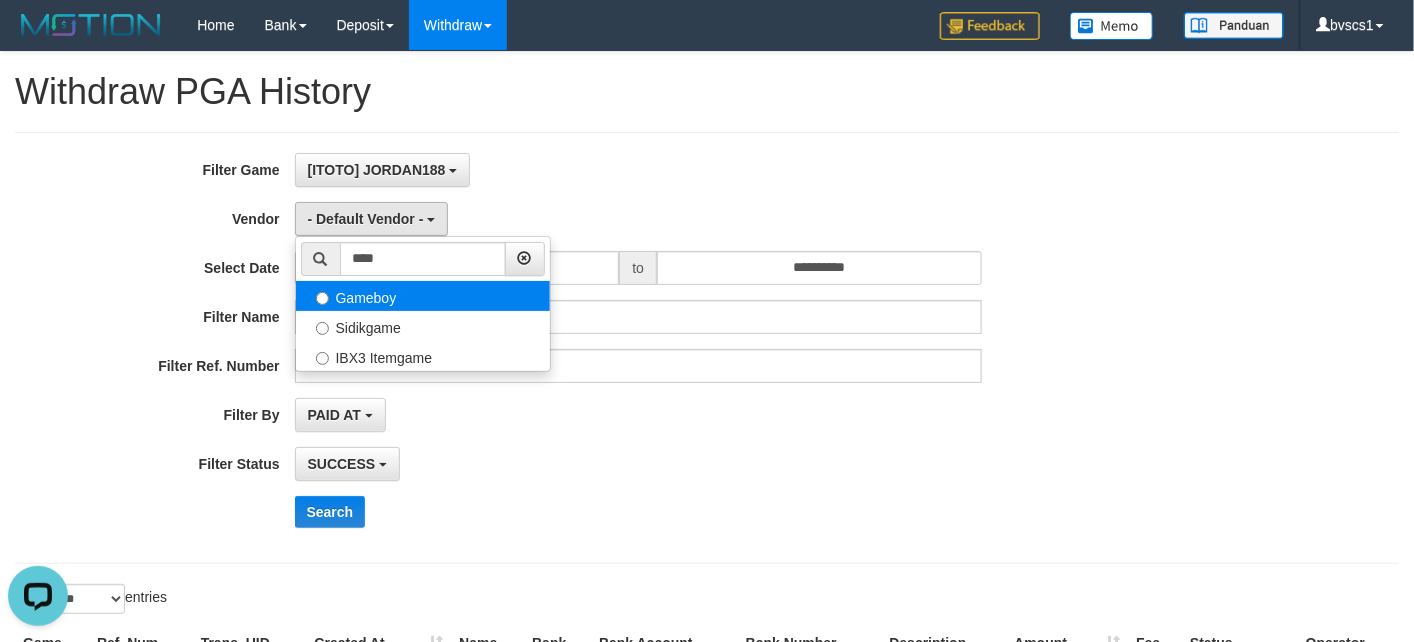 select on "**********" 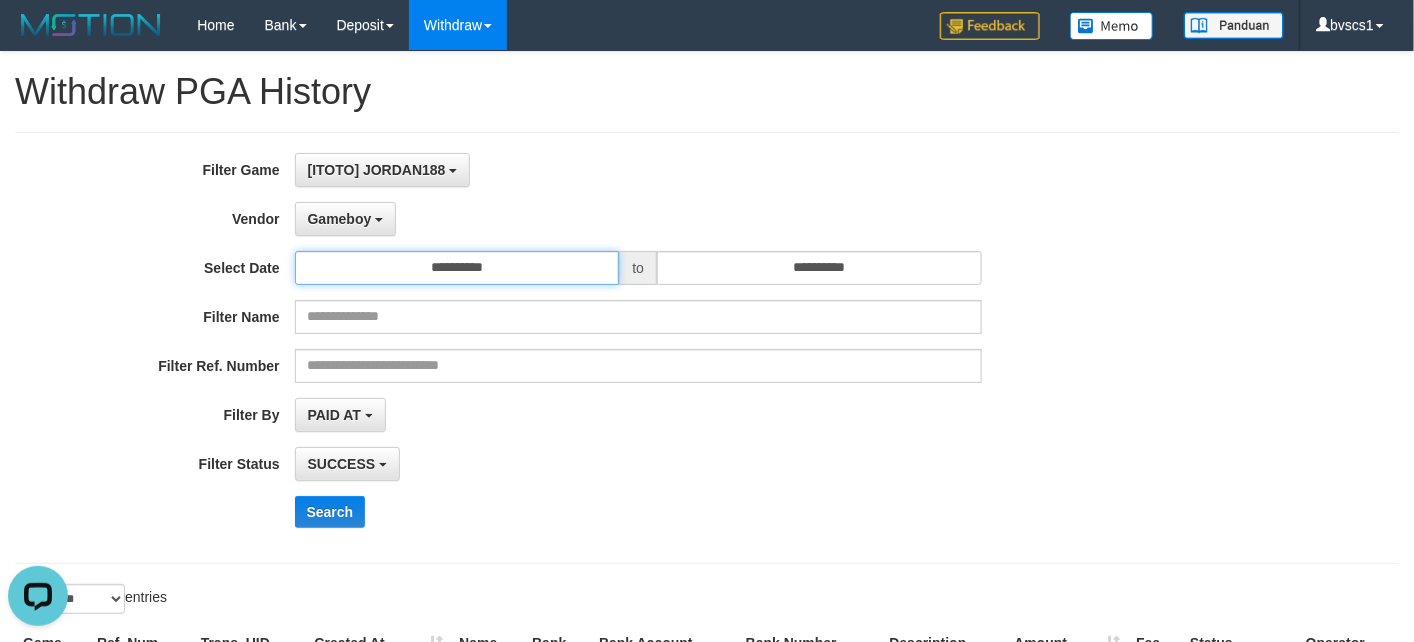 click on "**********" at bounding box center [457, 268] 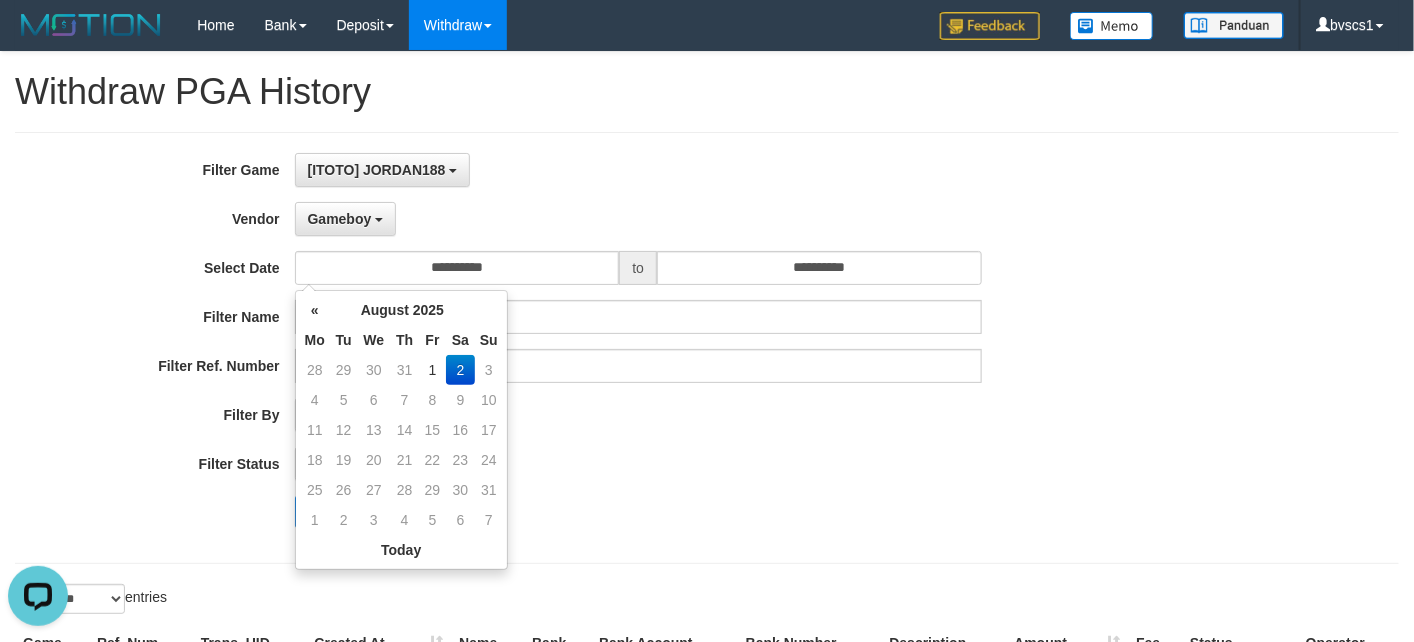 drag, startPoint x: 715, startPoint y: 405, endPoint x: 684, endPoint y: 387, distance: 35.846897 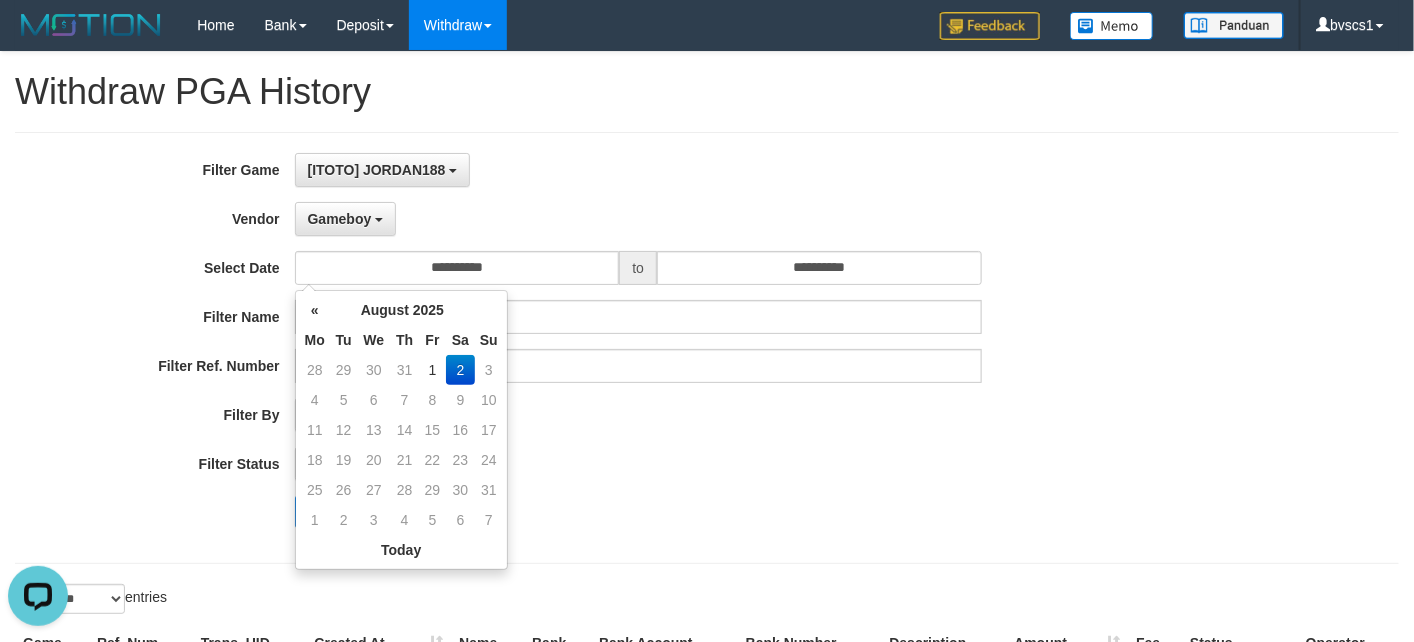 click on "PAID AT
PAID AT
CREATED AT" at bounding box center [638, 415] 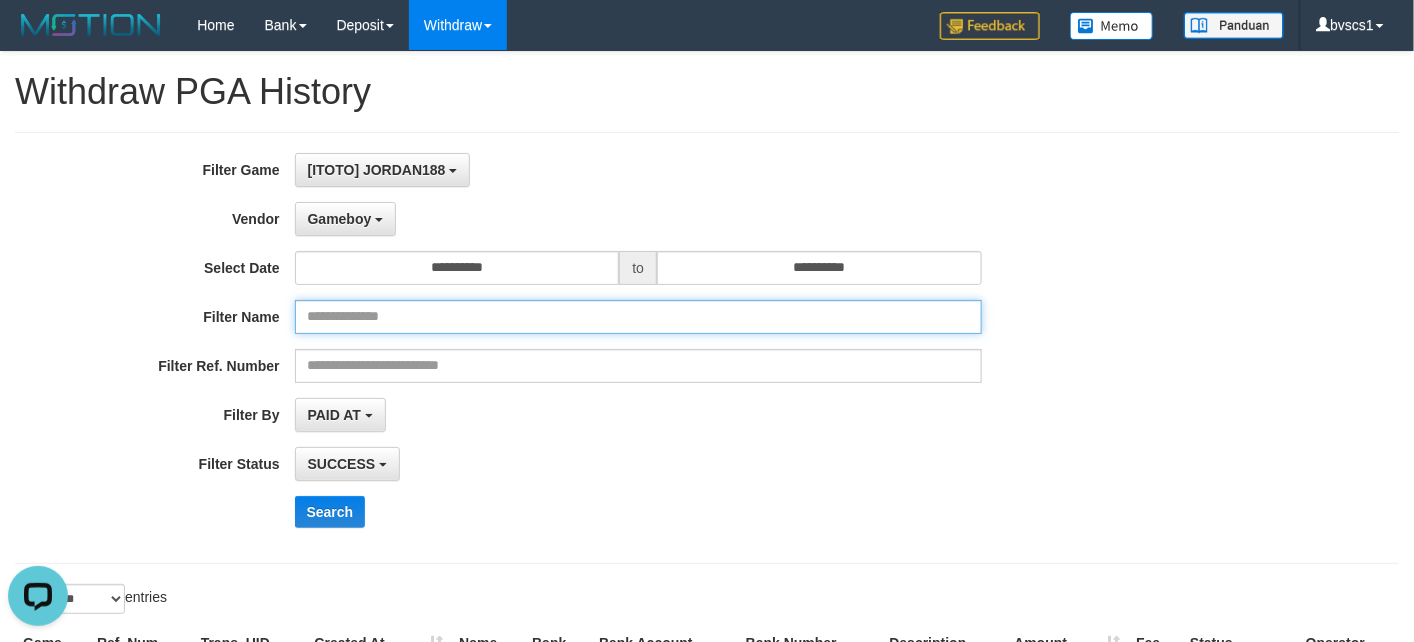 click at bounding box center [638, 317] 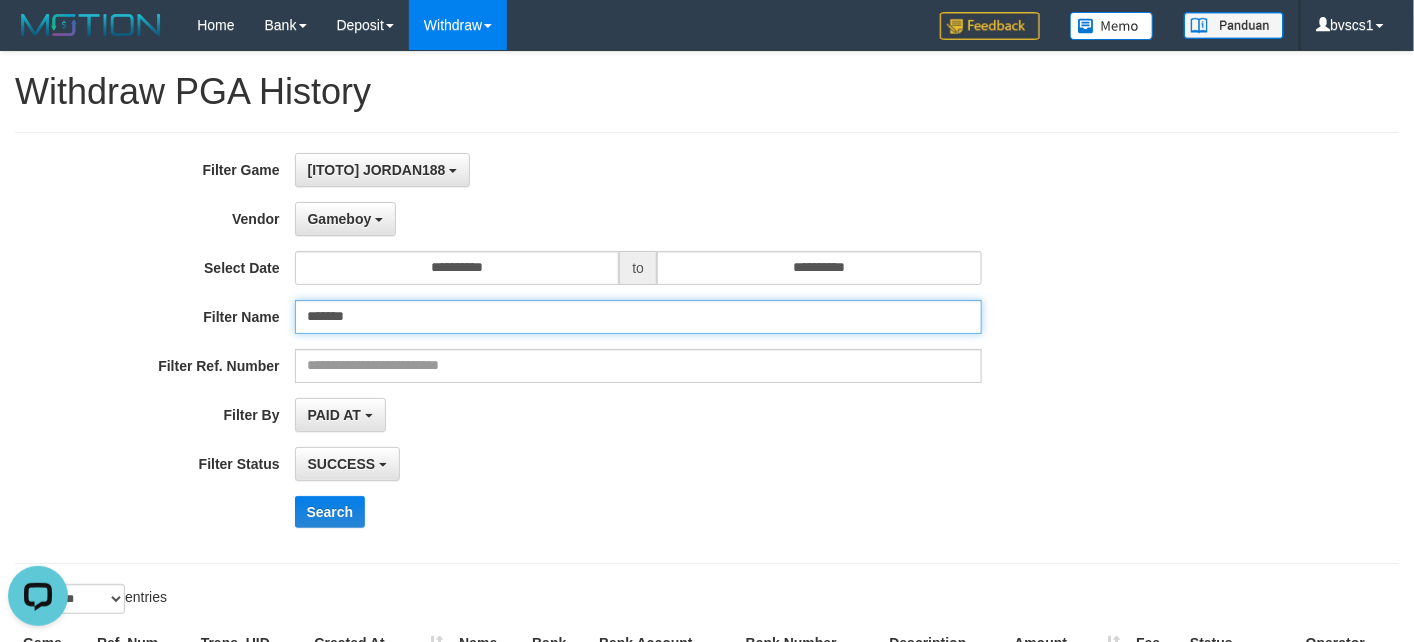 type 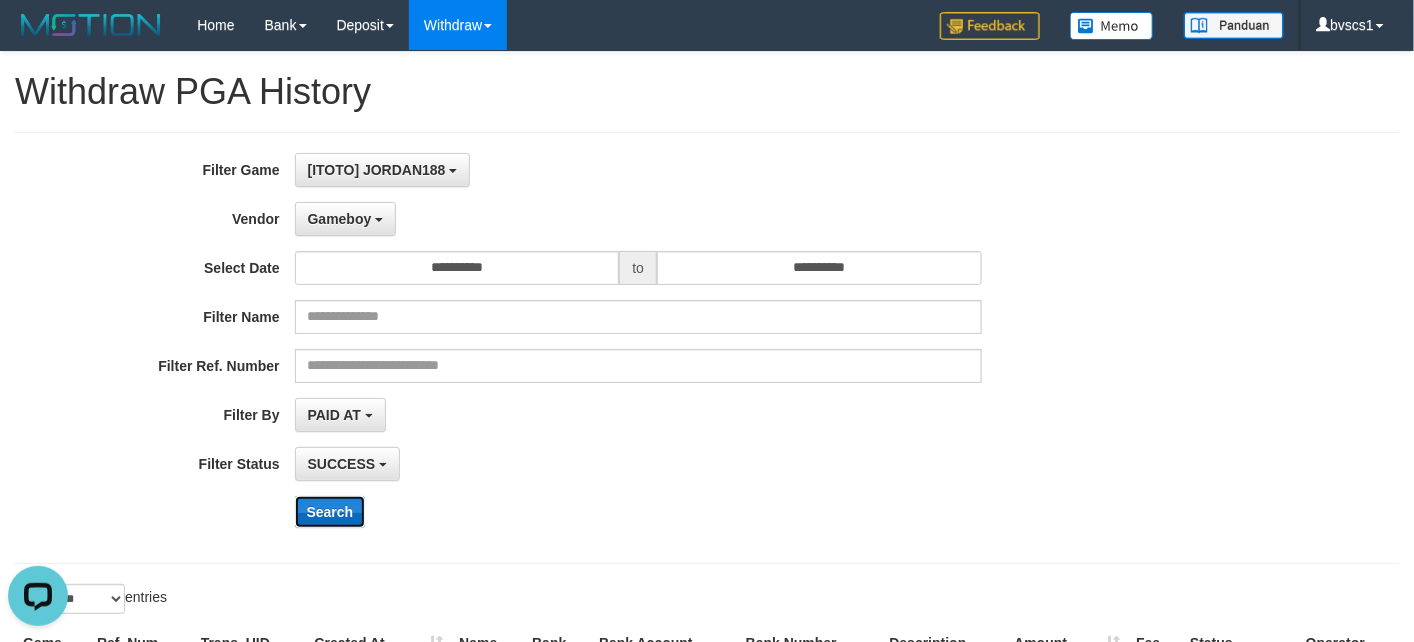 click on "Search" at bounding box center (330, 512) 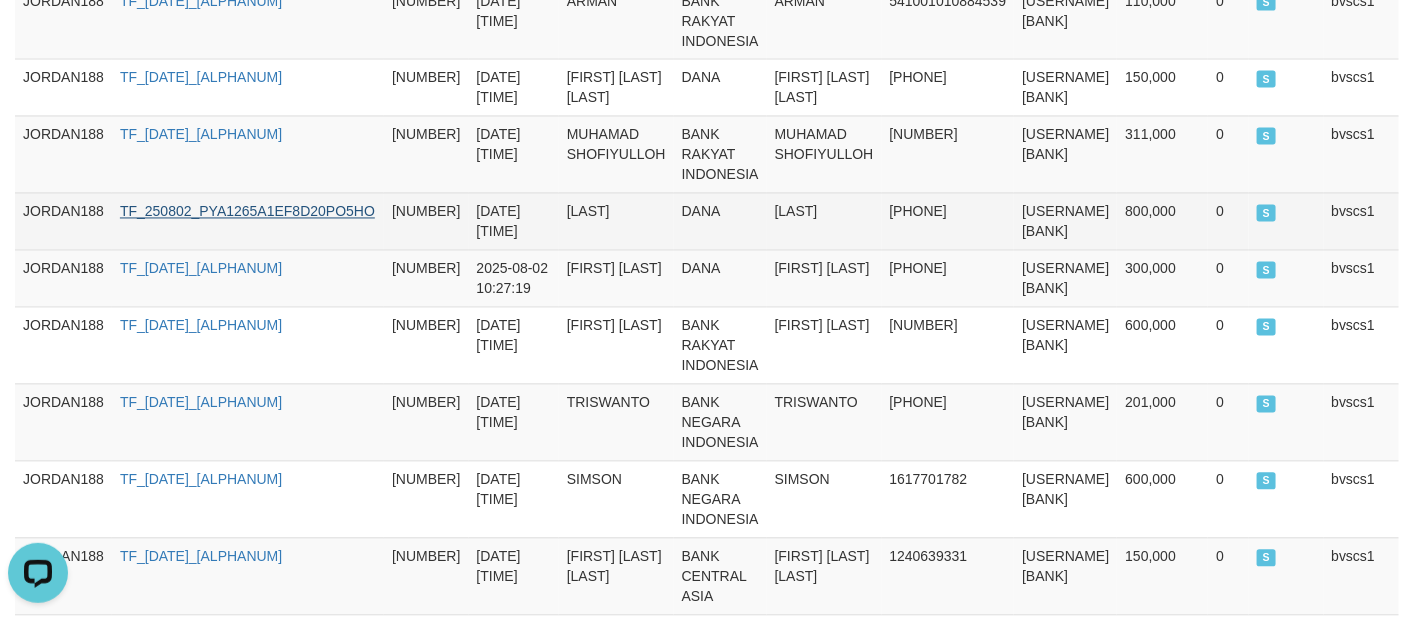 scroll, scrollTop: 1350, scrollLeft: 0, axis: vertical 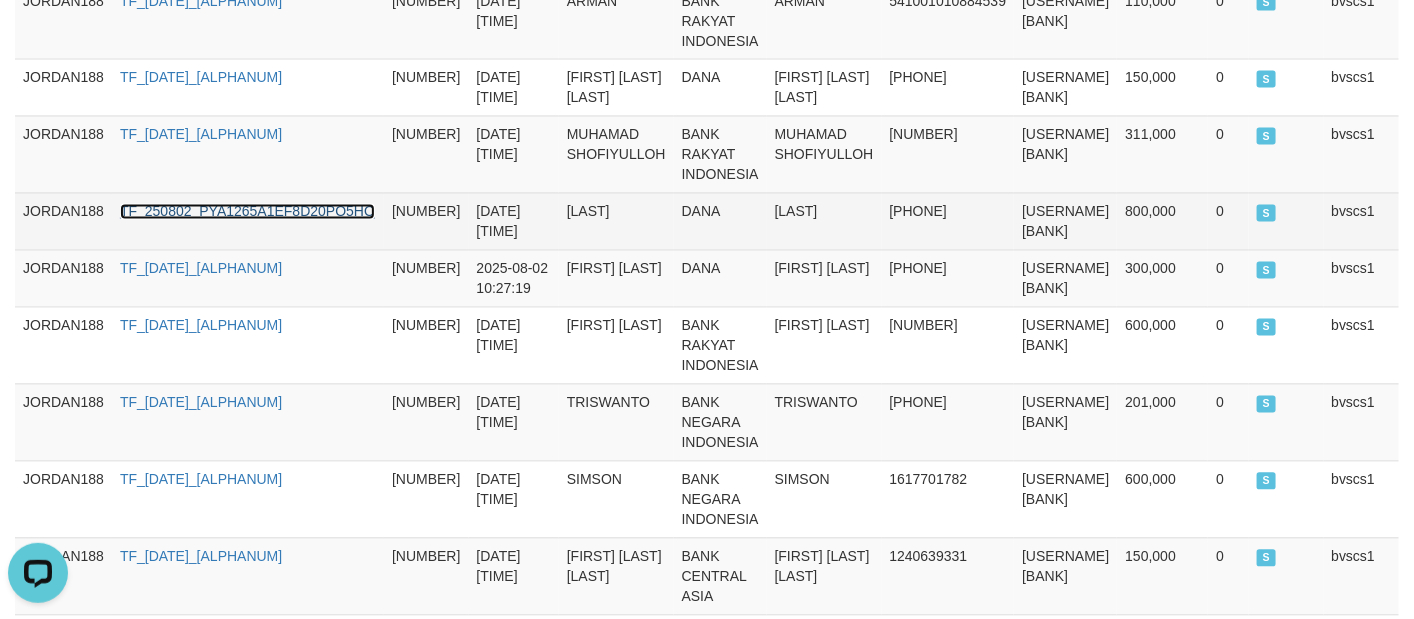 click on "TF_250802_PYA1265A1EF8D20PO5HO" at bounding box center (247, 212) 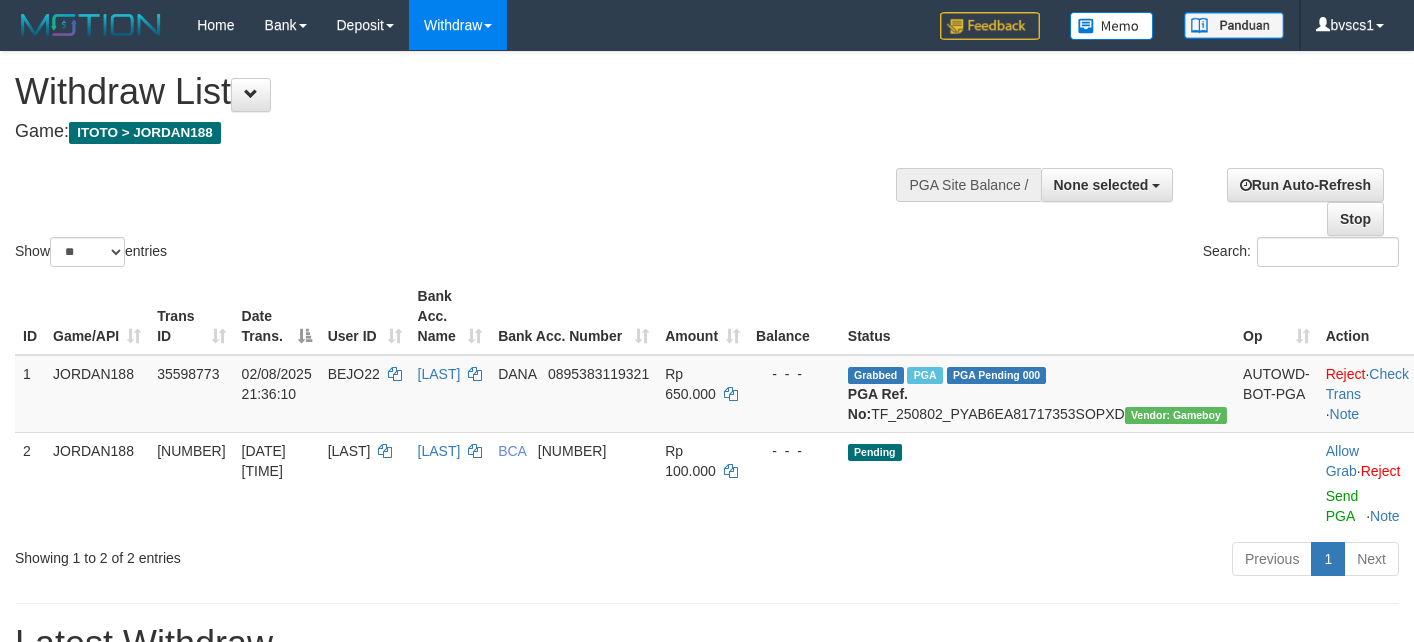 select 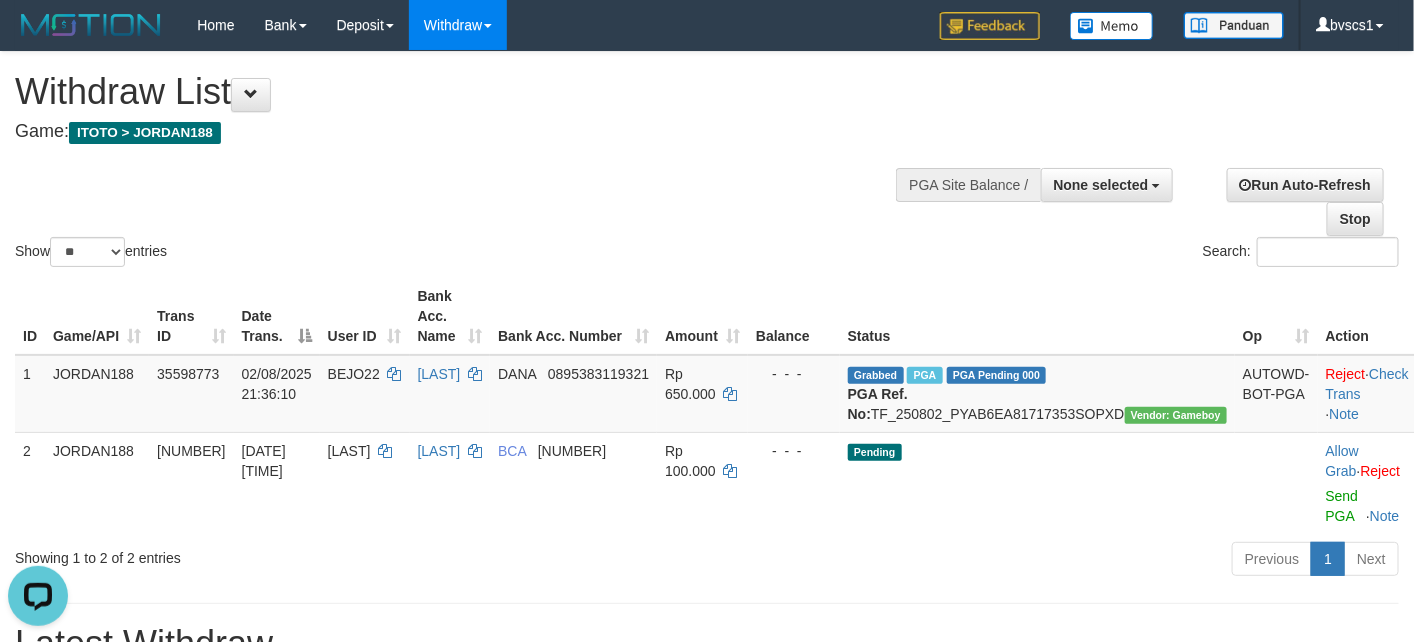 scroll, scrollTop: 0, scrollLeft: 0, axis: both 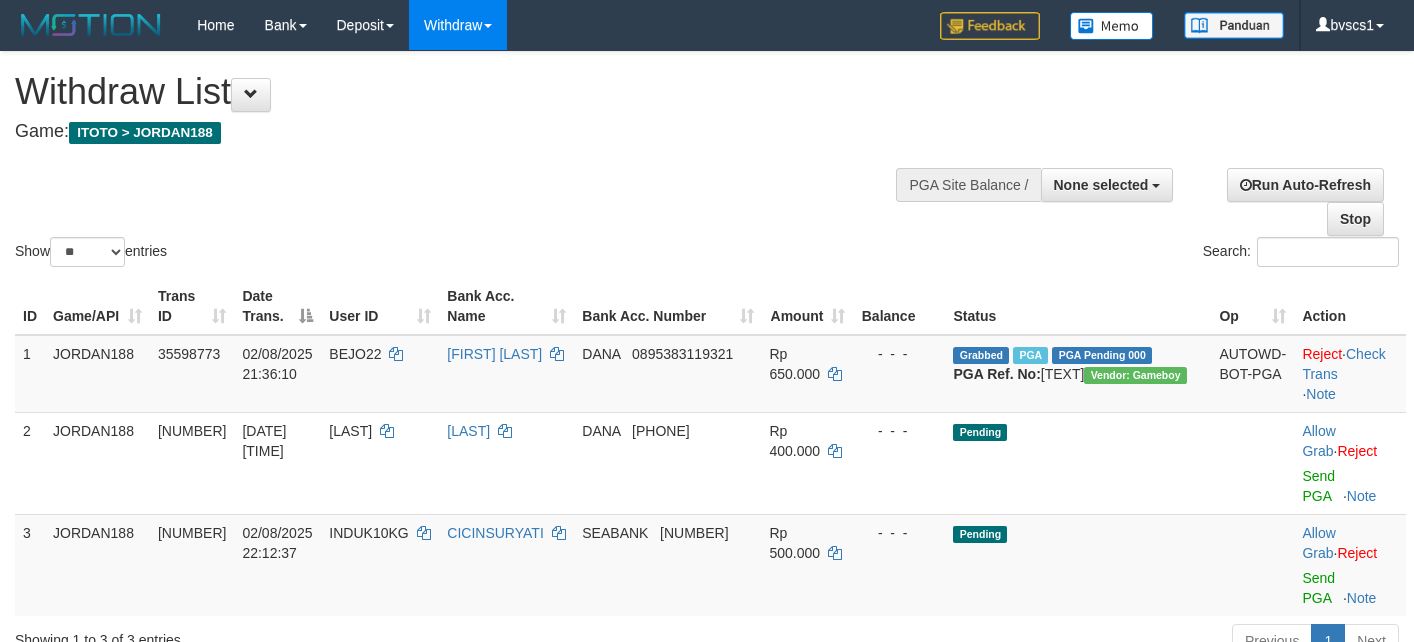 select 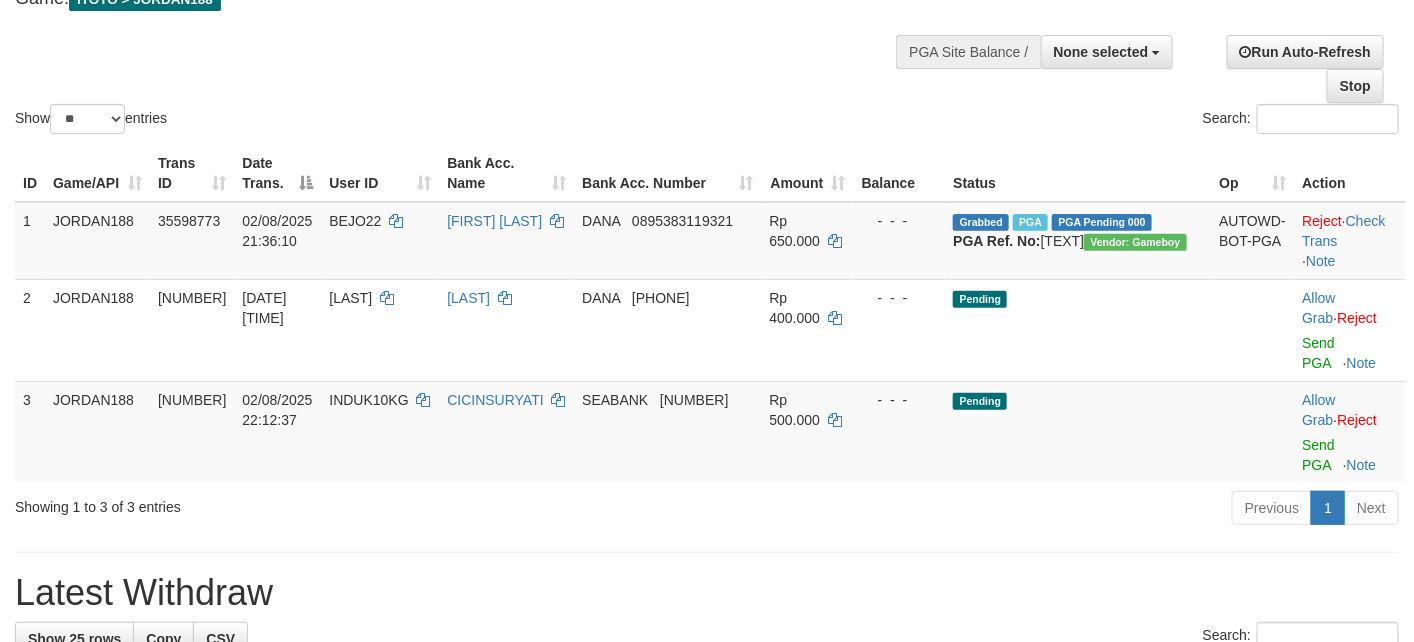 scroll, scrollTop: 300, scrollLeft: 0, axis: vertical 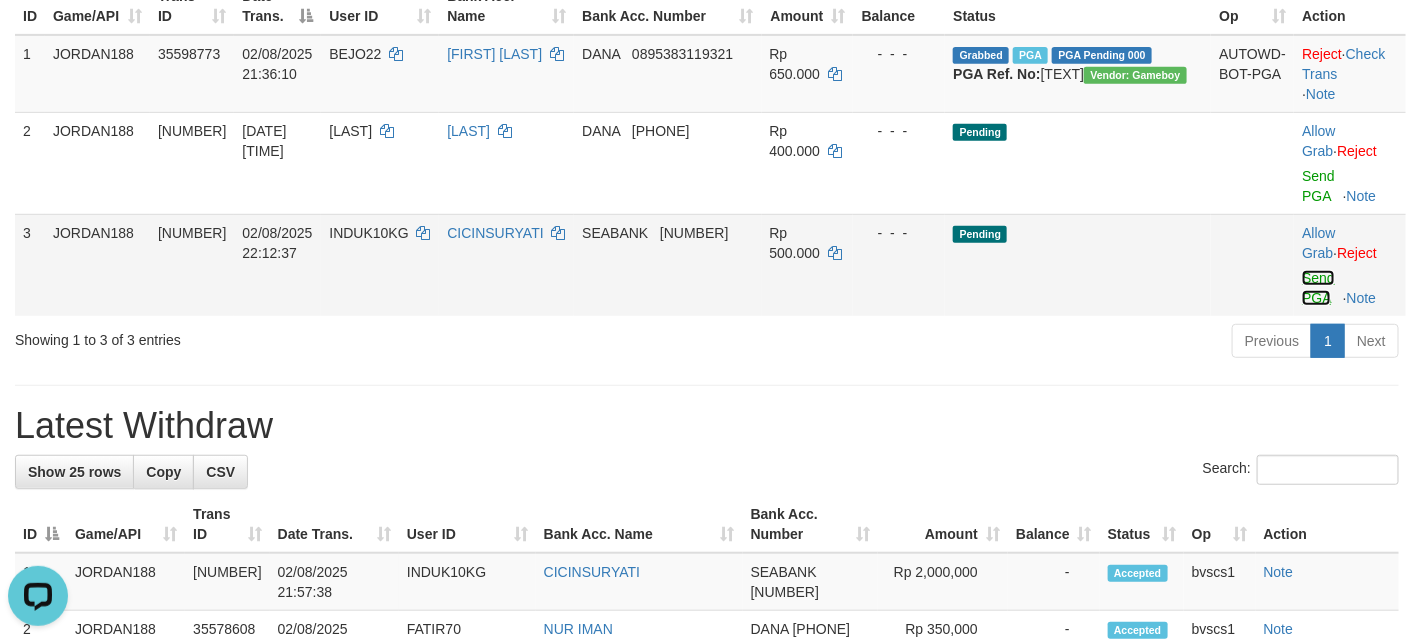 click on "Send PGA" at bounding box center [1318, 288] 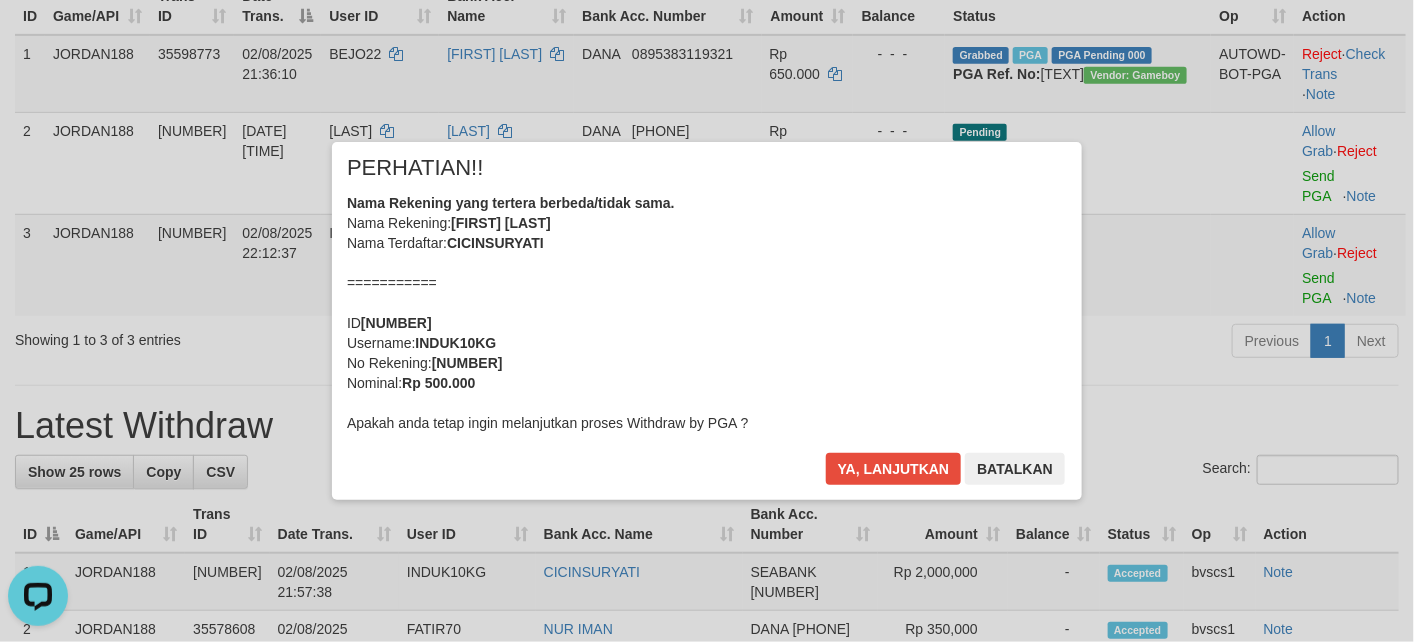 click on "× PERHATIAN!! Nama Rekening yang tertera berbeda/tidak sama. Nama Rekening:  CICIN SURYATI Nama Terdaftar:  CICINSURYATI =========== ID  35640321 Username:  INDUK10KG No Rekening:  901479553475 Nominal:  Rp 500.000 Apakah anda tetap ingin melanjutkan proses Withdraw by PGA ? Ya, lanjutkan Batalkan" at bounding box center (707, 321) 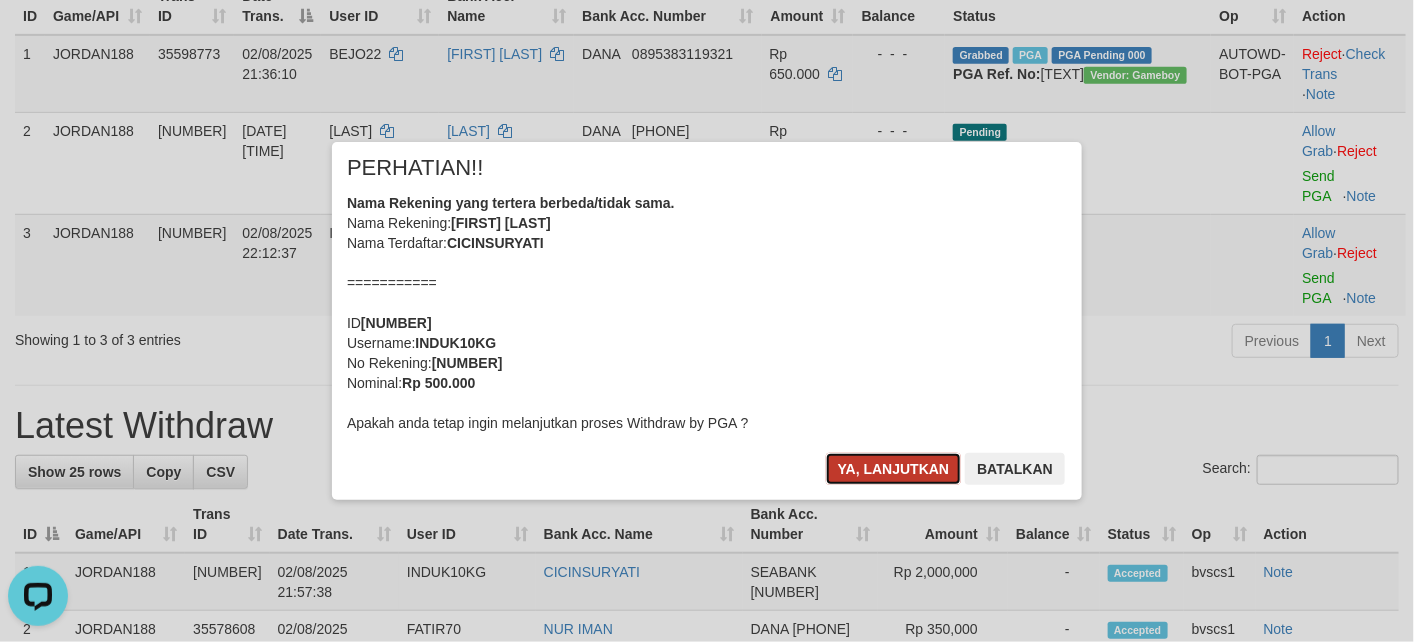 click on "Ya, lanjutkan" at bounding box center [894, 469] 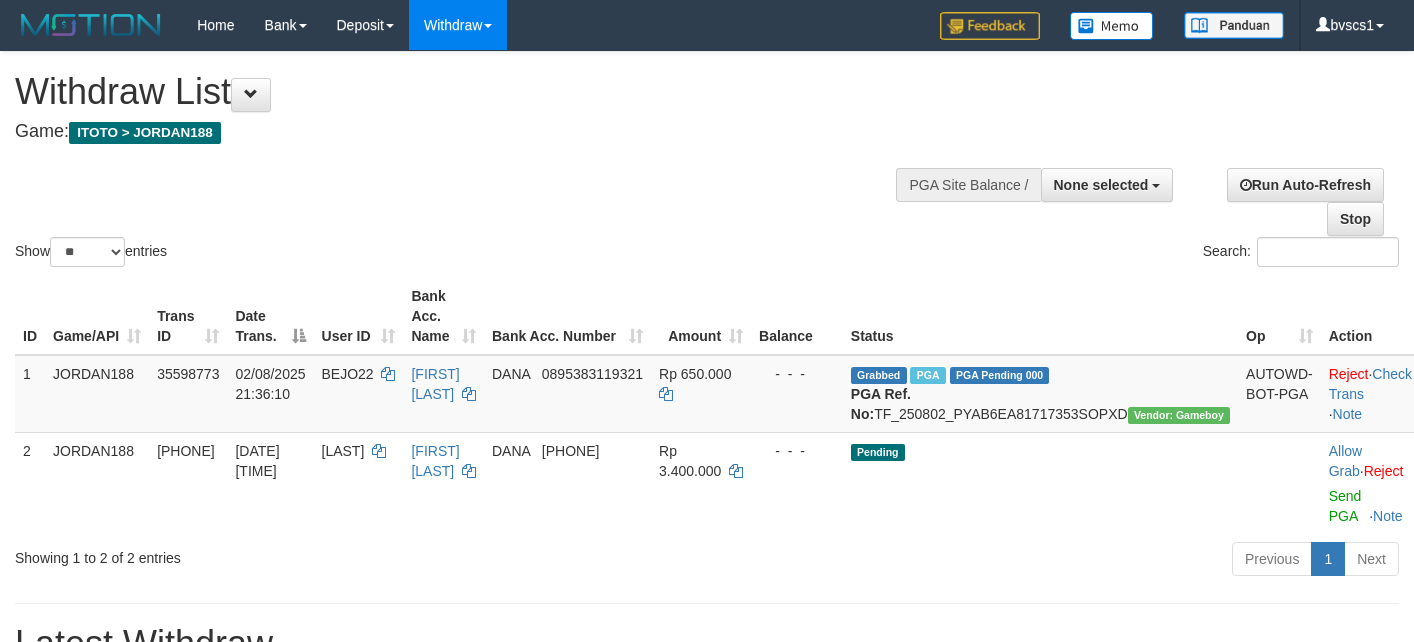select 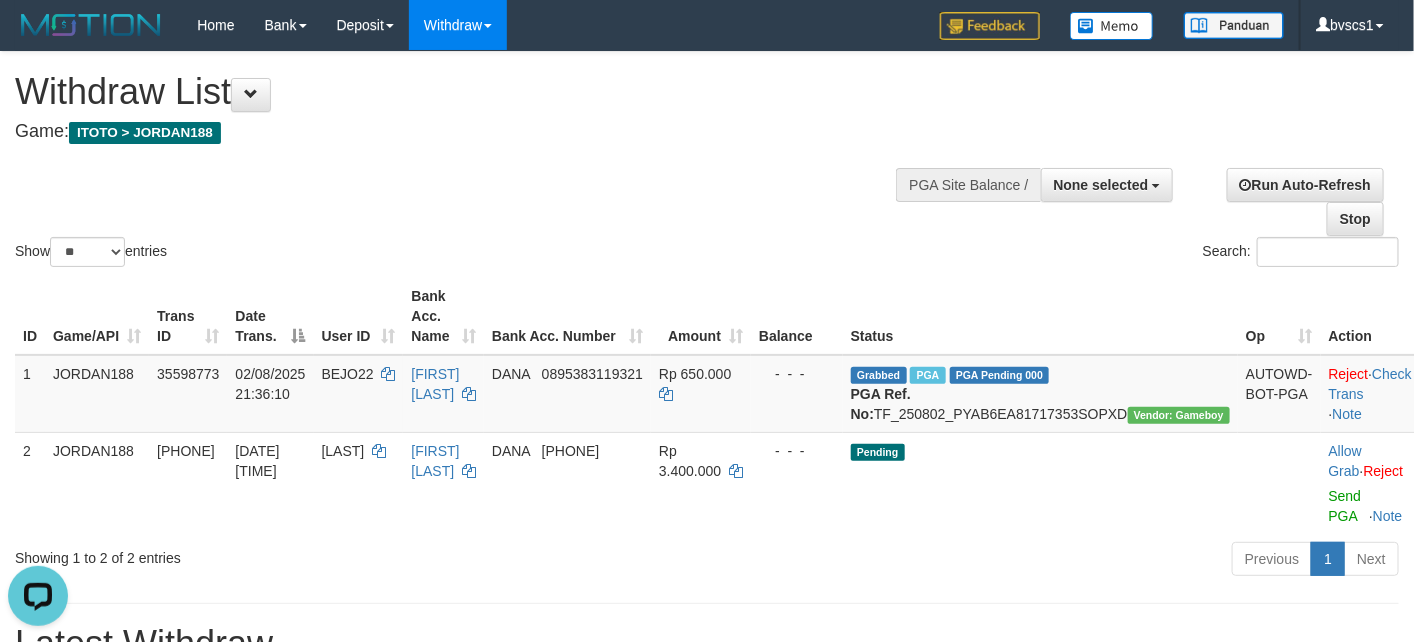 scroll, scrollTop: 0, scrollLeft: 0, axis: both 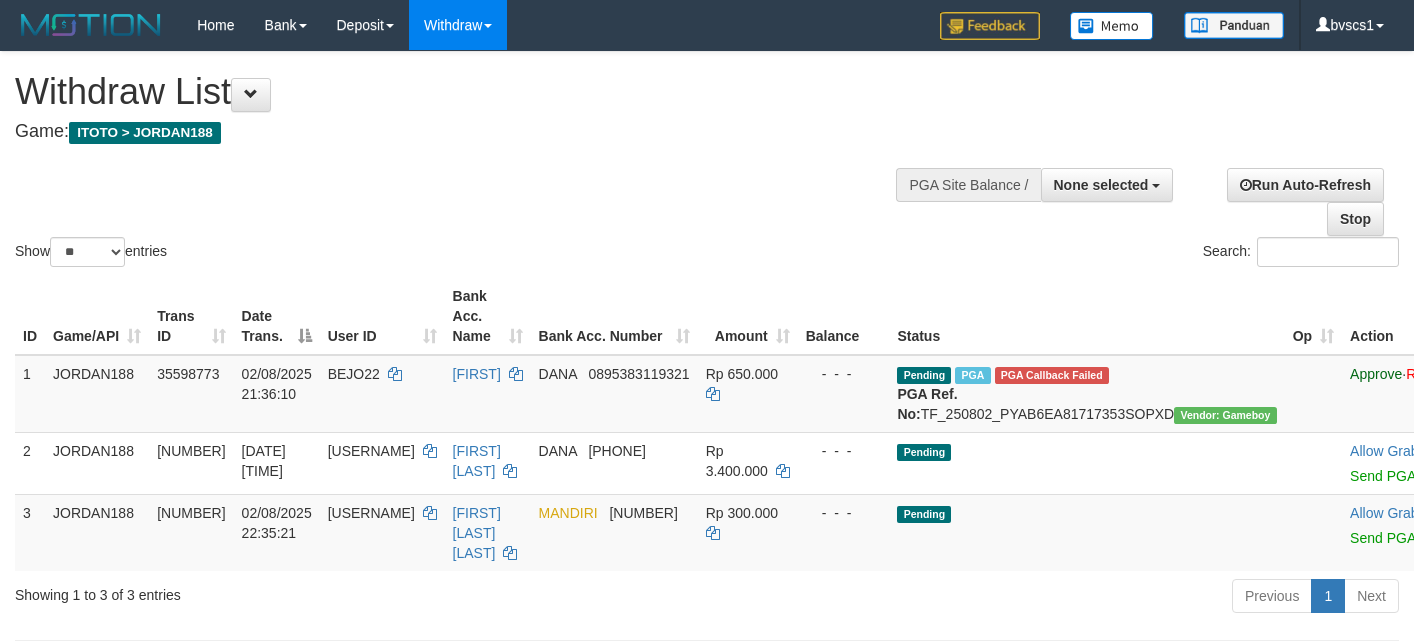 select 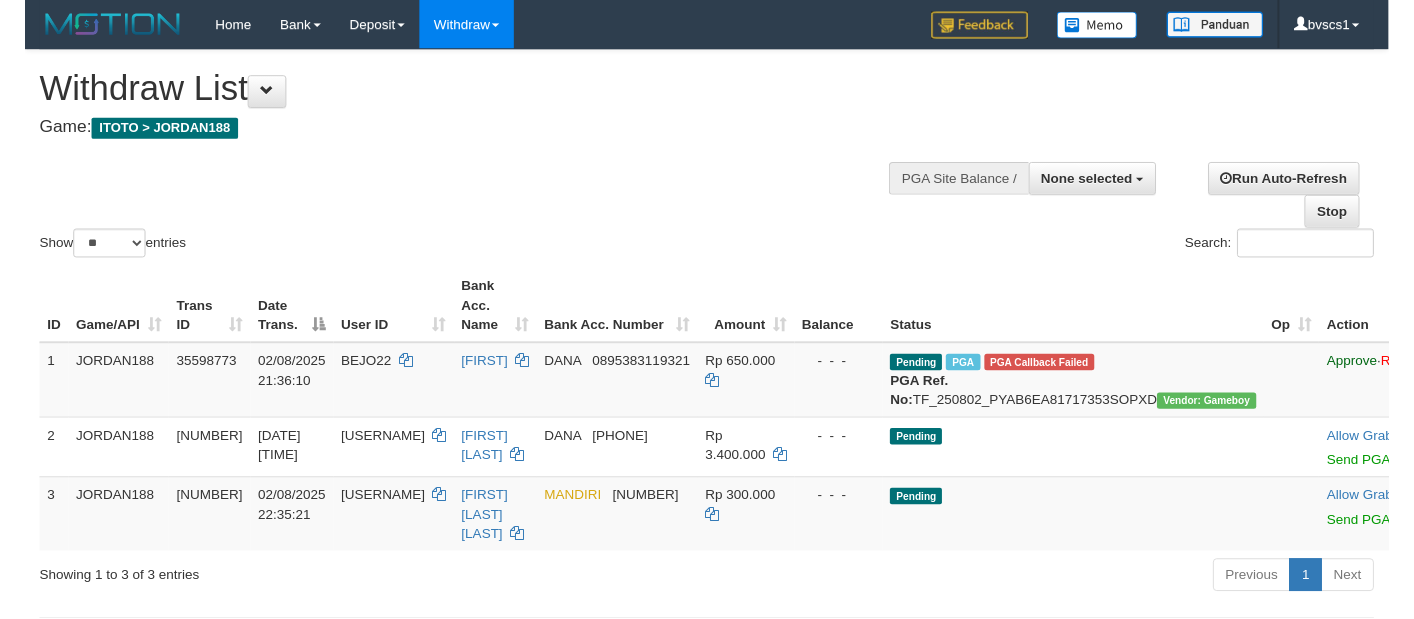 scroll, scrollTop: 0, scrollLeft: 0, axis: both 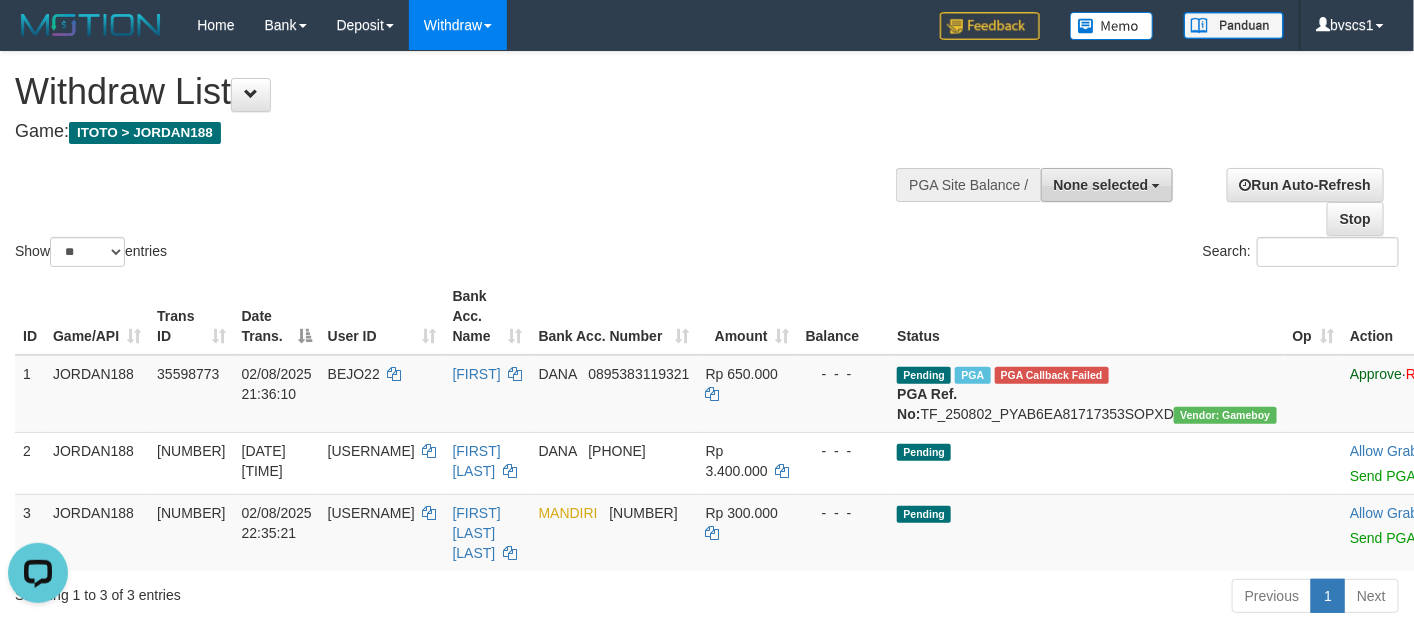 click on "None selected" at bounding box center [1101, 185] 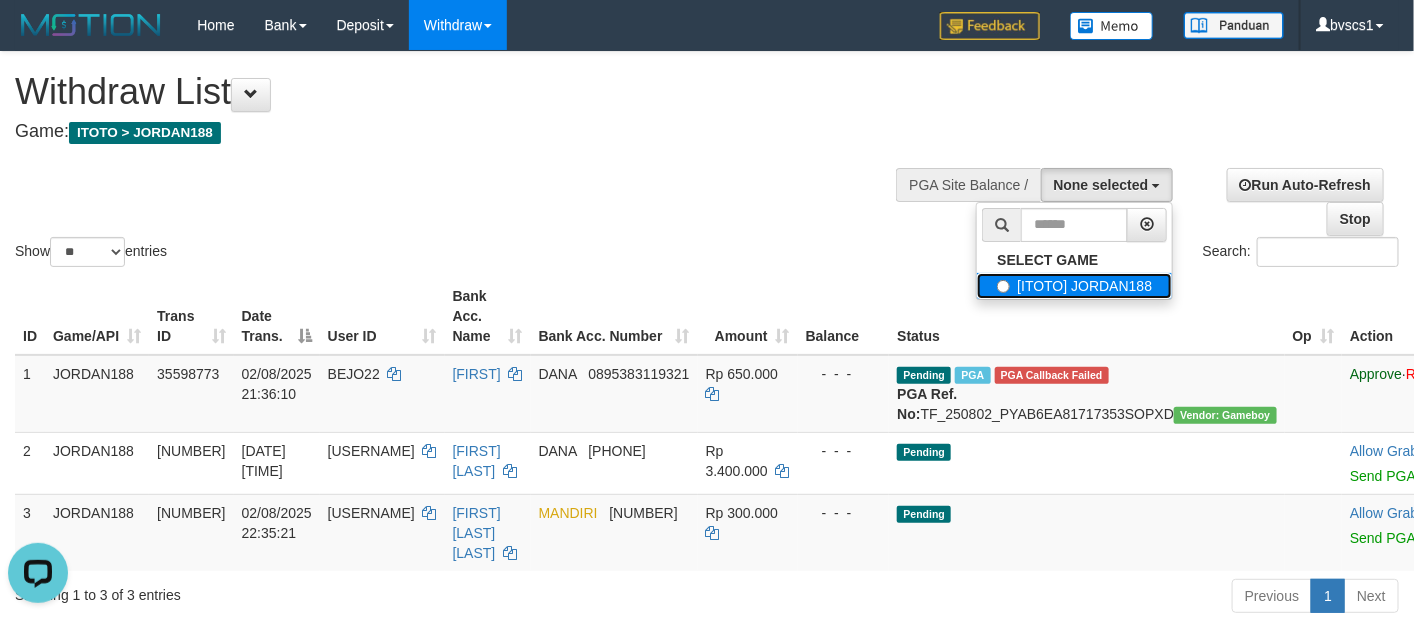 click on "[ITOTO] JORDAN188" at bounding box center (1074, 286) 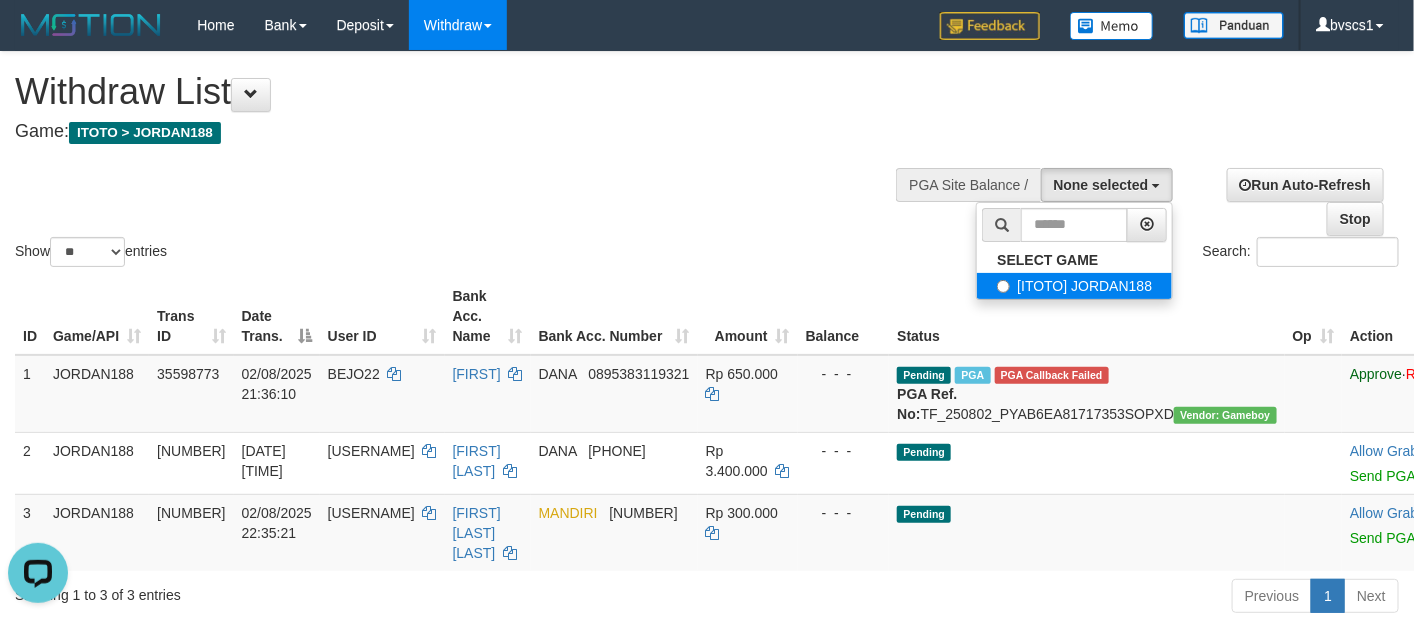 select on "****" 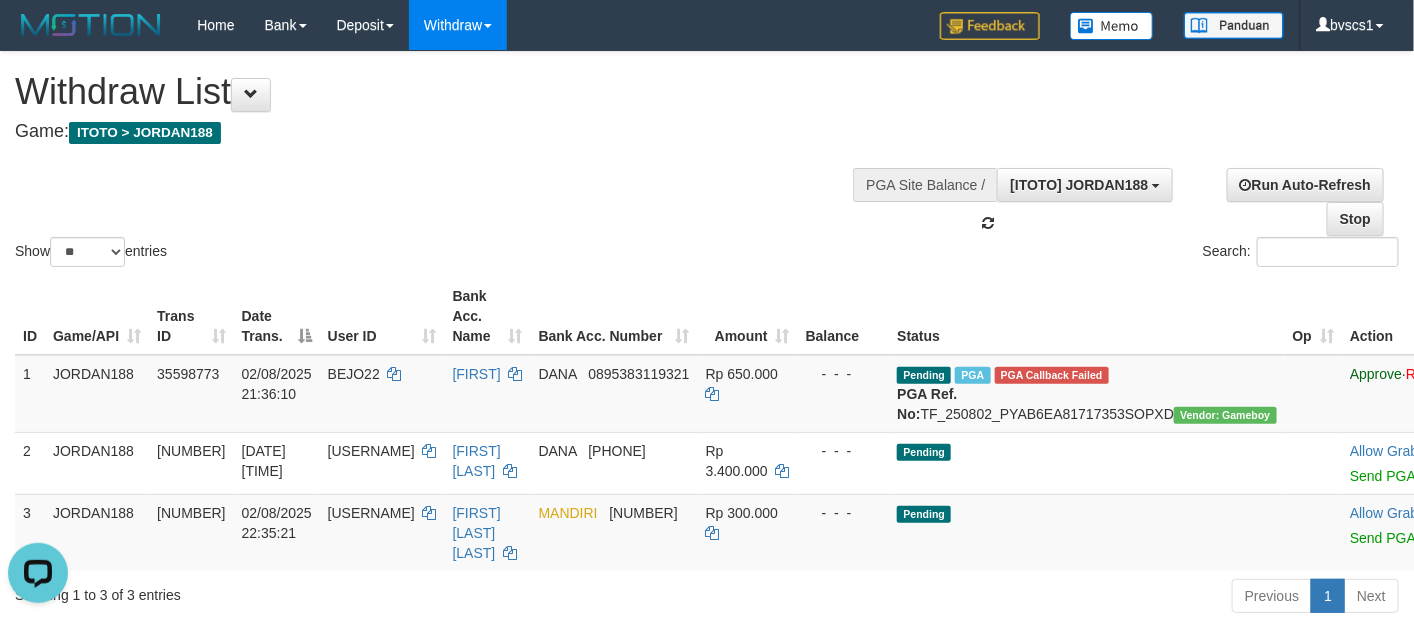 scroll, scrollTop: 18, scrollLeft: 0, axis: vertical 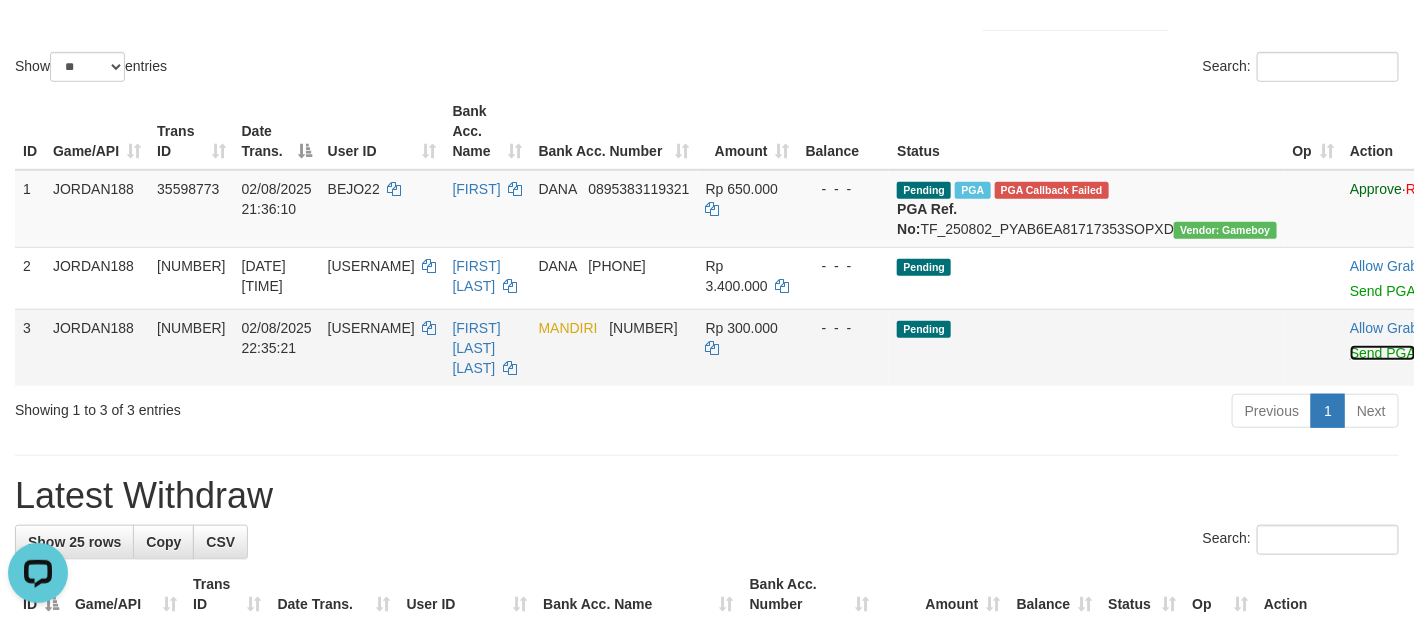 click on "Send PGA" at bounding box center (1382, 353) 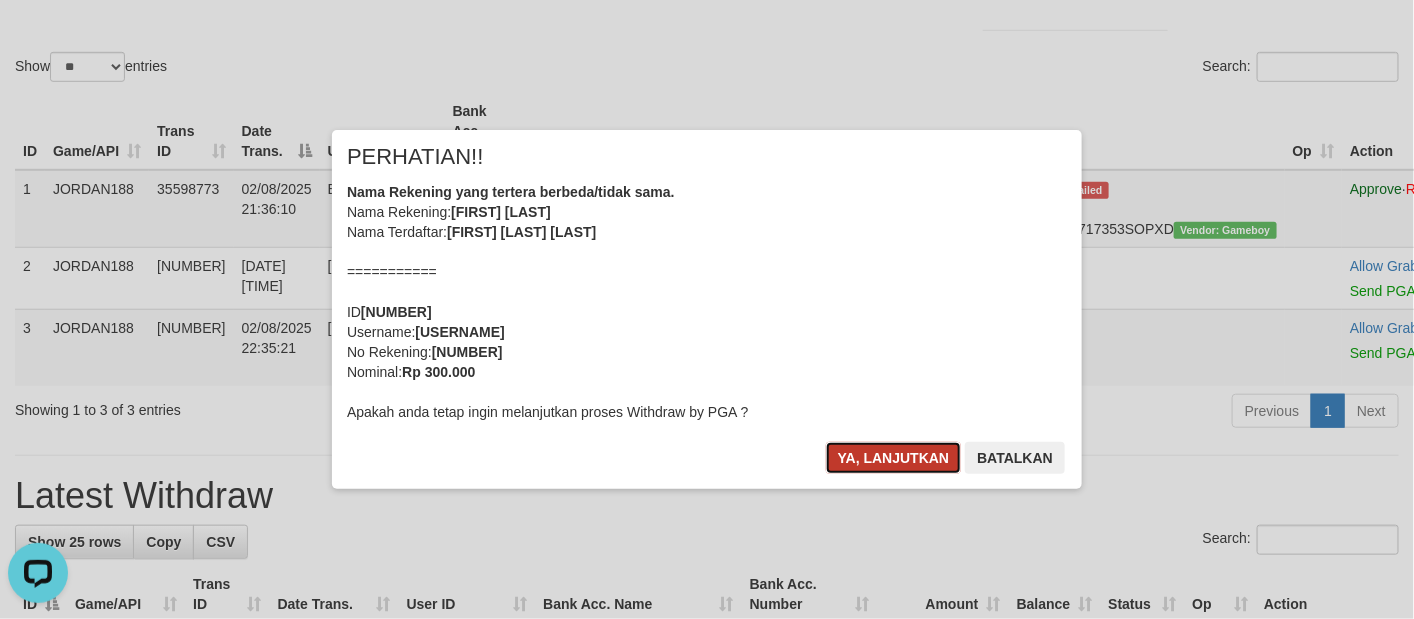 click on "Ya, lanjutkan" at bounding box center (894, 458) 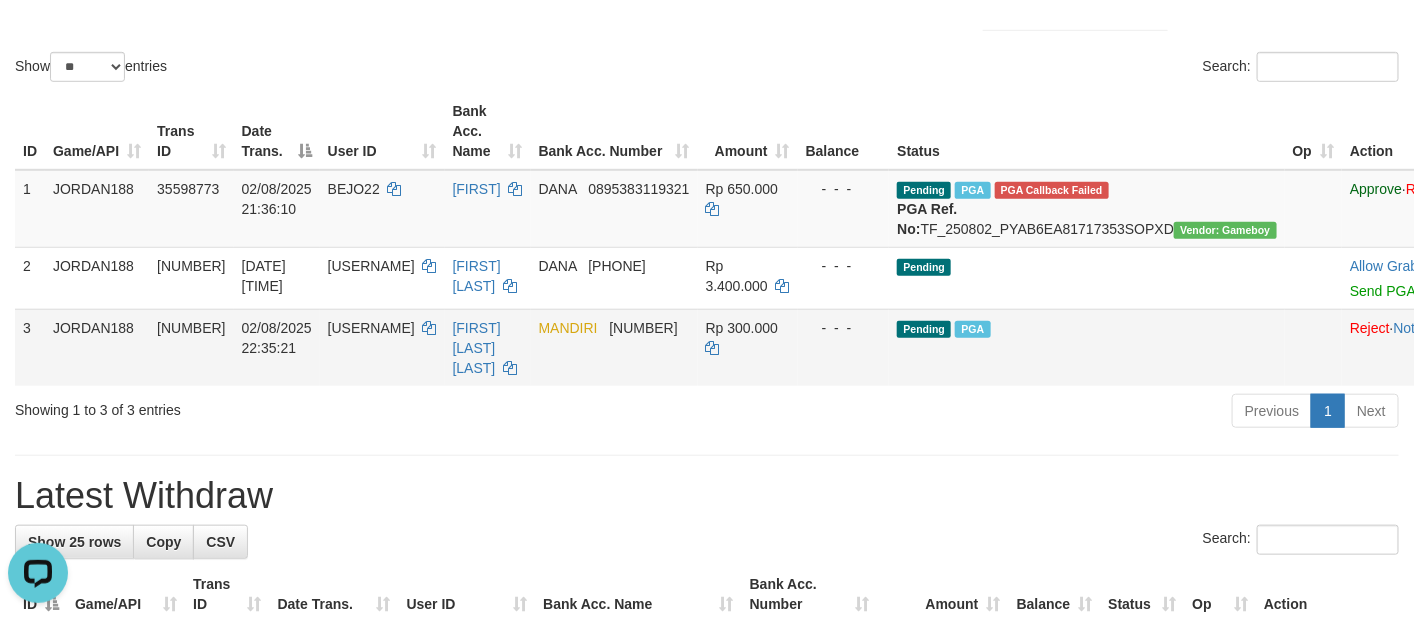 click on "[USERNAME]" at bounding box center (371, 328) 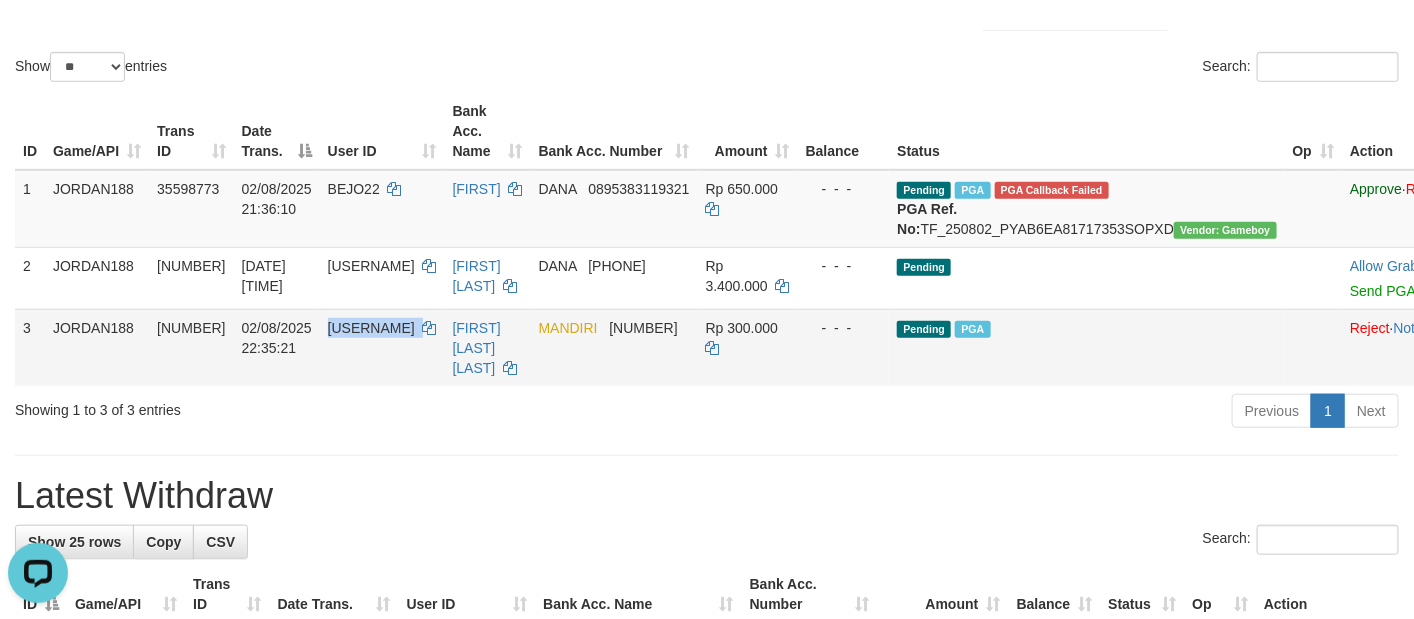 drag, startPoint x: 357, startPoint y: 346, endPoint x: 361, endPoint y: 328, distance: 18.439089 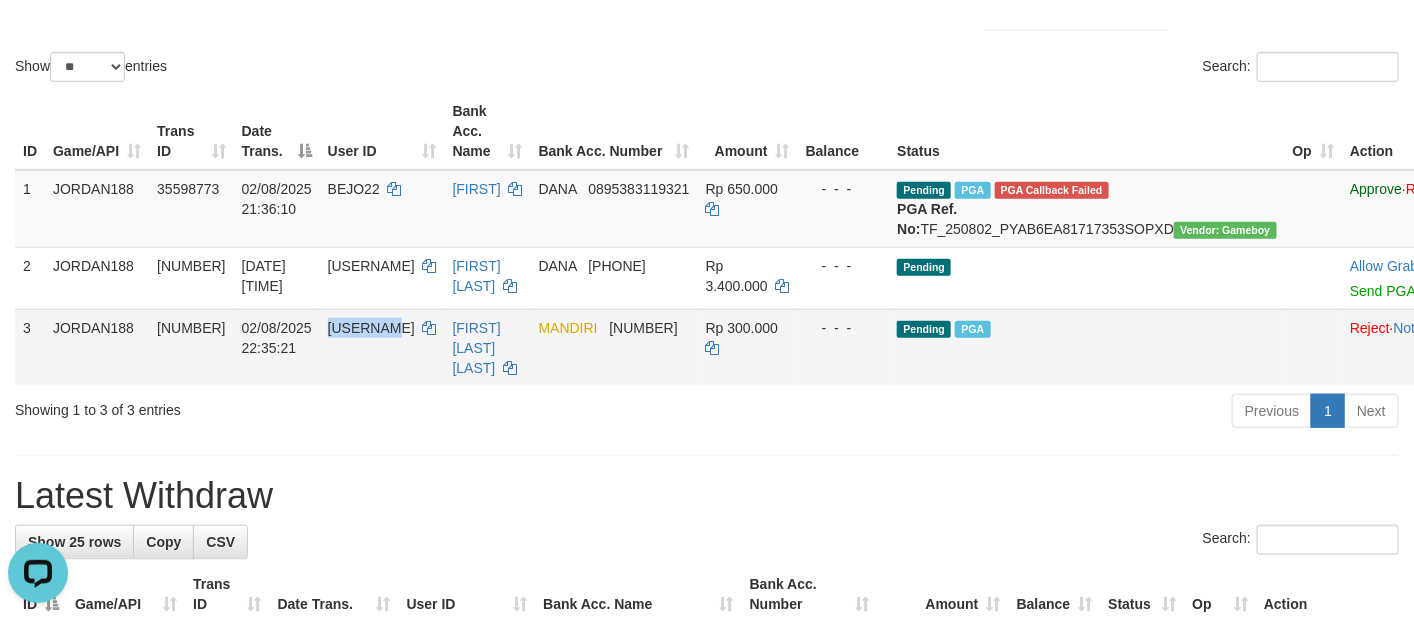 copy on "[USERNAME]" 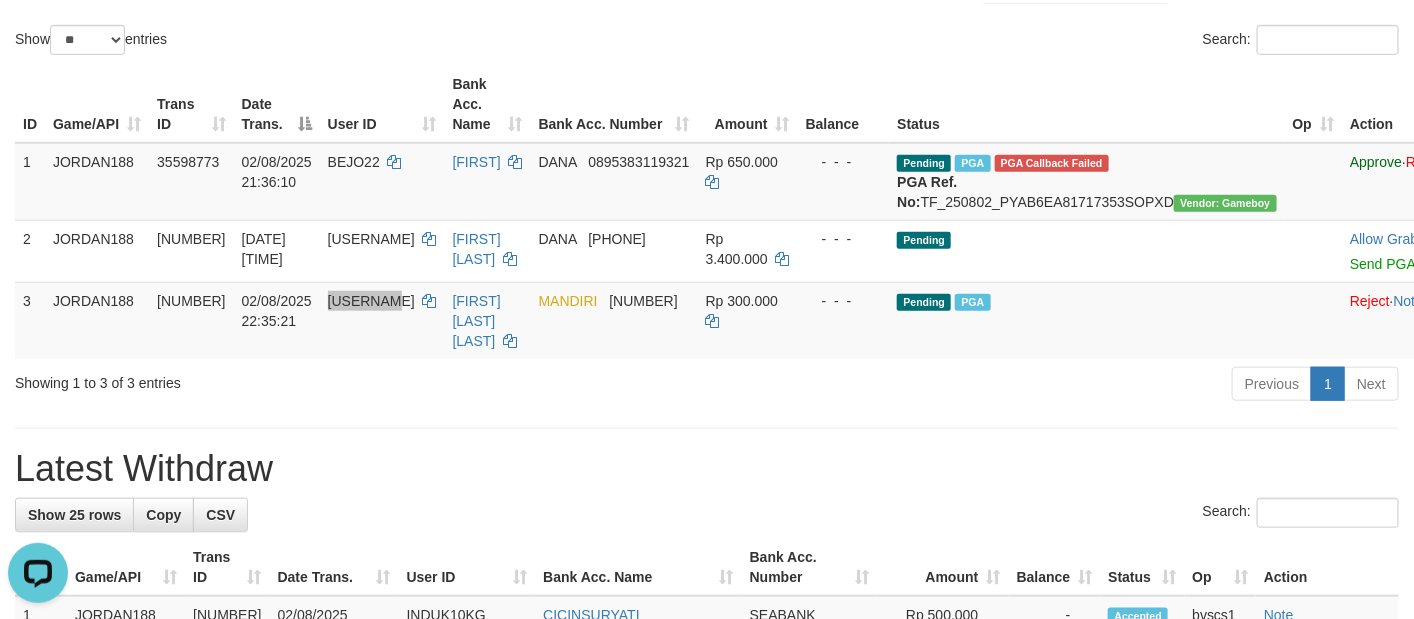 scroll, scrollTop: 300, scrollLeft: 0, axis: vertical 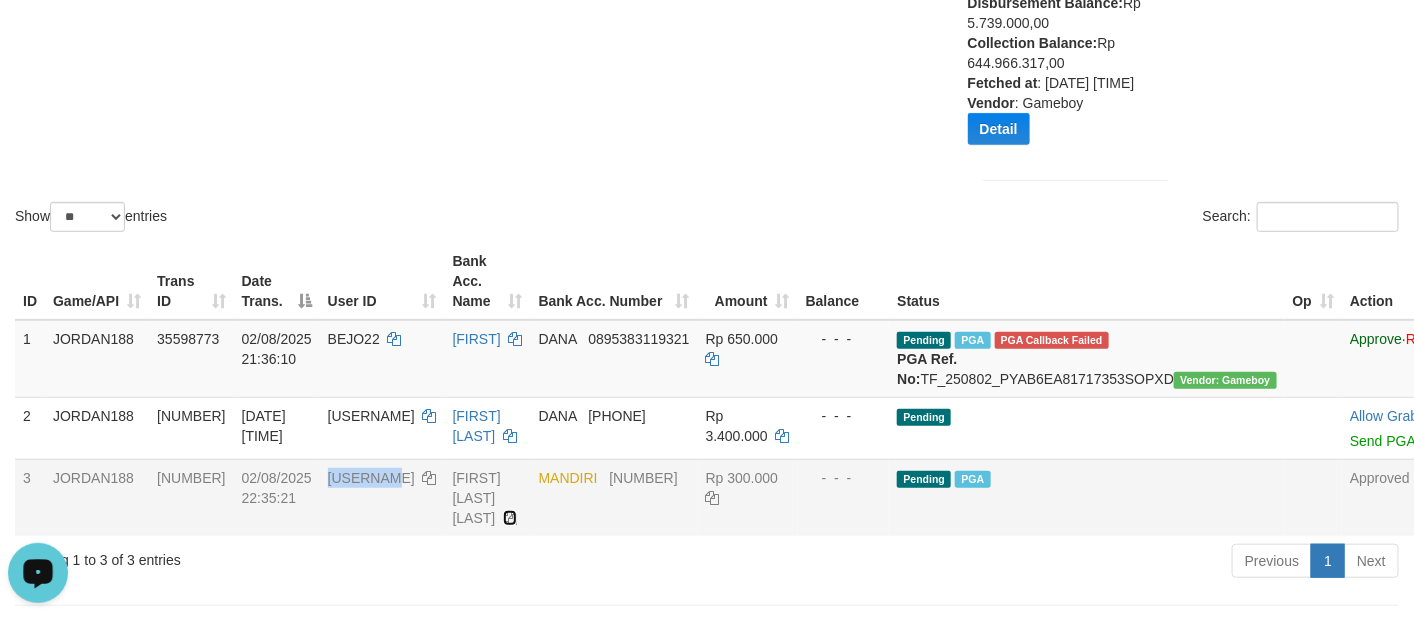 click at bounding box center [510, 518] 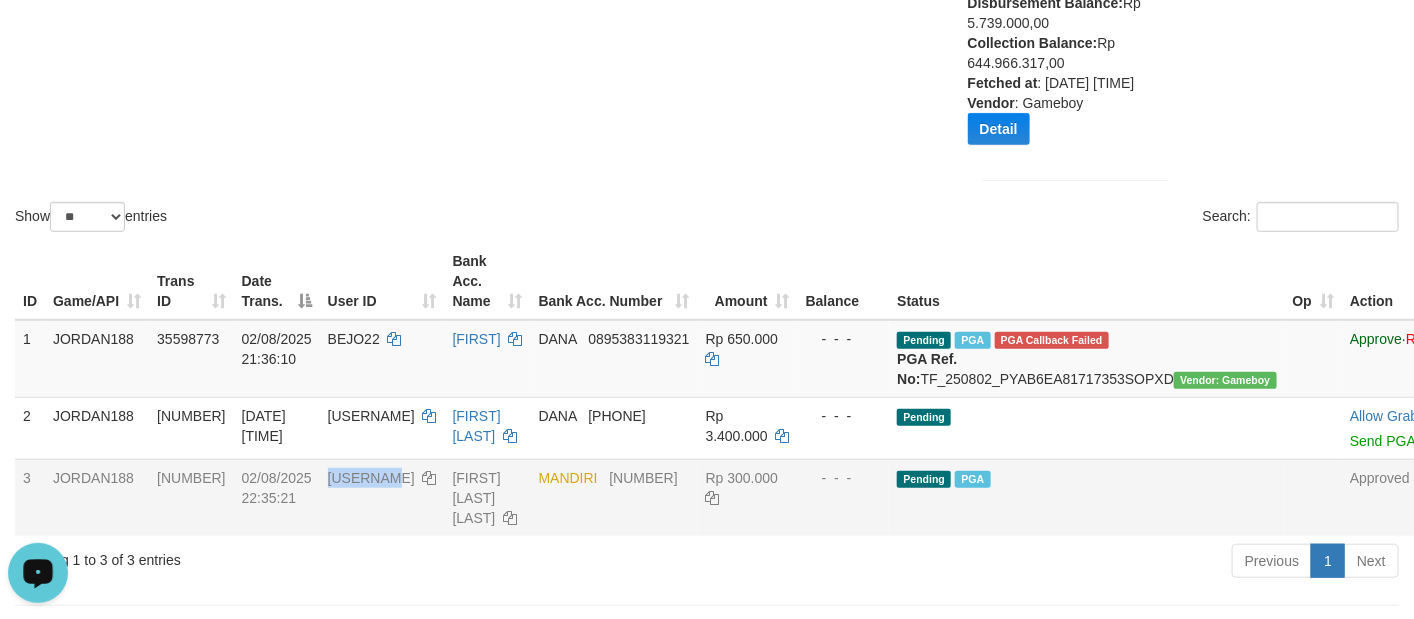 copy on "[USERNAME]" 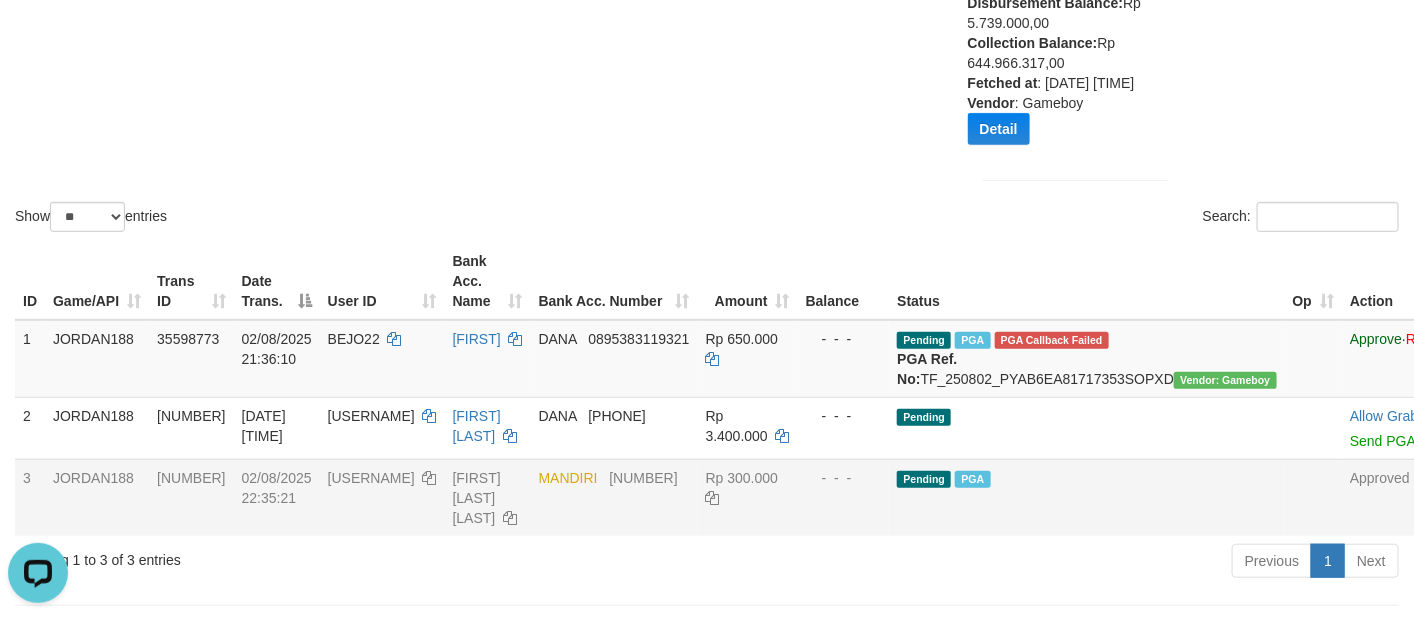 click on "[USERNAME]" at bounding box center (382, 497) 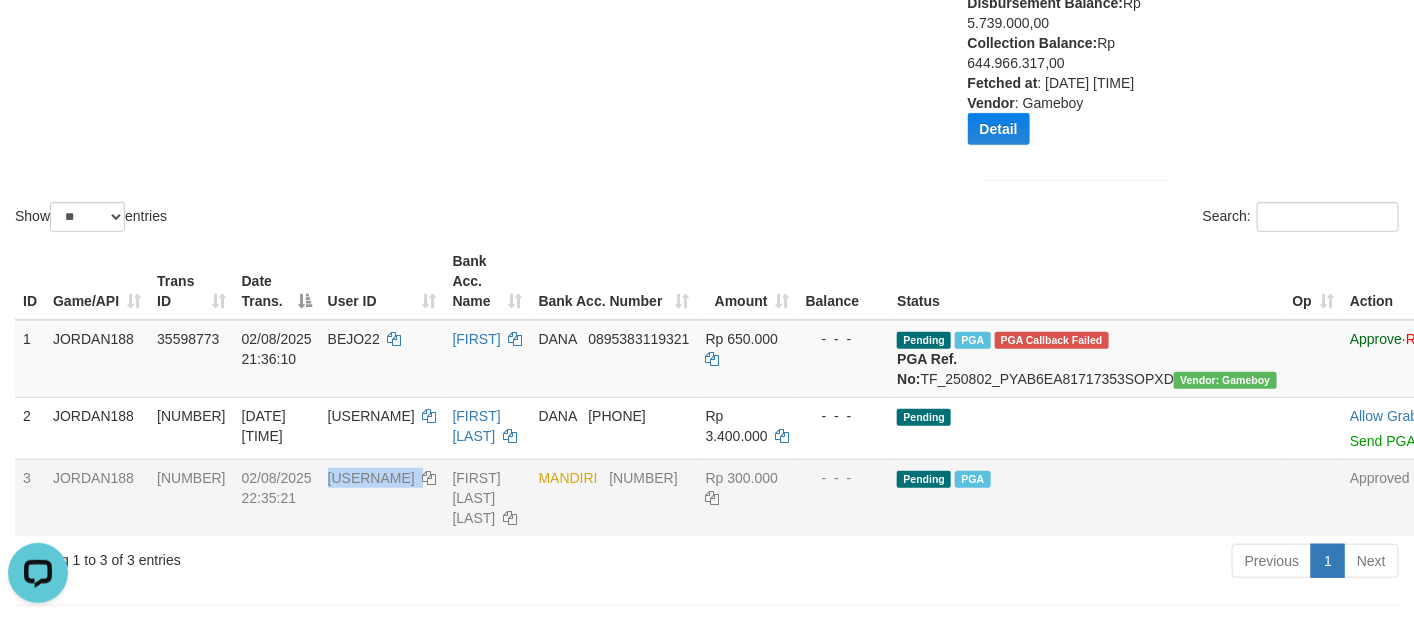 click on "[USERNAME]" at bounding box center [382, 497] 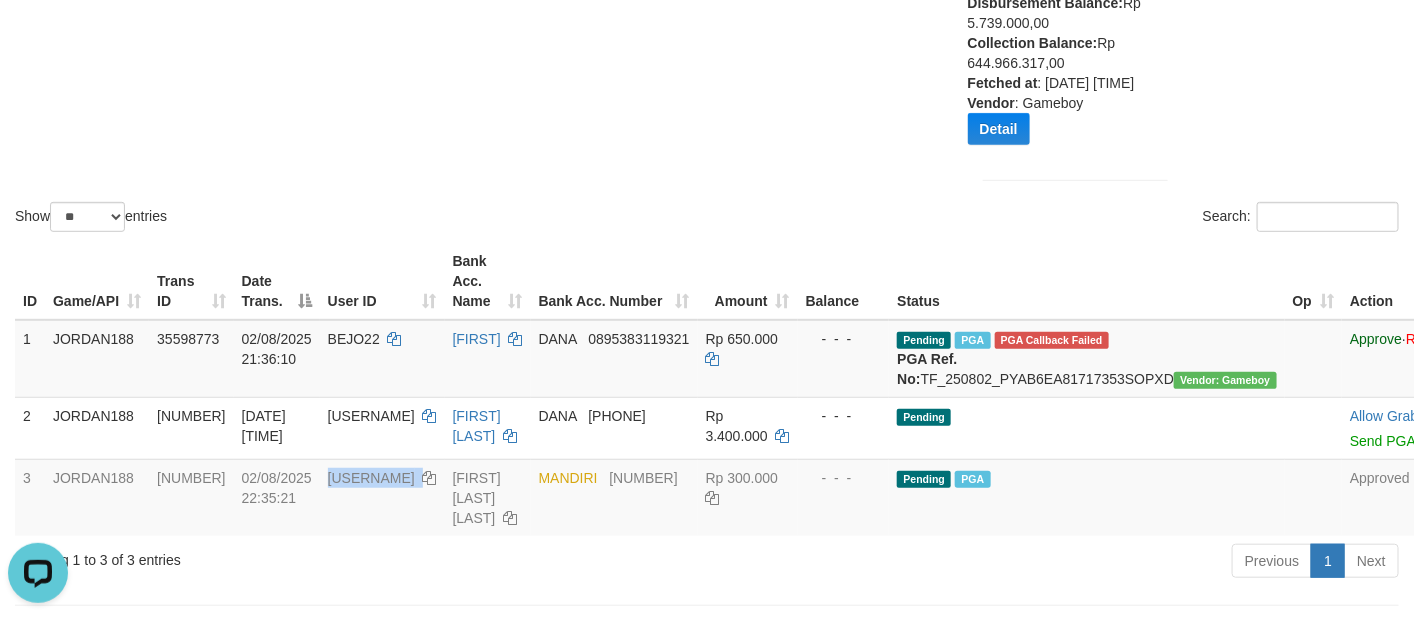 copy on "[USERNAME]" 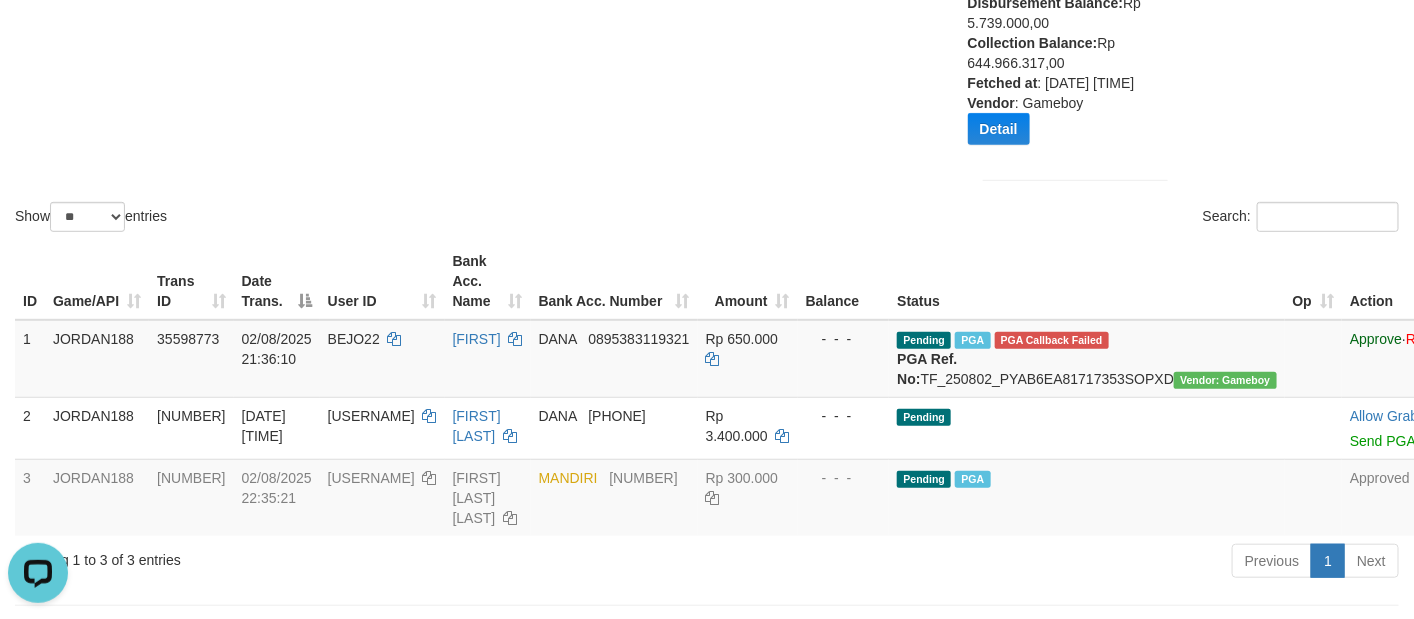 click on "Show  ** ** ** ***  entries Search:" at bounding box center [707, -6] 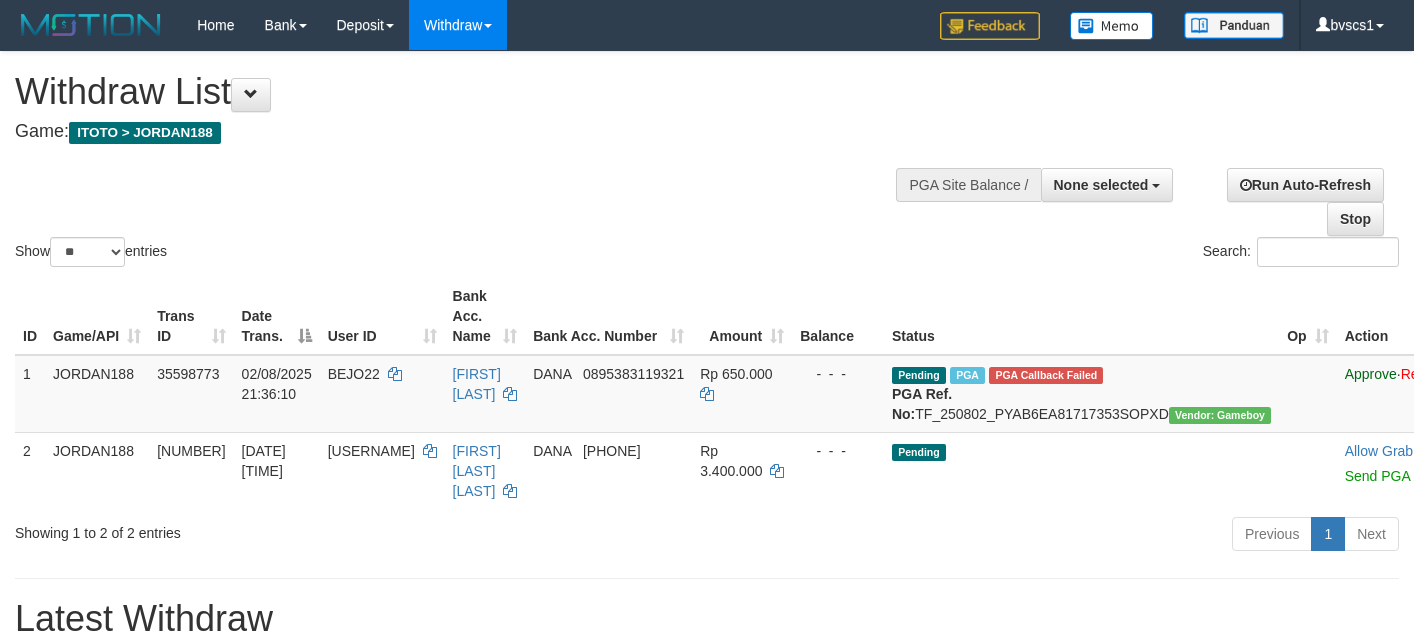 select 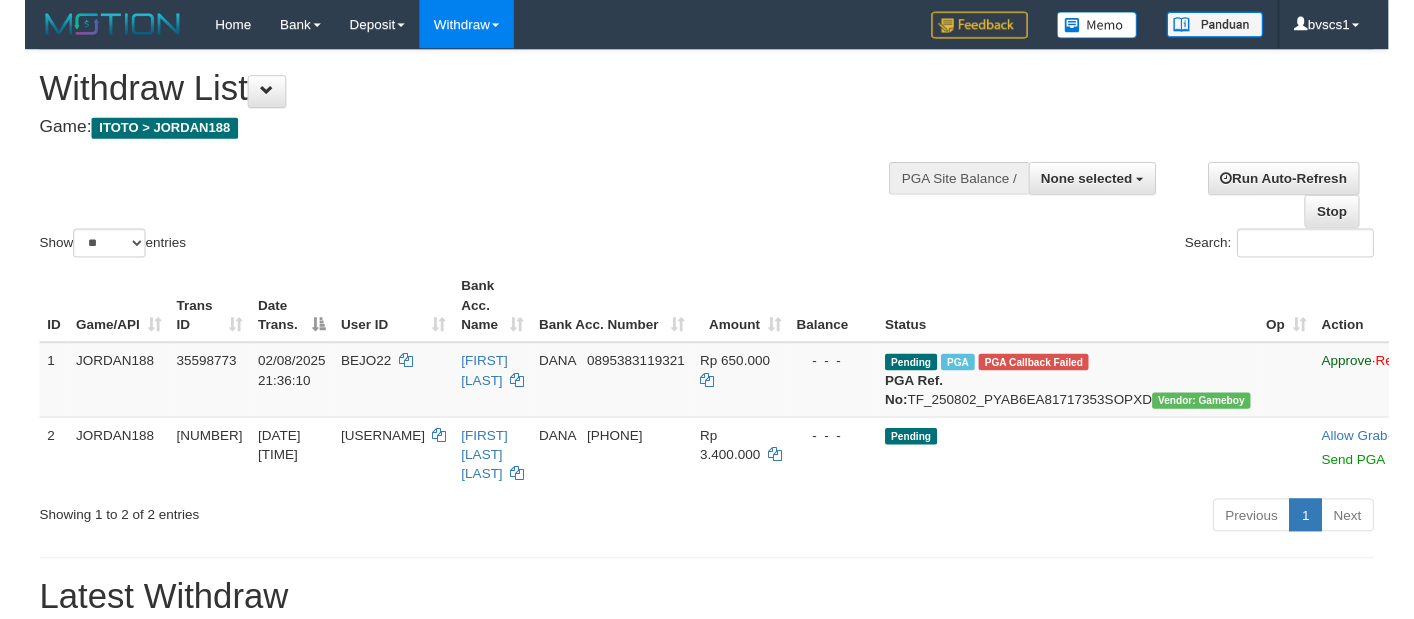 scroll, scrollTop: 300, scrollLeft: 0, axis: vertical 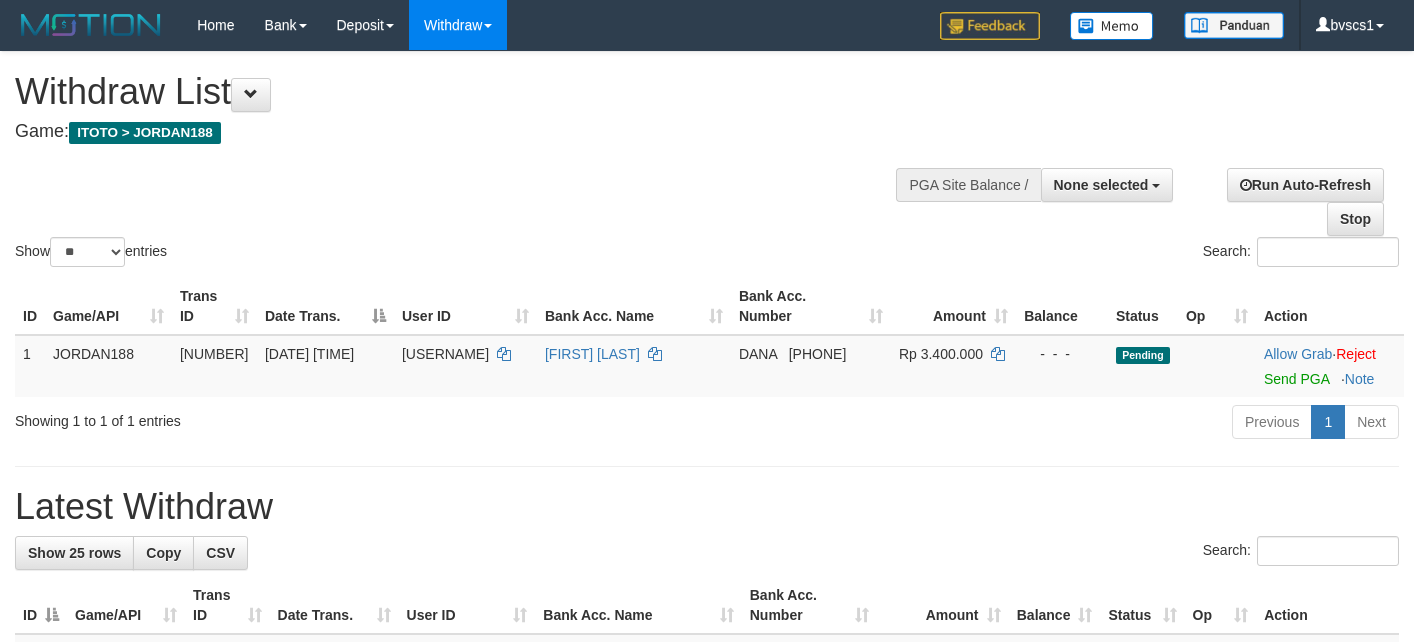 select 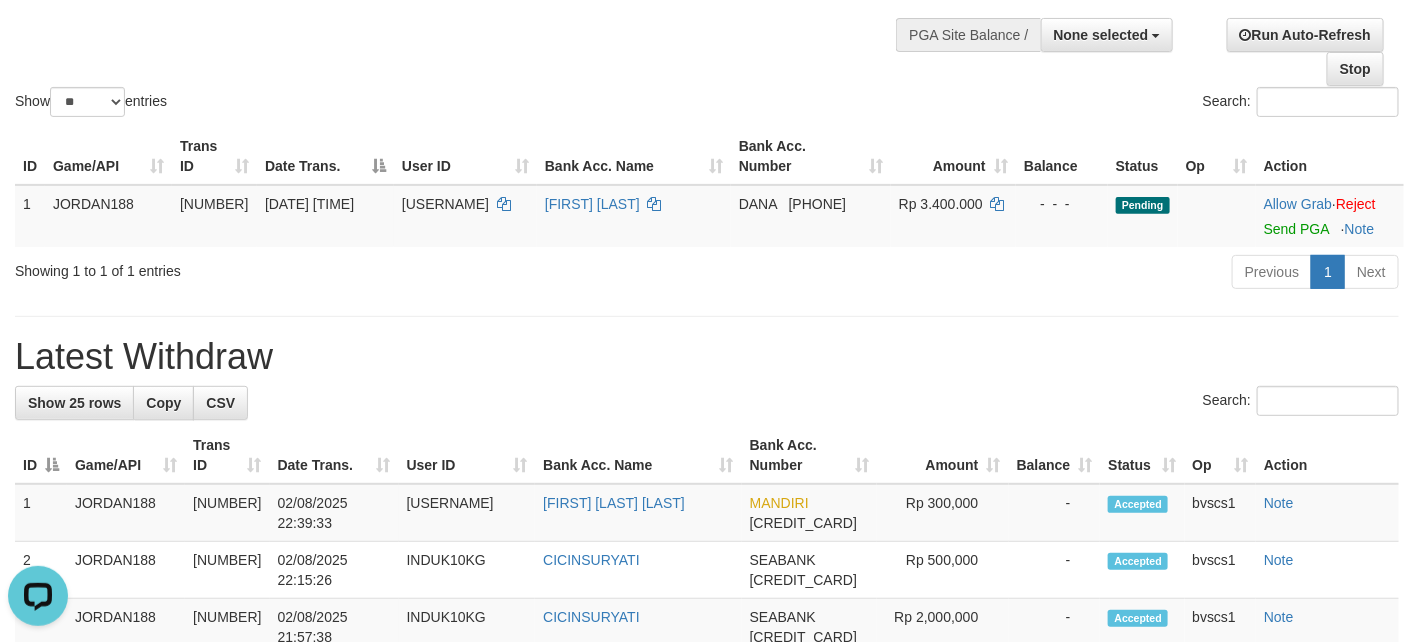 scroll, scrollTop: 0, scrollLeft: 0, axis: both 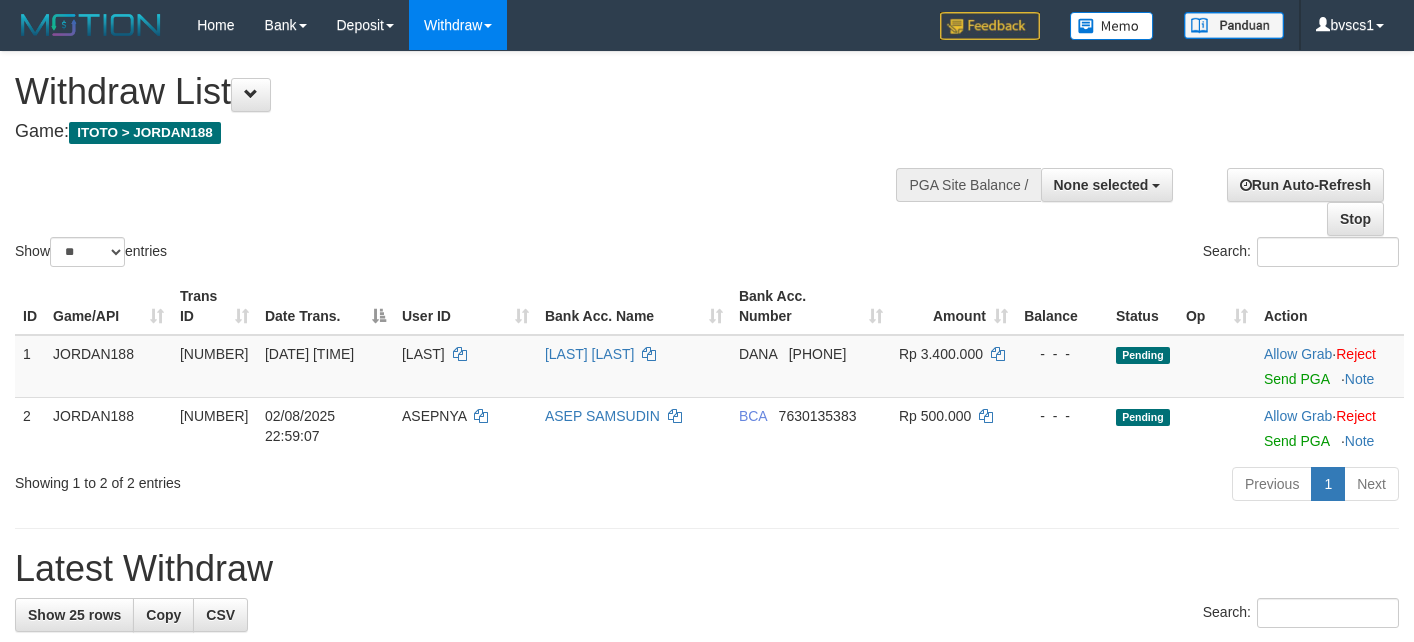 select 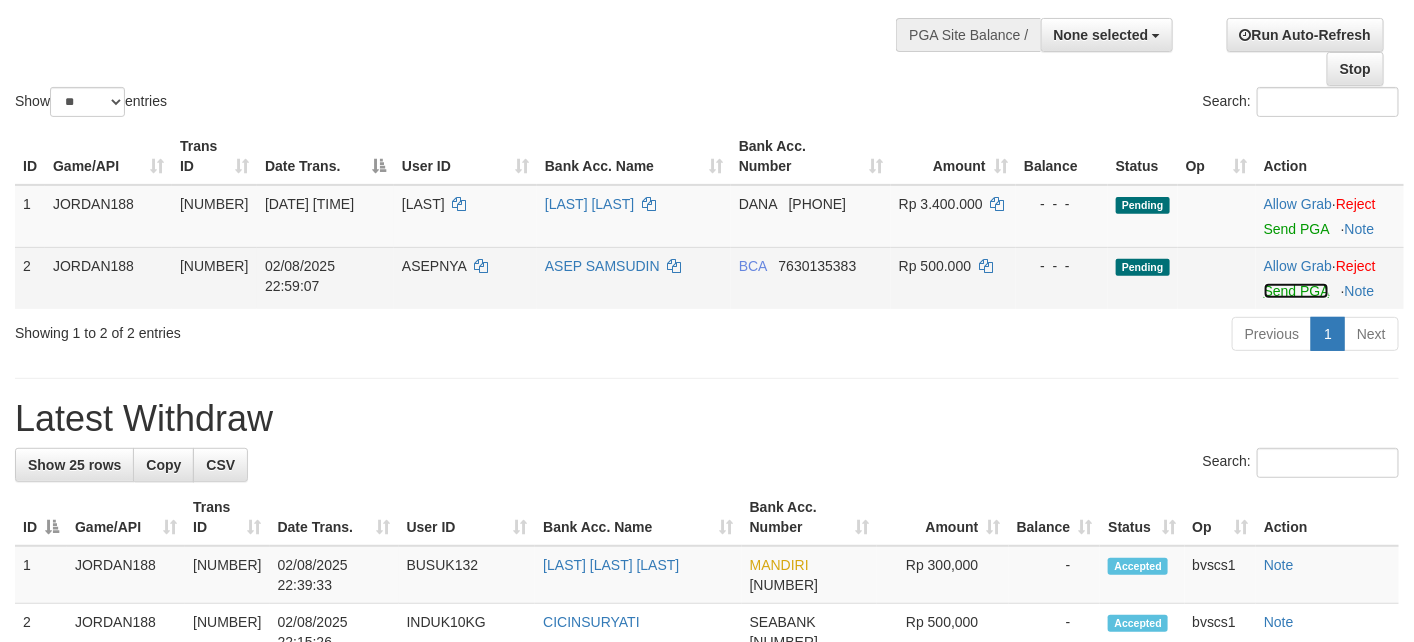 click on "Send PGA" at bounding box center (1296, 291) 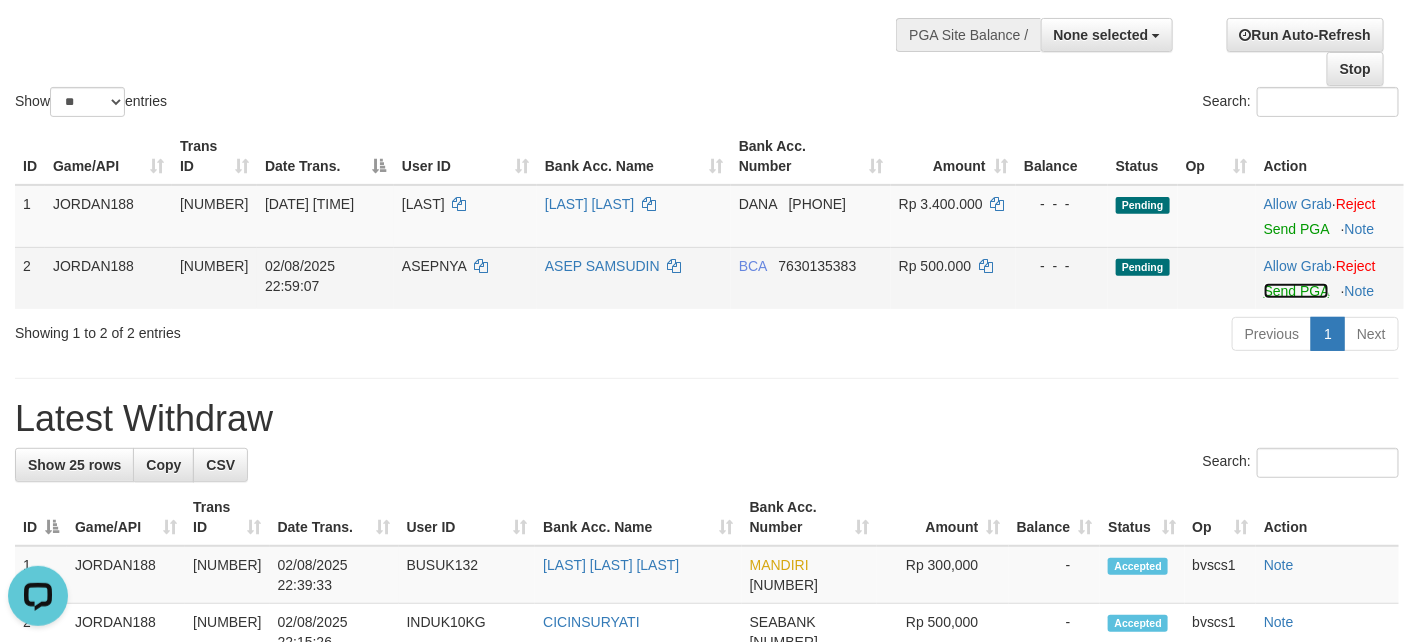 scroll, scrollTop: 0, scrollLeft: 0, axis: both 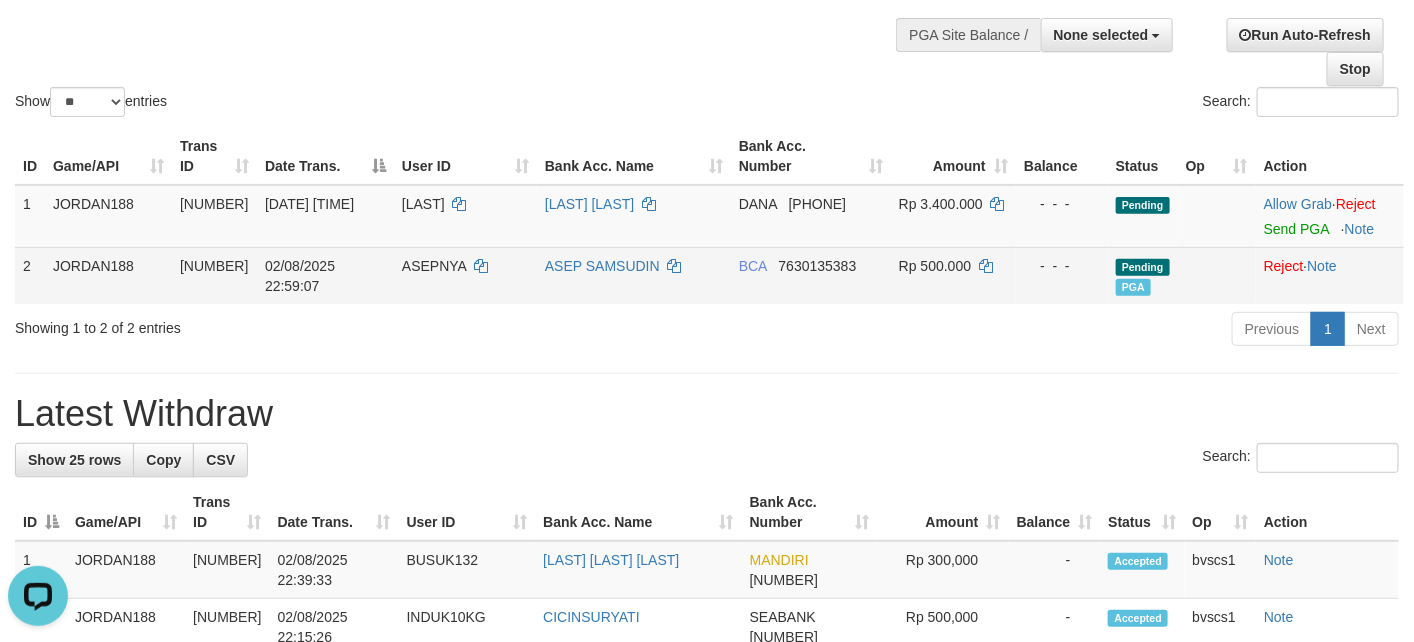 click on "ASEPNYA" at bounding box center (465, 275) 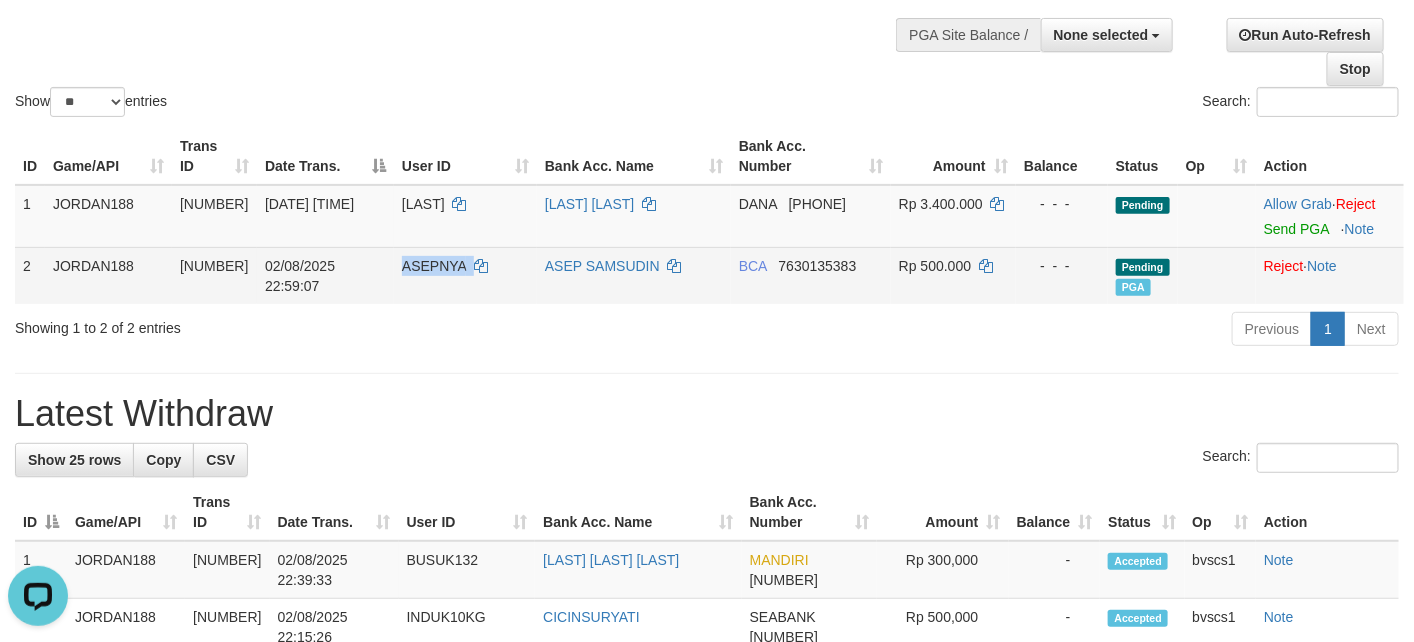 click on "ASEPNYA" at bounding box center (465, 275) 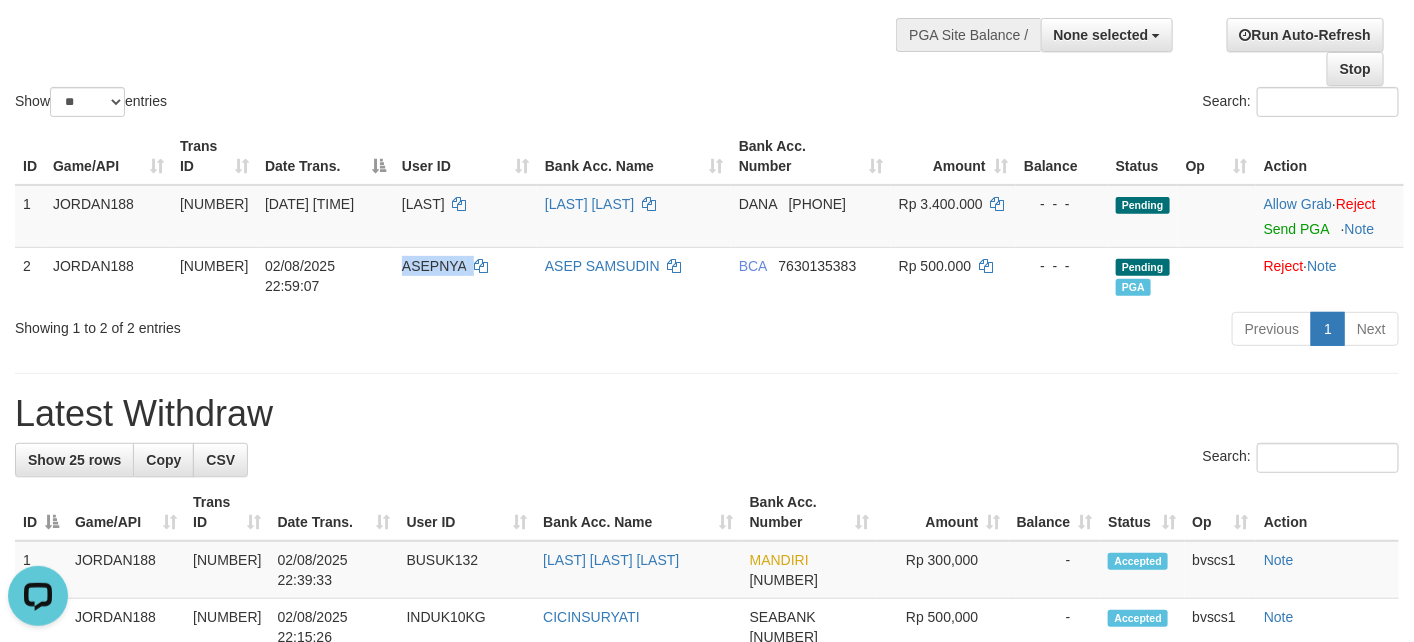 copy on "ASEPNYA" 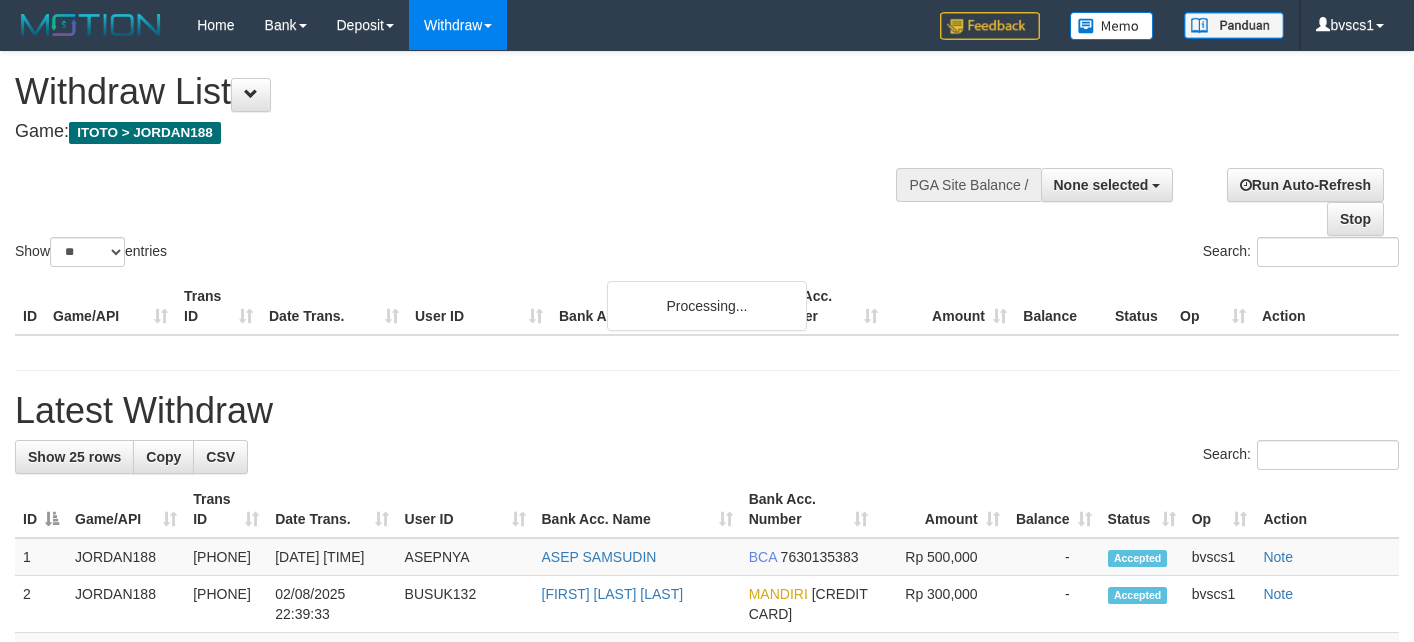 select 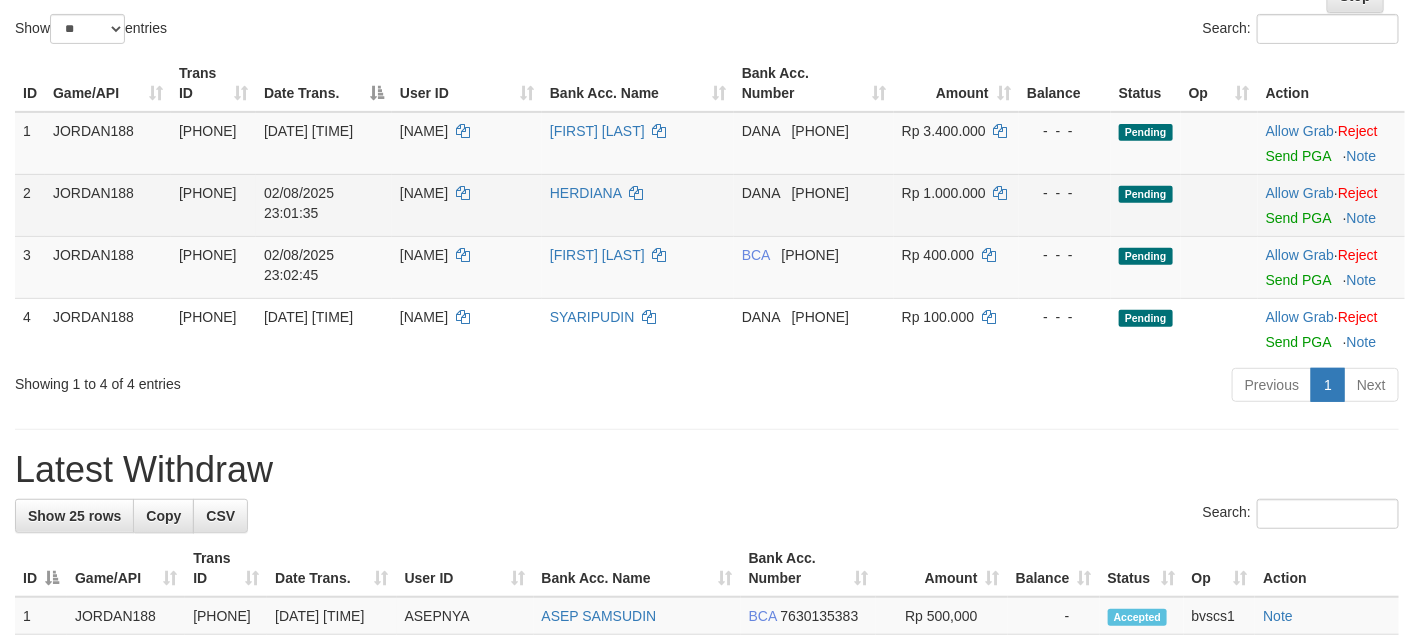 scroll, scrollTop: 150, scrollLeft: 0, axis: vertical 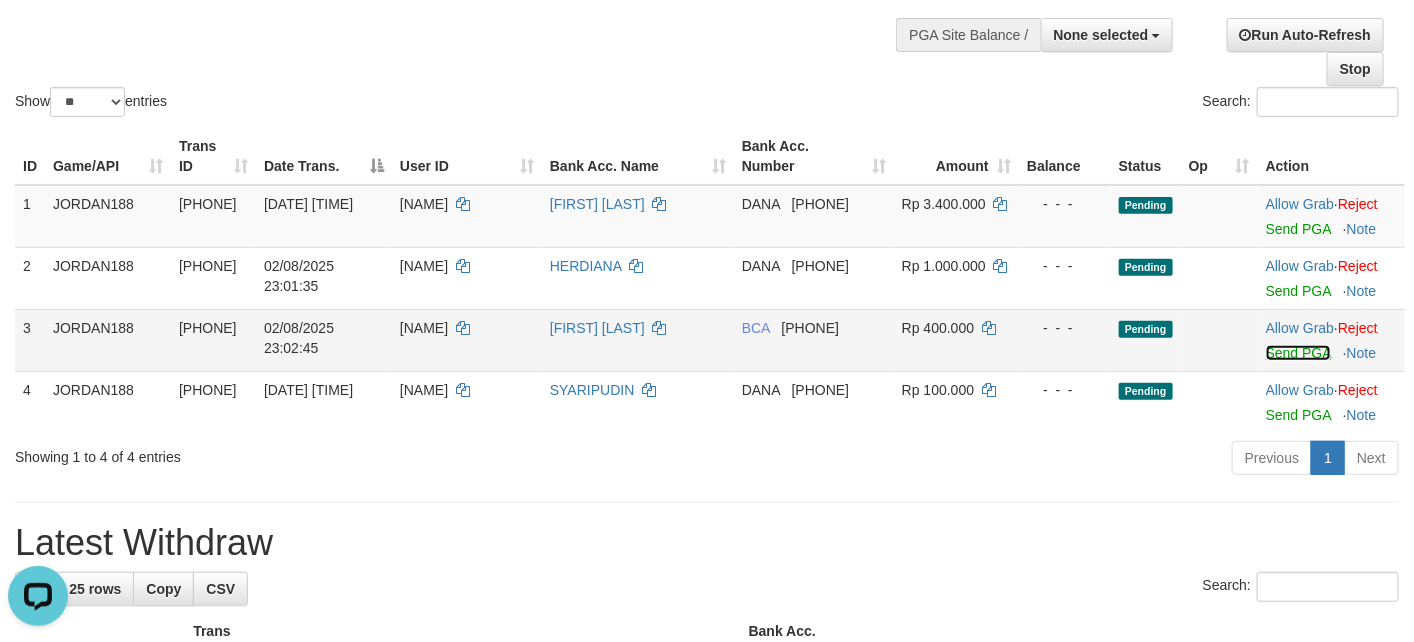 click on "Send PGA" at bounding box center (1298, 353) 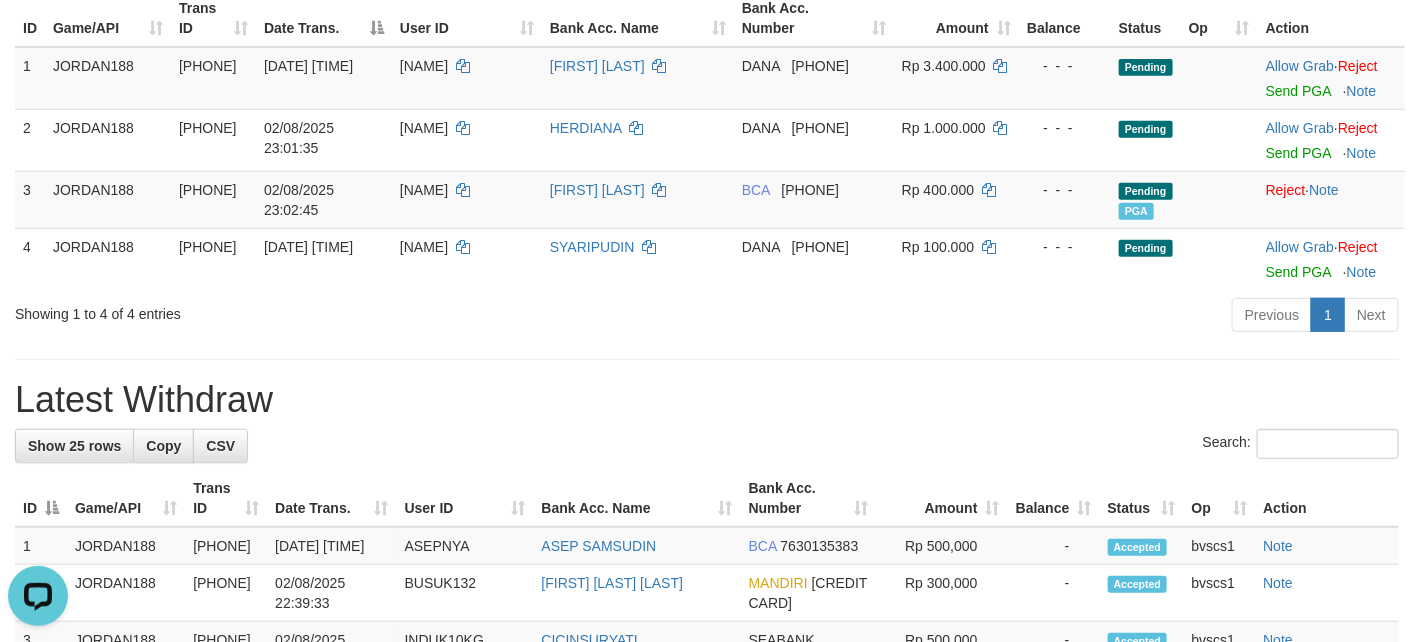 scroll, scrollTop: 450, scrollLeft: 0, axis: vertical 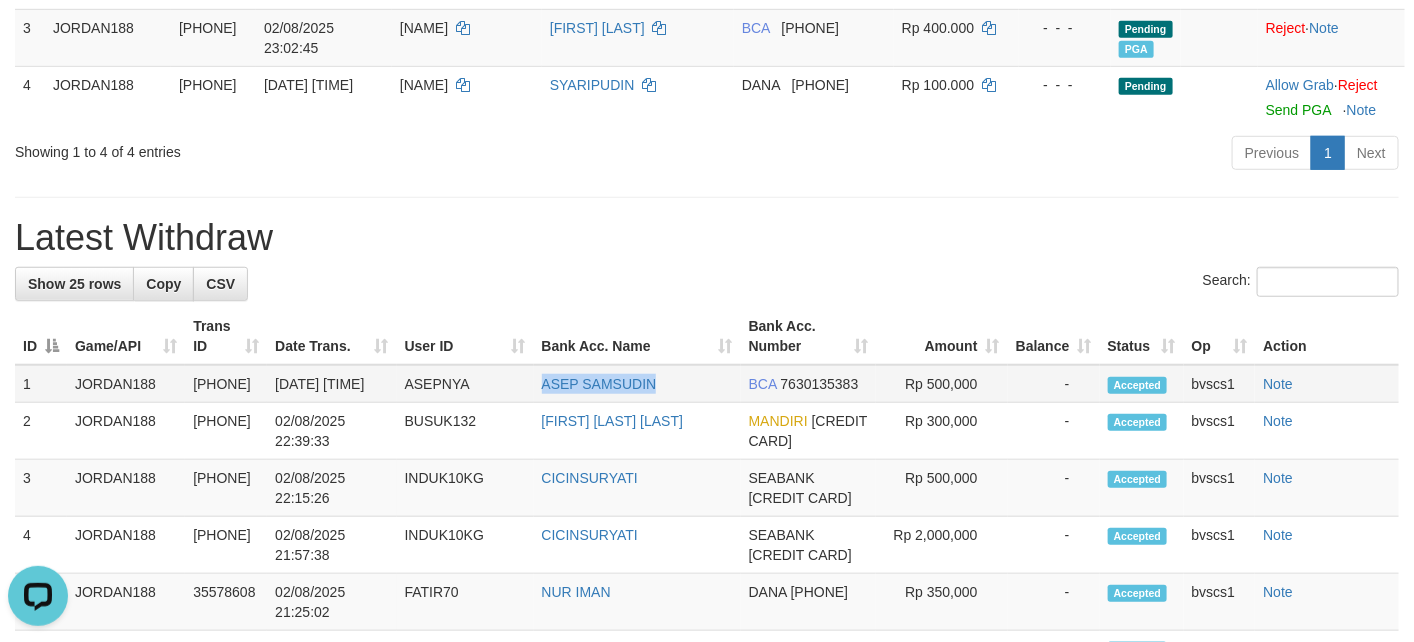 drag, startPoint x: 592, startPoint y: 460, endPoint x: 534, endPoint y: 462, distance: 58.034473 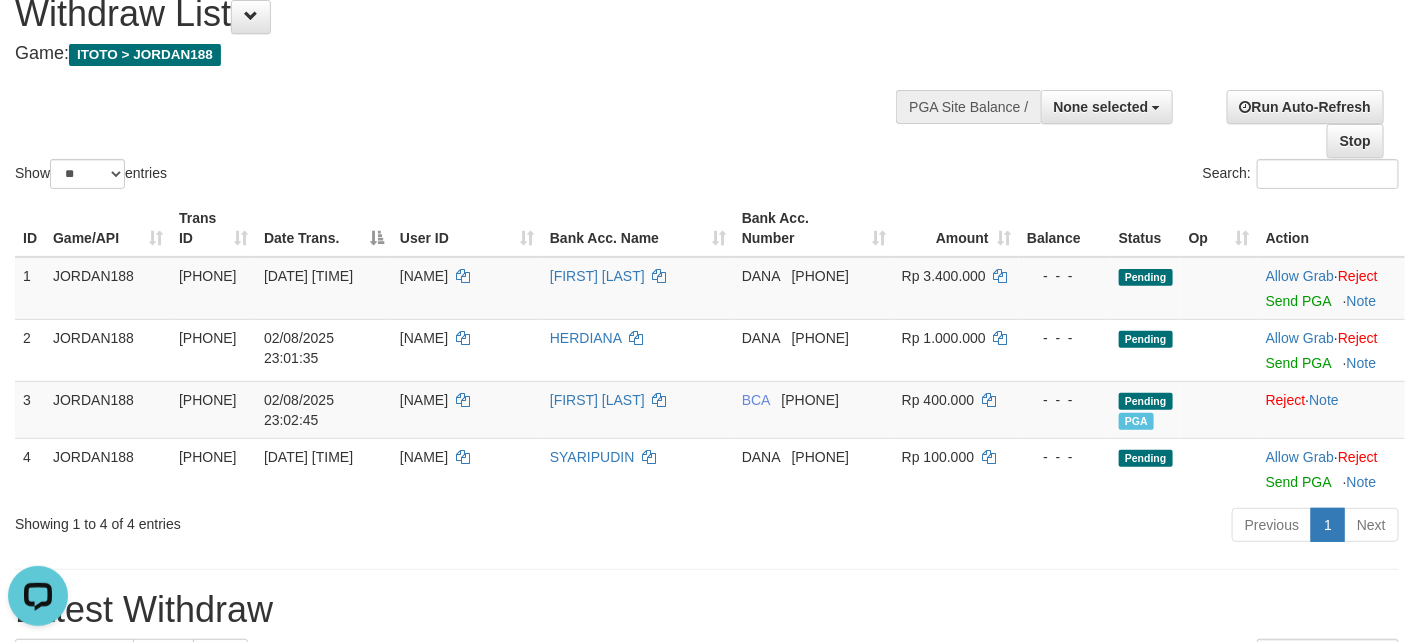 scroll, scrollTop: 150, scrollLeft: 0, axis: vertical 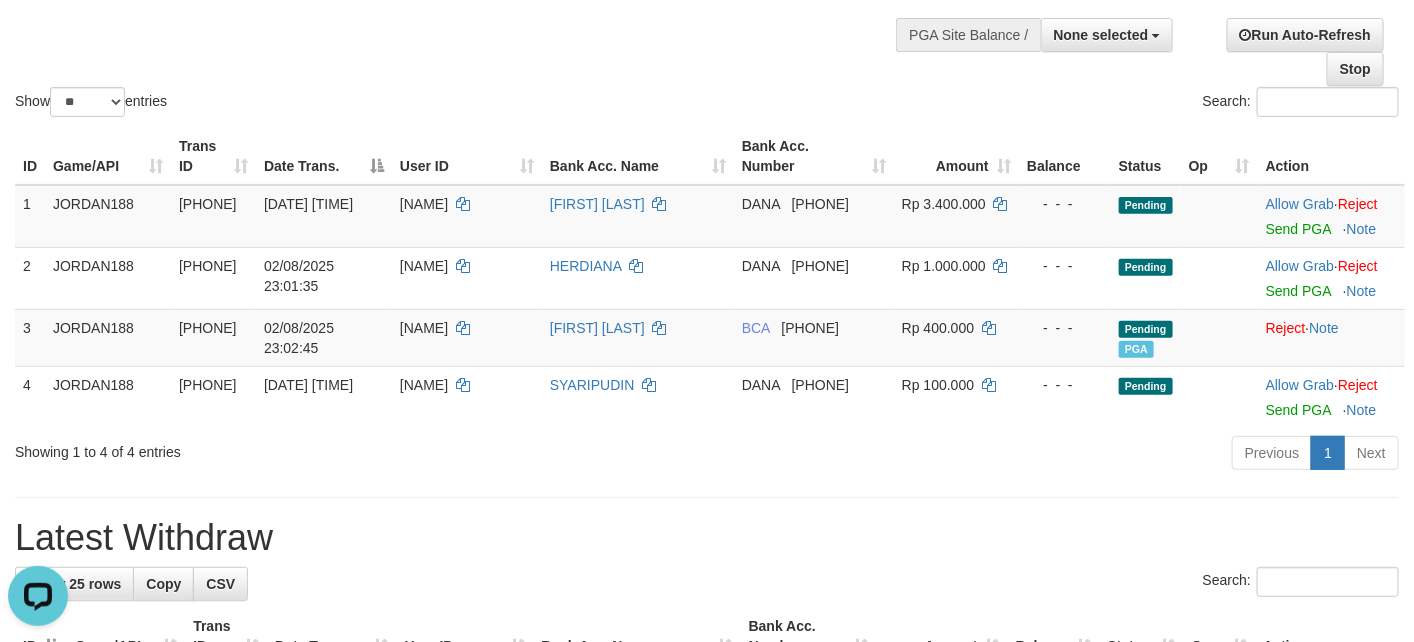 click on "Show  ** ** ** ***  entries Search:" at bounding box center [707, 11] 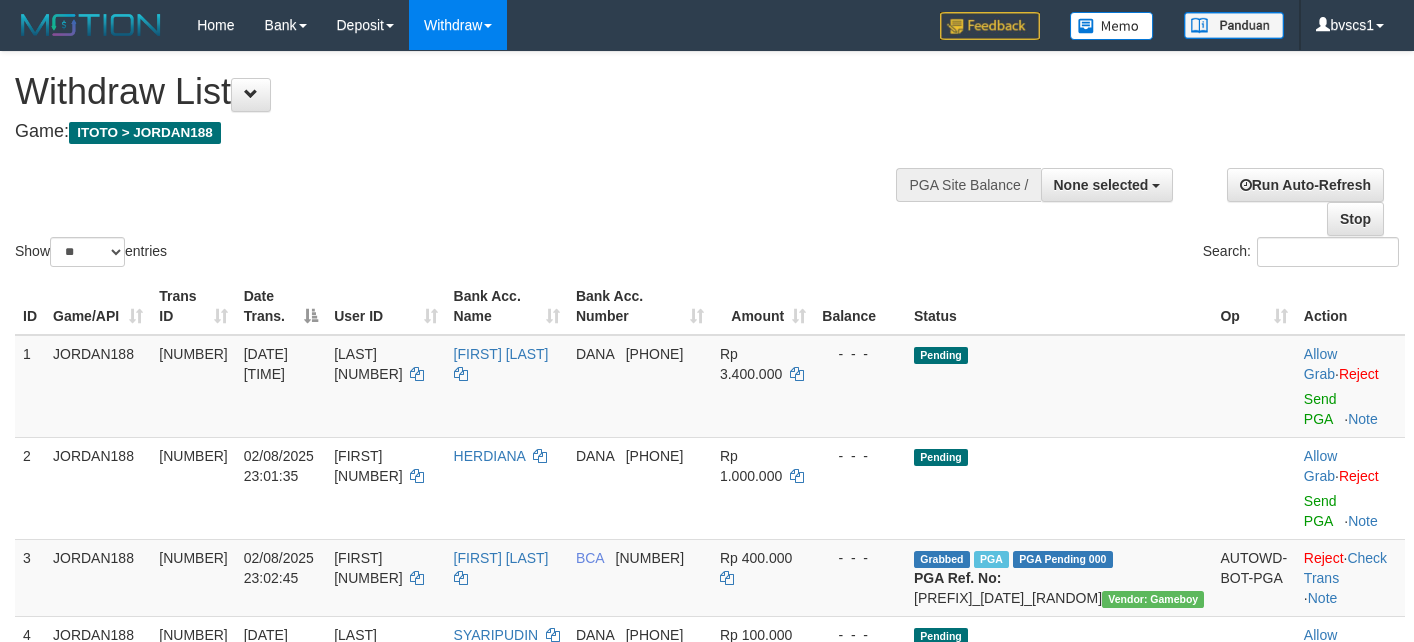 select 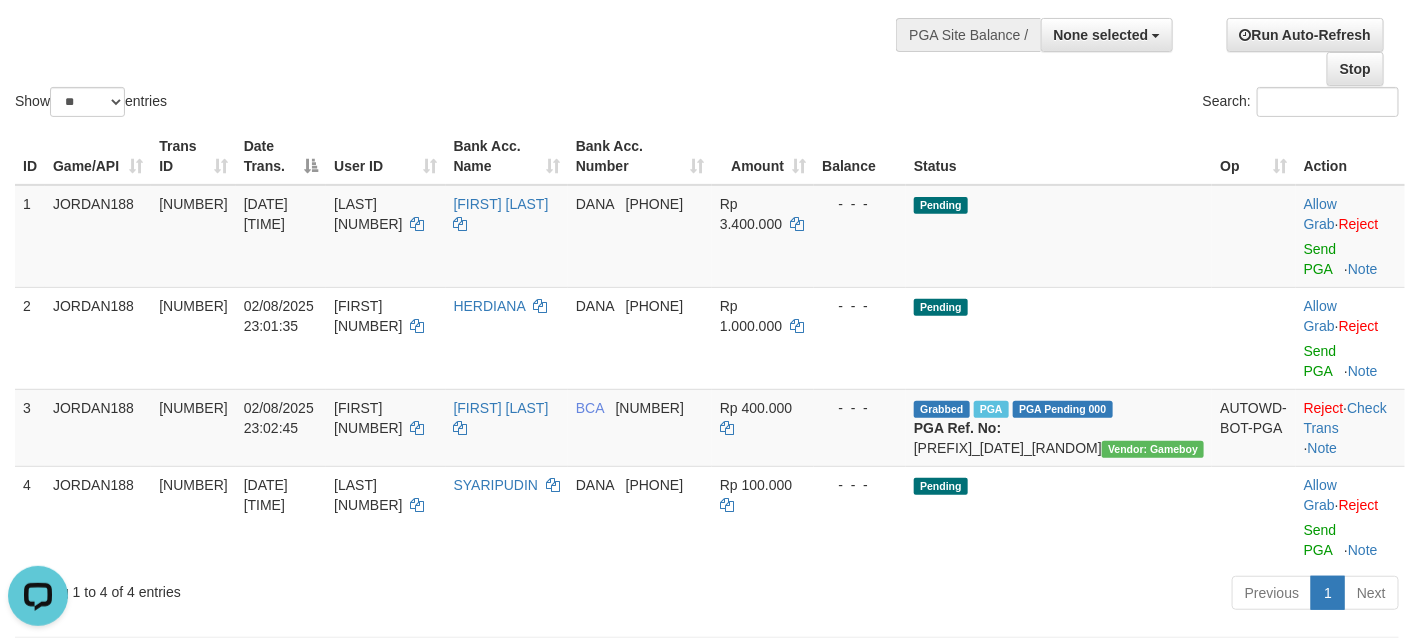 scroll, scrollTop: 0, scrollLeft: 0, axis: both 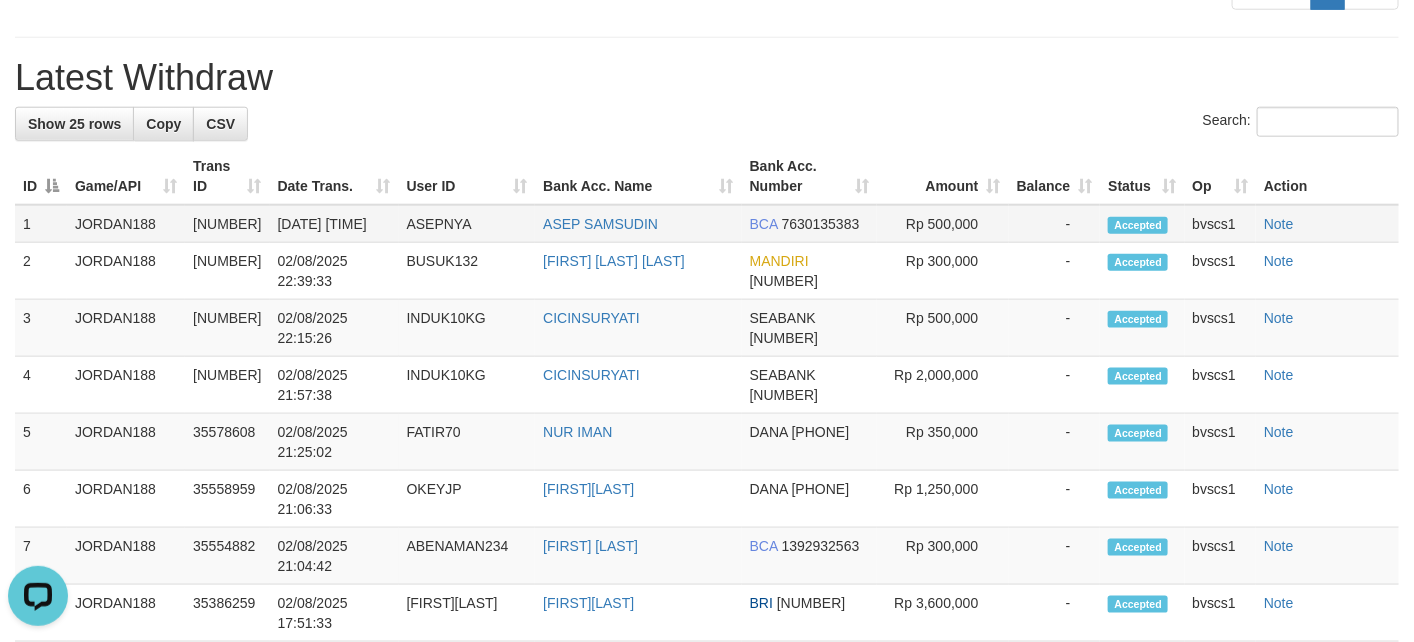drag, startPoint x: 339, startPoint y: 265, endPoint x: 276, endPoint y: 277, distance: 64.132675 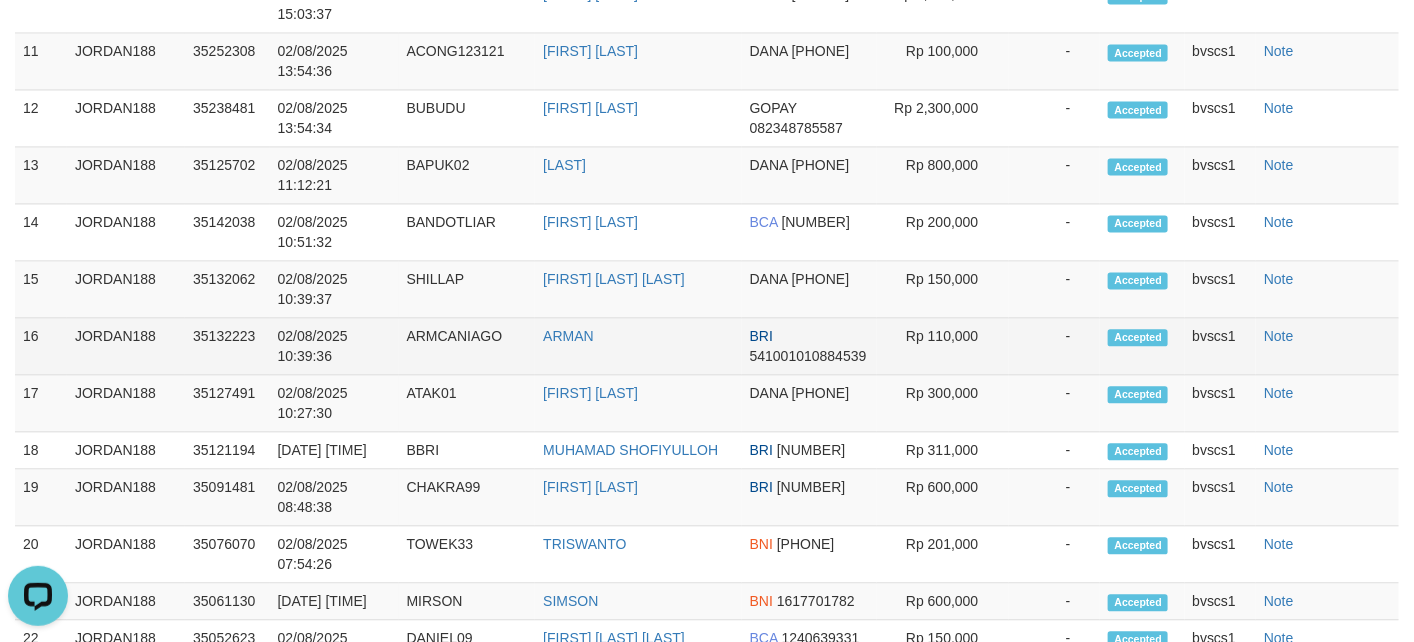 scroll, scrollTop: 1422, scrollLeft: 0, axis: vertical 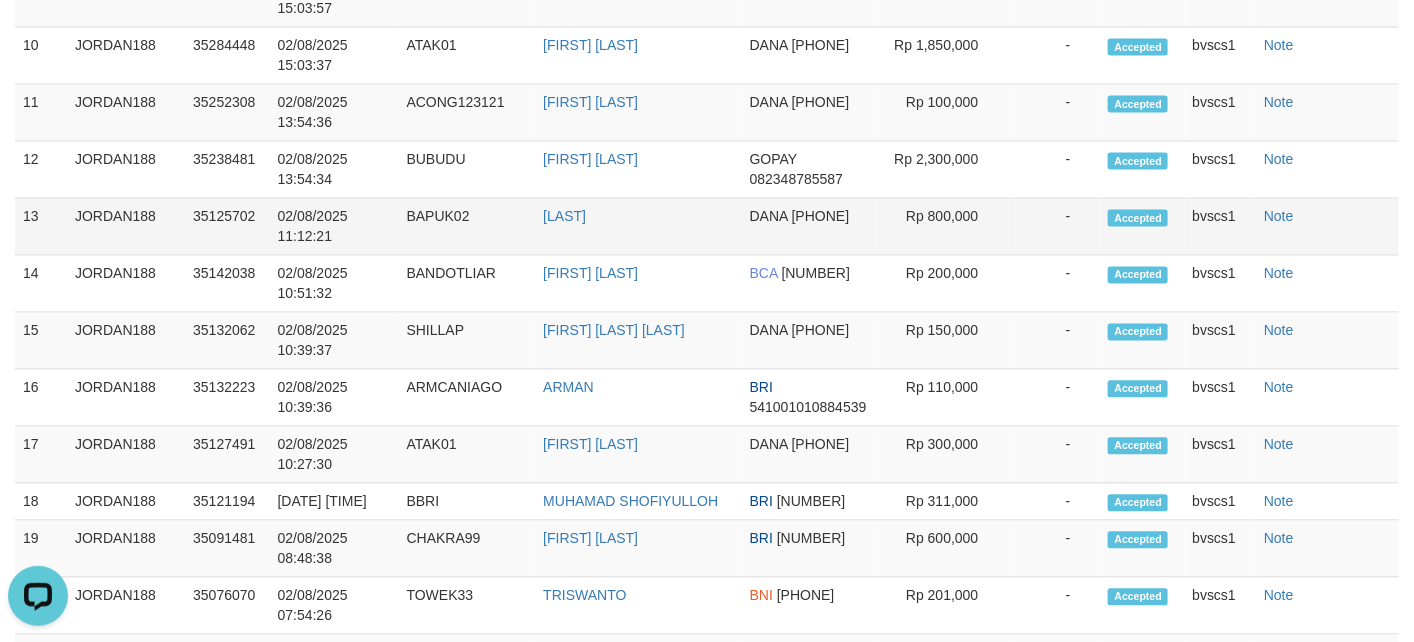 click on "BAPUK02" at bounding box center (467, 226) 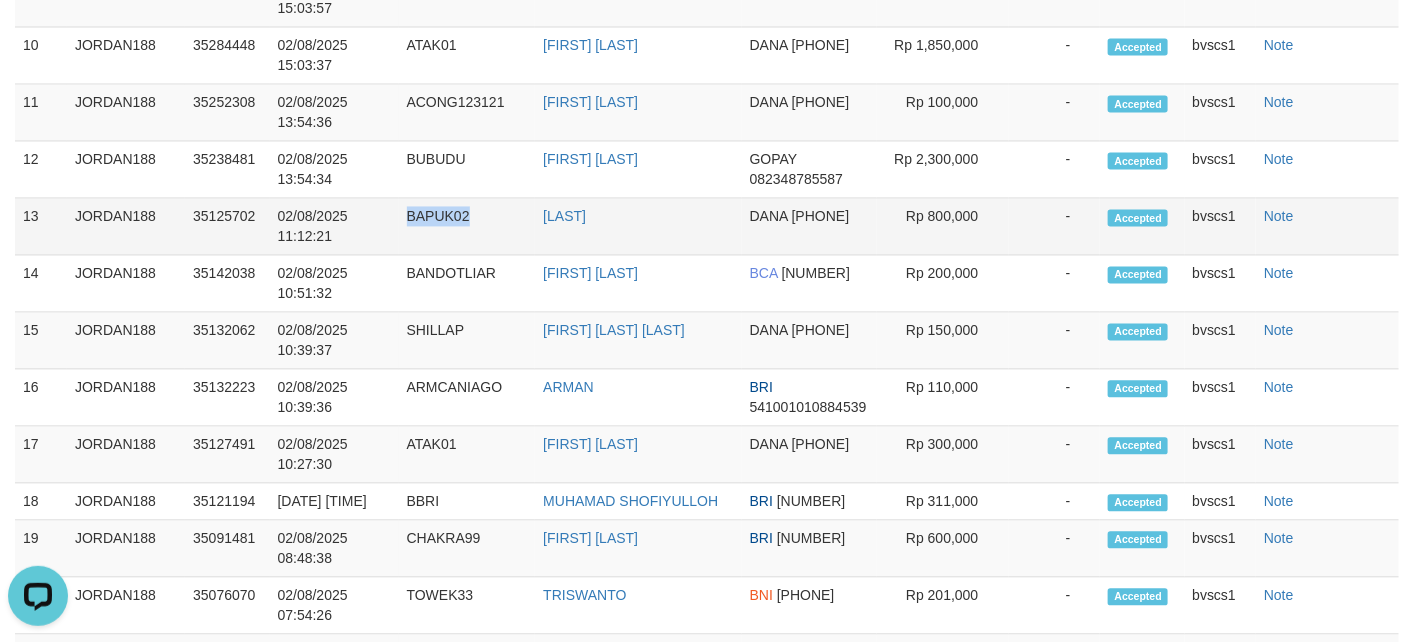 click on "BAPUK02" at bounding box center (467, 226) 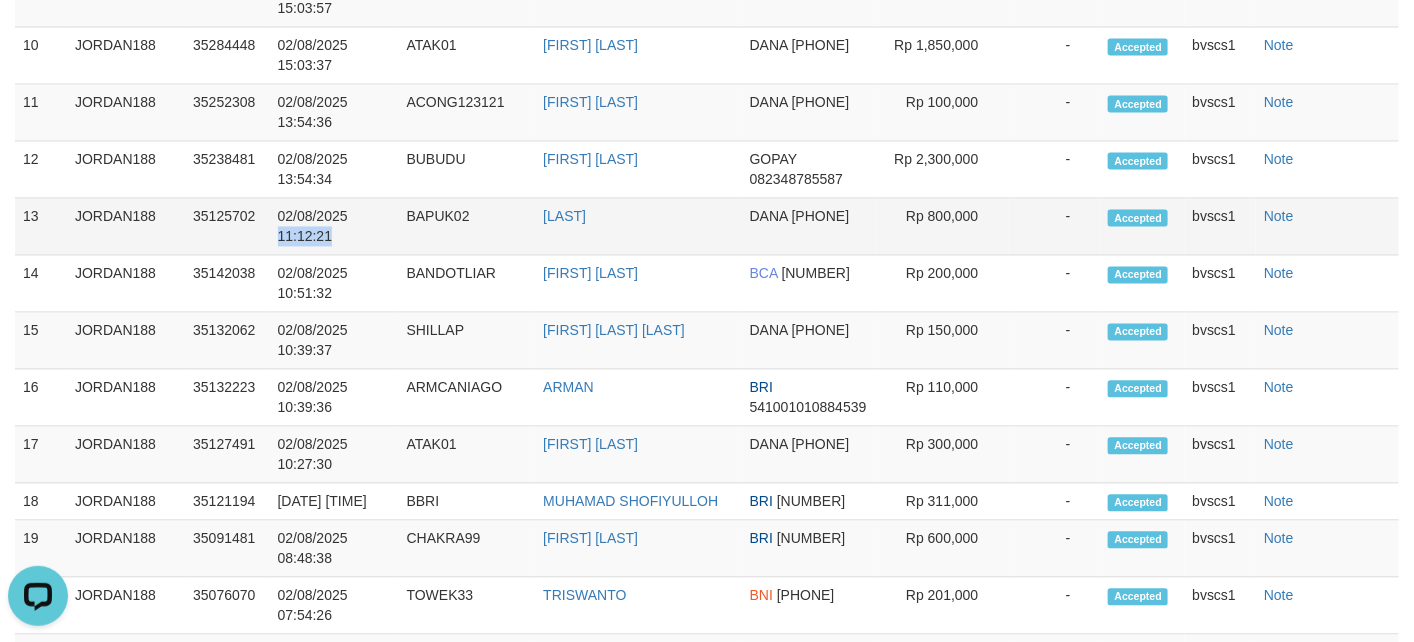 drag, startPoint x: 340, startPoint y: 286, endPoint x: 277, endPoint y: 286, distance: 63 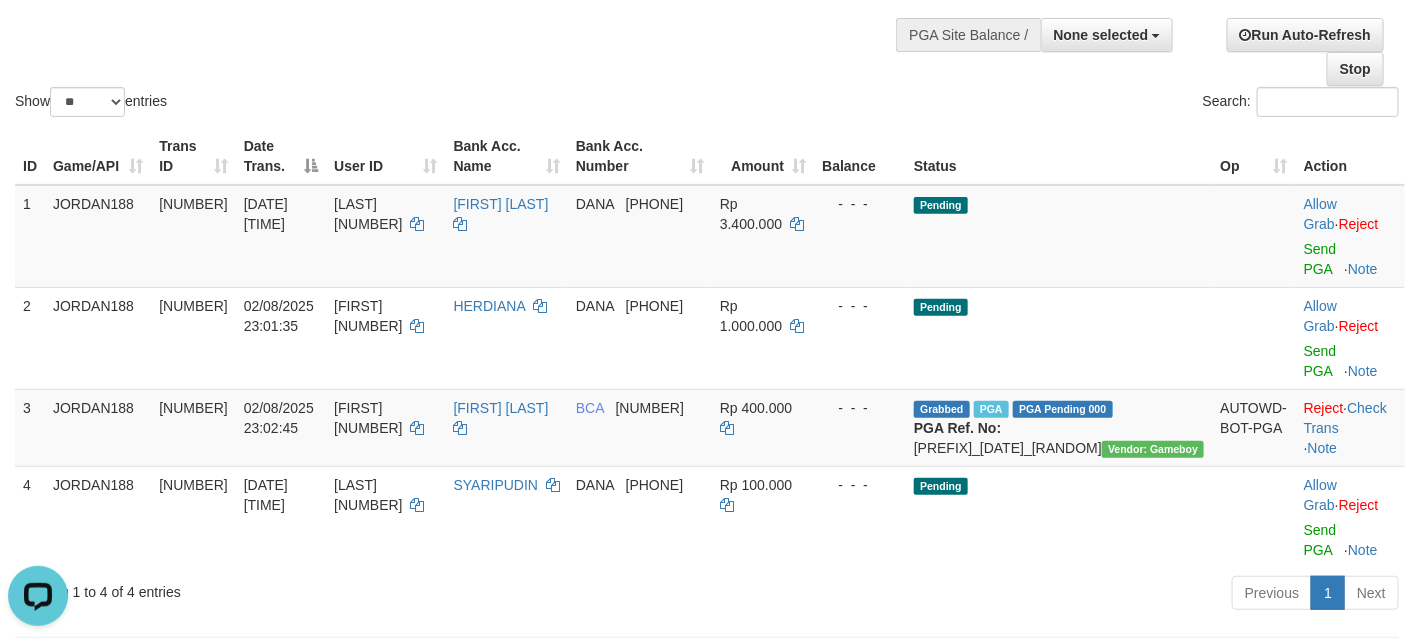 scroll, scrollTop: 0, scrollLeft: 0, axis: both 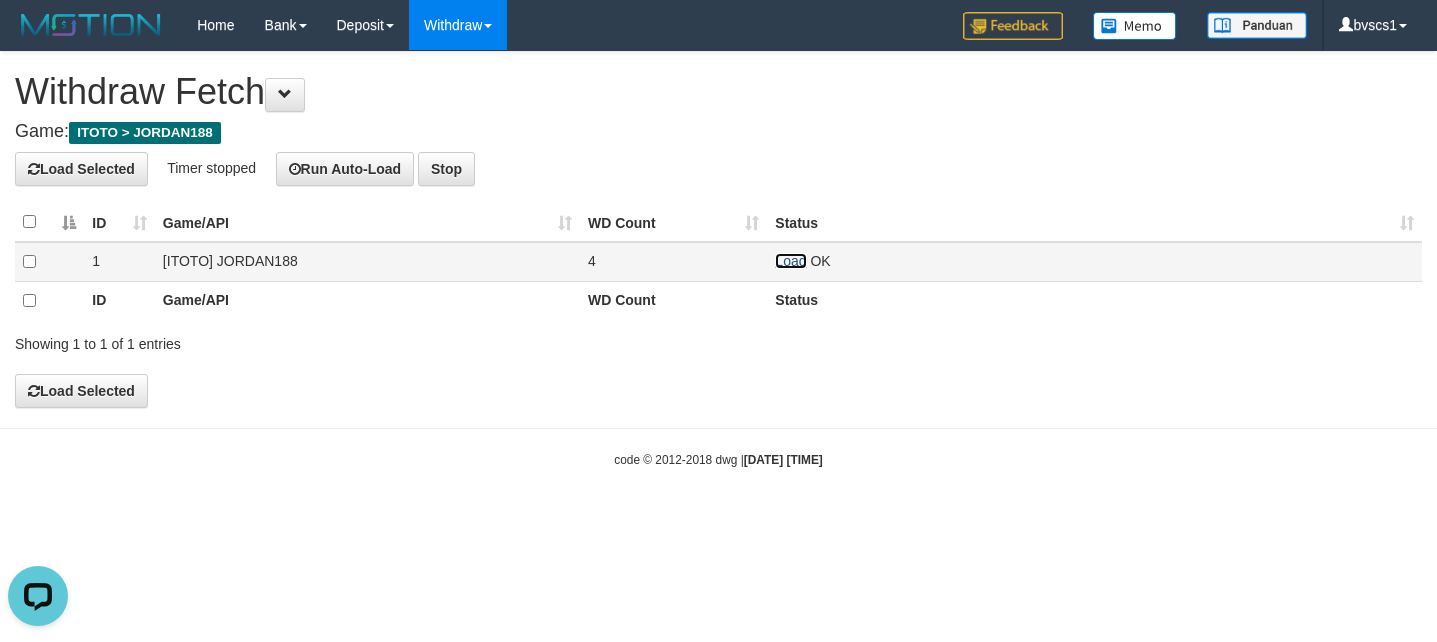click on "Load" at bounding box center [790, 261] 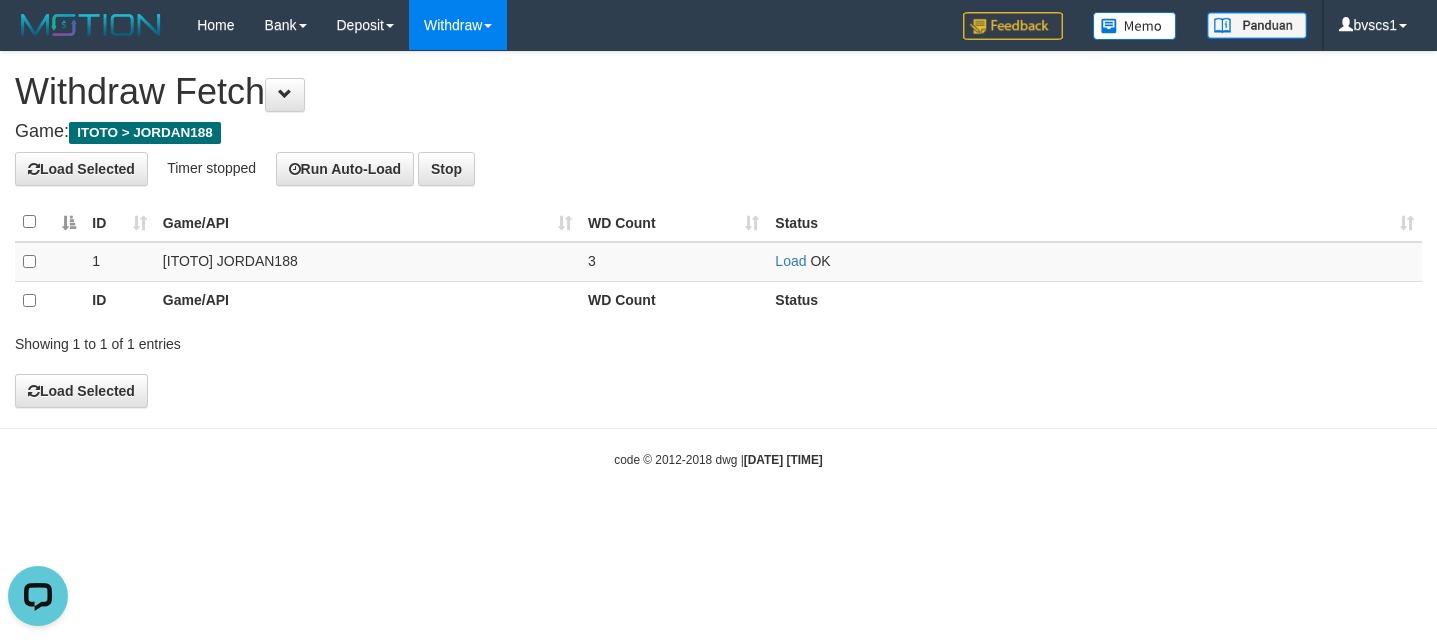 click on "Load Selected
Timer stopped
Run Auto-Load
Stop" at bounding box center (718, 169) 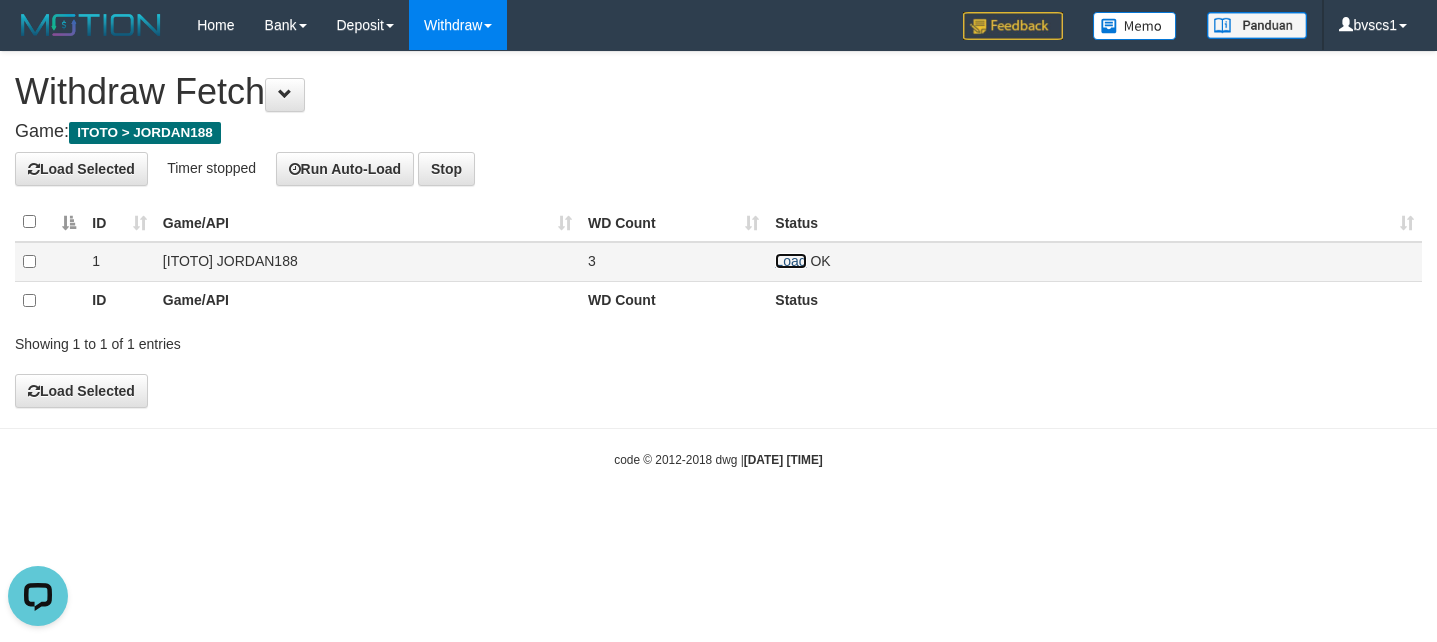 click on "Load" at bounding box center [790, 261] 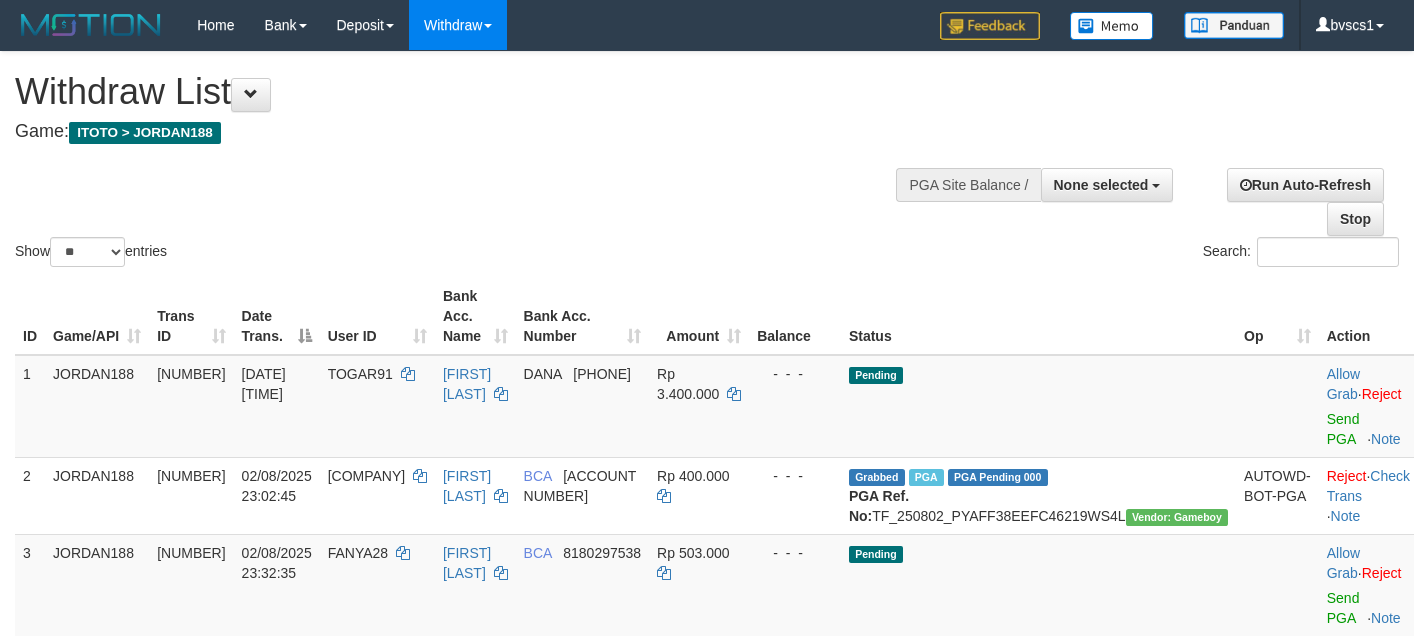 select 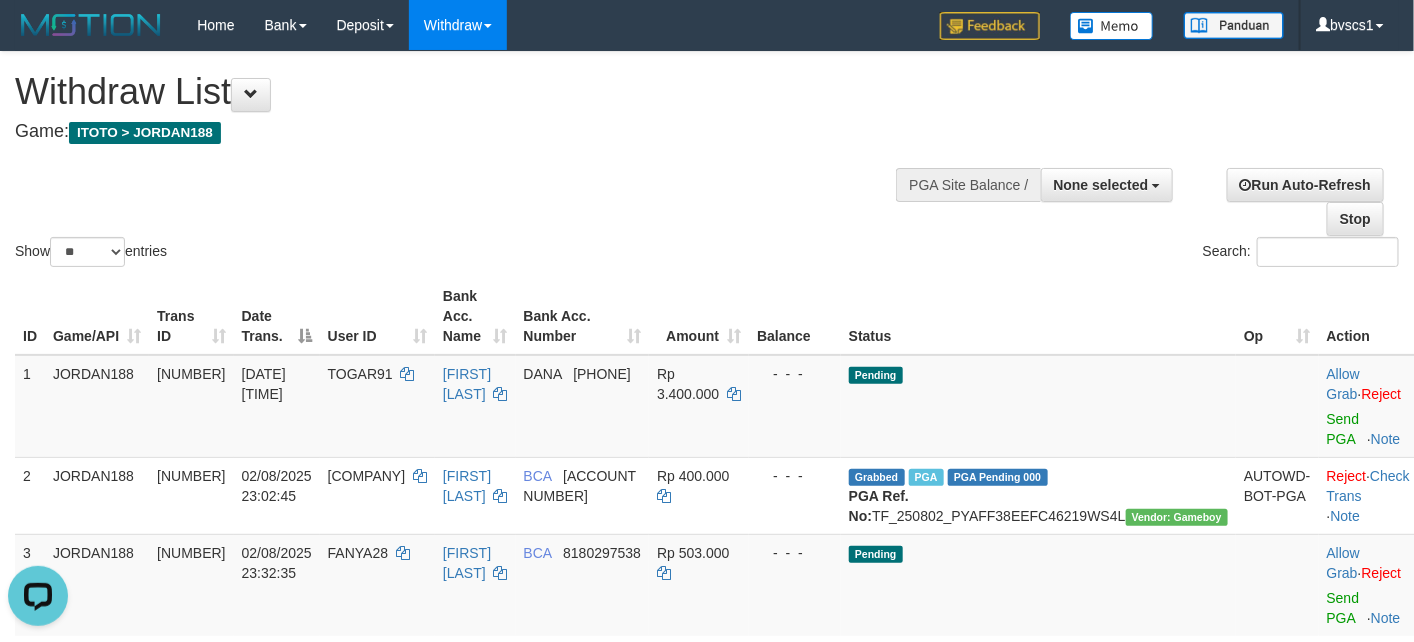 scroll, scrollTop: 0, scrollLeft: 0, axis: both 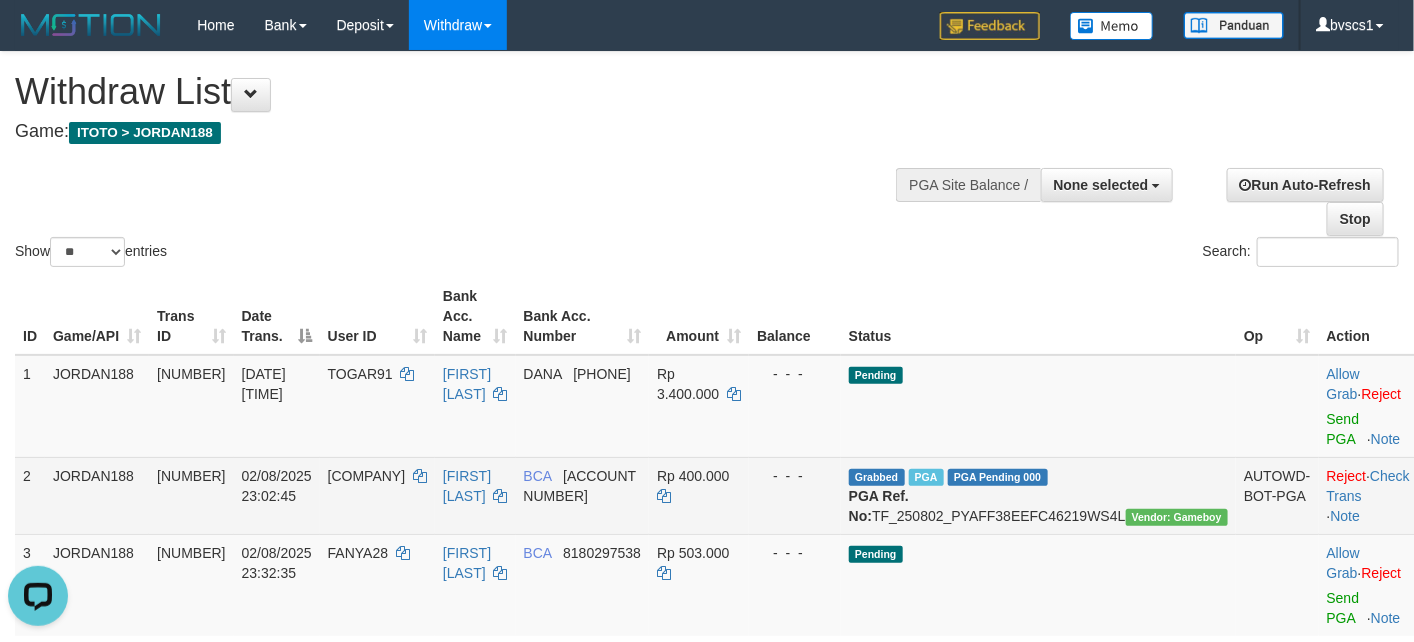 click on "Grabbed   PGA   PGA Pending 000 {"status":"000","data":{"unique_id":"1527-35699401-20250802","reference_no":"TF_250802_PYAFF38EEFC46219WS4L","amount":"400000.00","fee":"0.00","merchant_surcharge_rate":"0.00","charge_to":"MERC","payout_amount":"400000.00","disbursement_status":0,"disbursement_description":"ON PROCESS","created_at":"2025-08-02 23:06:21","executed_at":"2025-08-02 23:06:21","bank":{"code":"014","name":"BANK CENTRAL ASIA","account_number":"[ACCOUNT NUMBER]","account_name":"[FIRST] [LAST]"},"note":"bvscs1","merchant_balance":{"balance_effective":39991759,"balance_pending":48388992,"balance_disbursement":4539000,"balance_collection":644966317}}} PGA Ref. No:  TF_250802_PYAFF38EEFC46219WS4L  Vendor: Gameboy" at bounding box center [1038, 495] 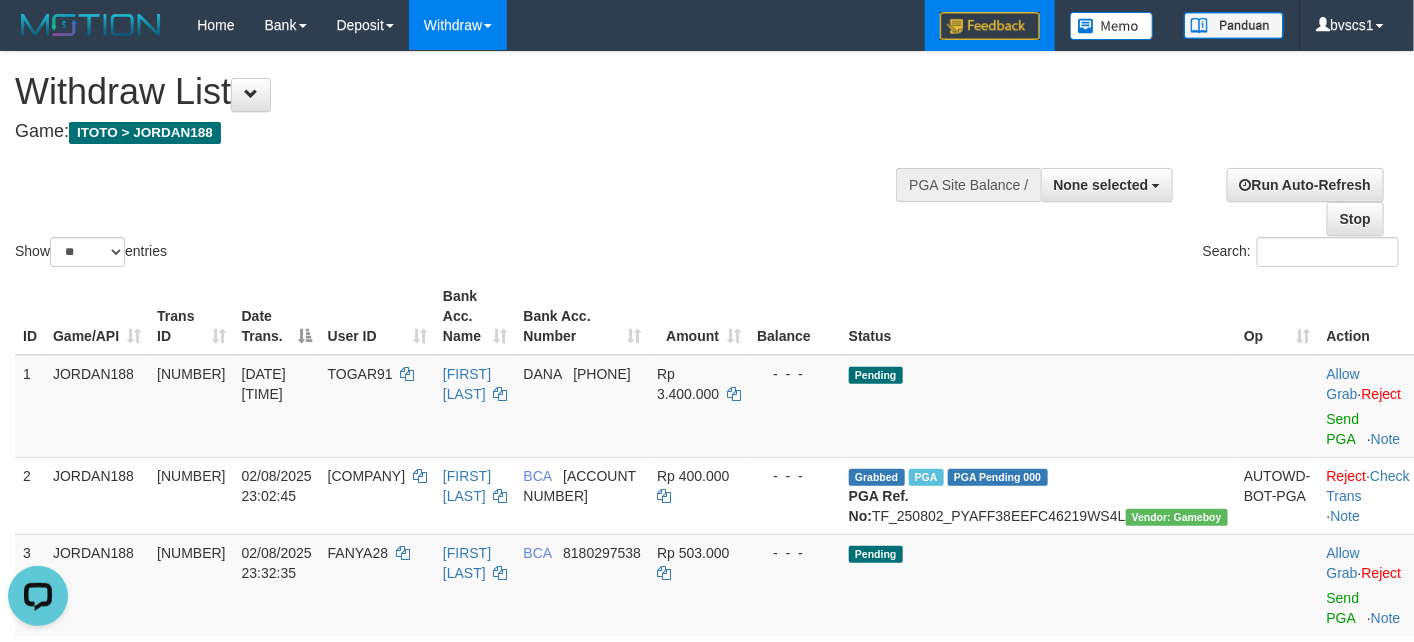 copy on "TF_250802_PYAFF38EEFC46219WS4L" 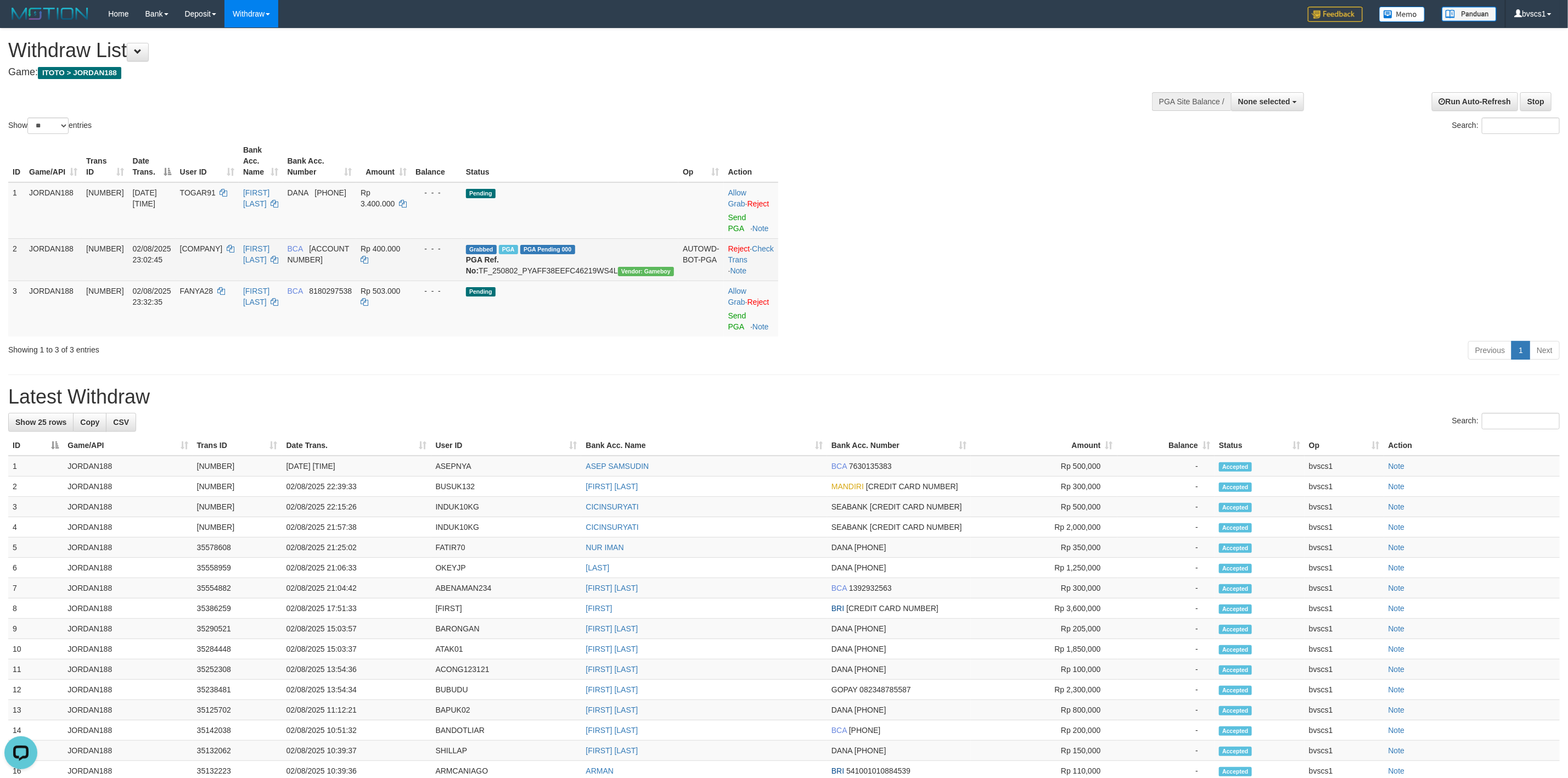 click on "[USERNAME]" at bounding box center [201, 249] 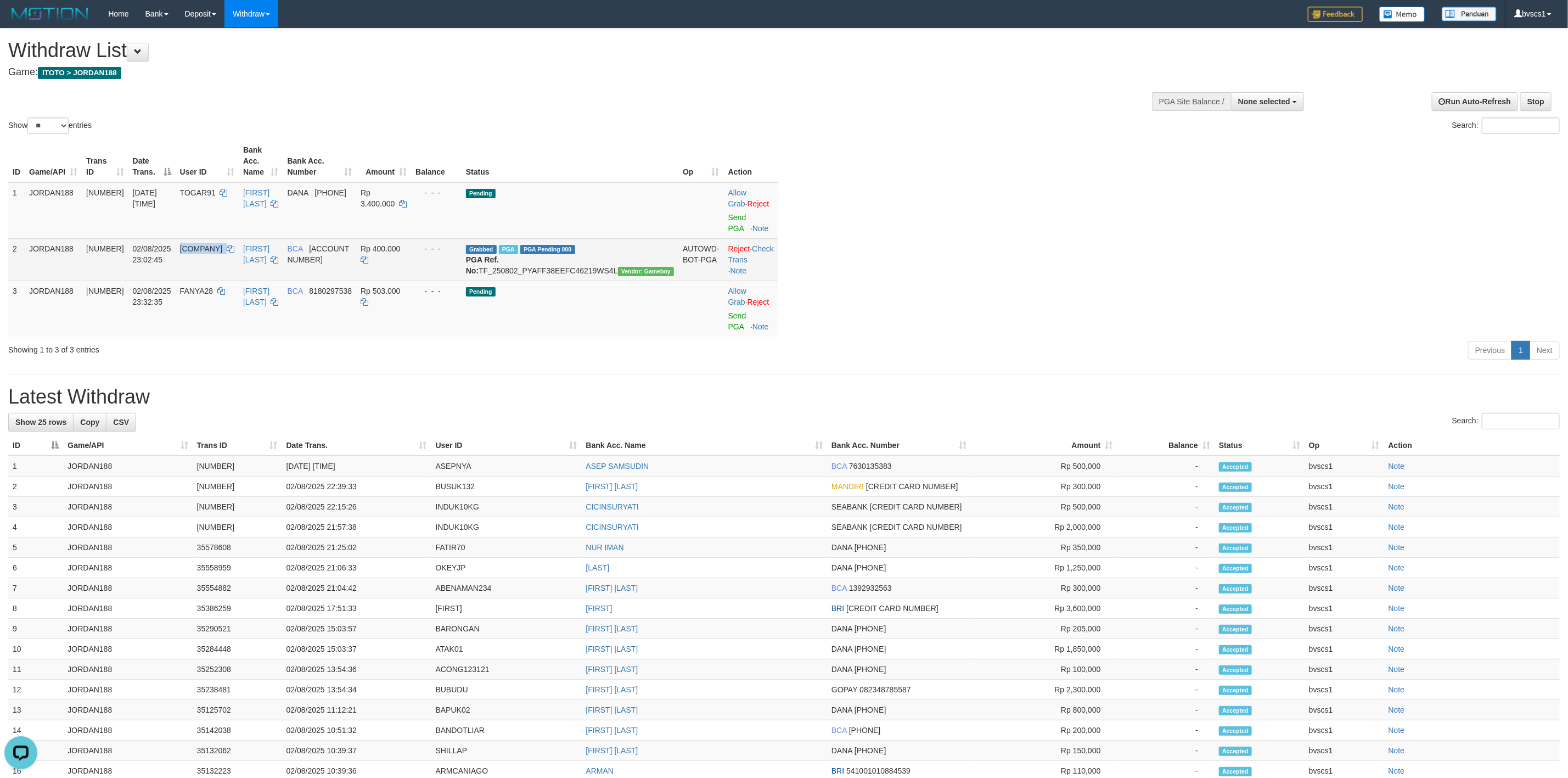 click on "[USERNAME]" at bounding box center [201, 249] 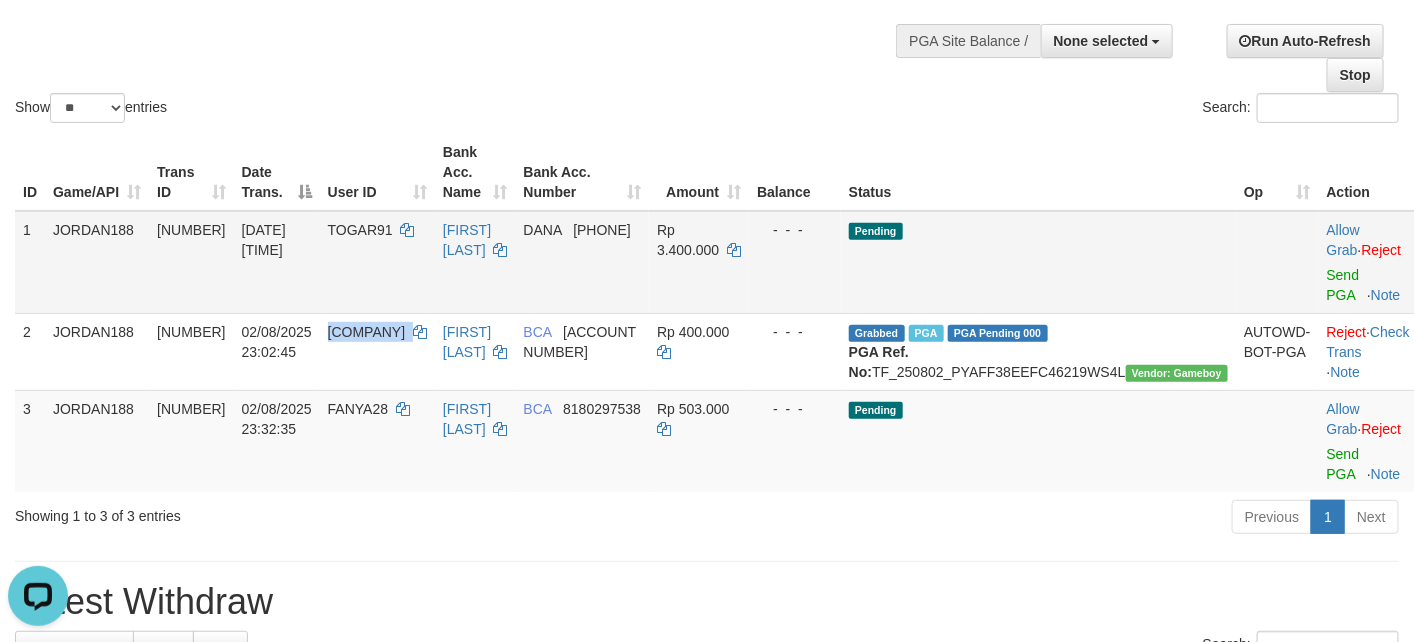 scroll, scrollTop: 150, scrollLeft: 0, axis: vertical 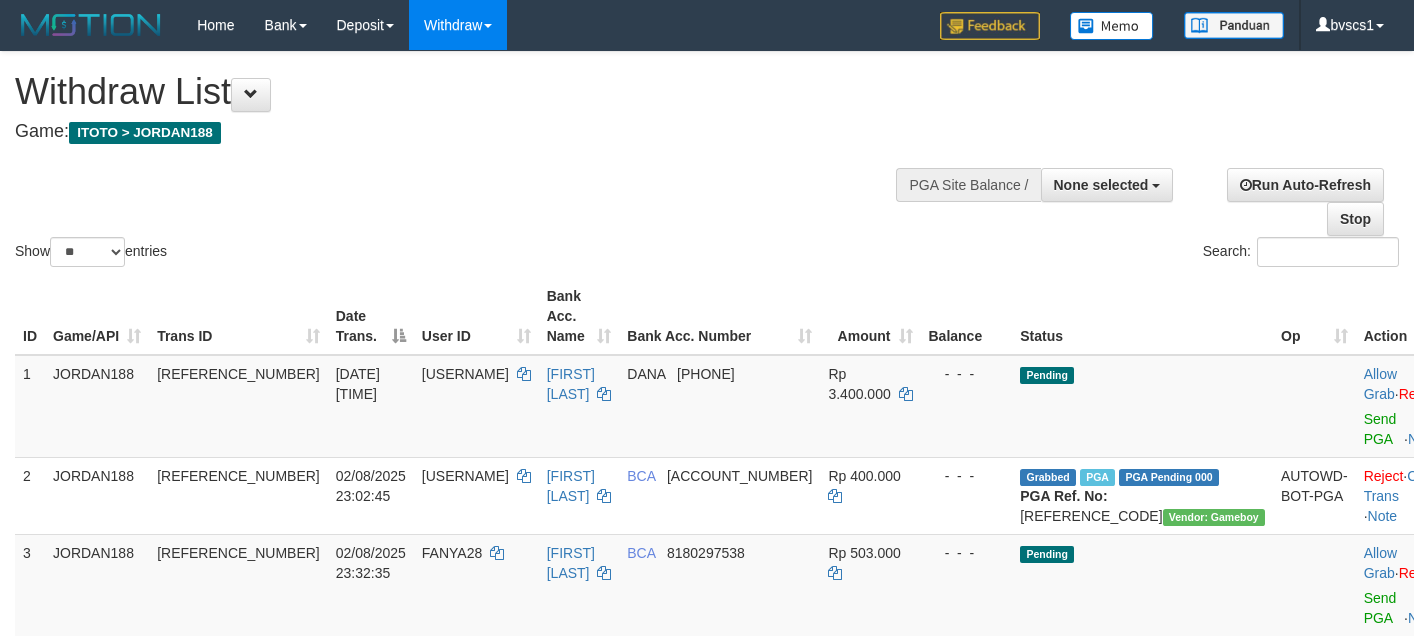 select 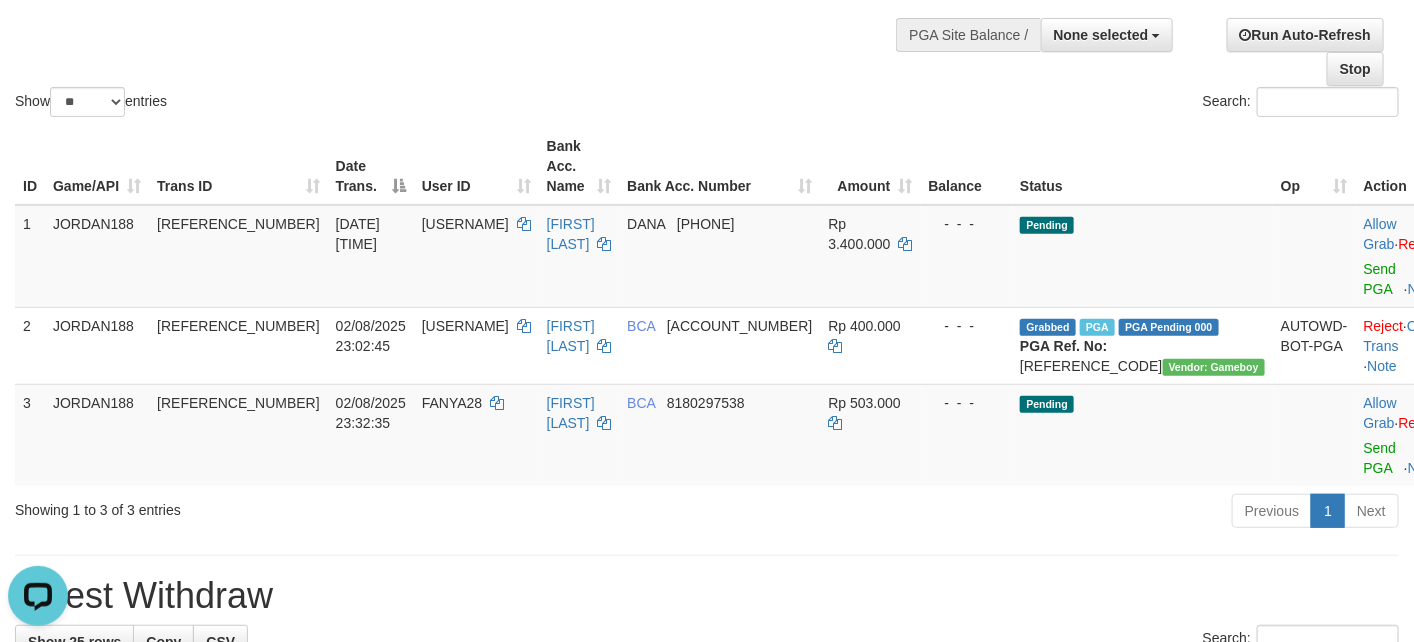 scroll, scrollTop: 0, scrollLeft: 0, axis: both 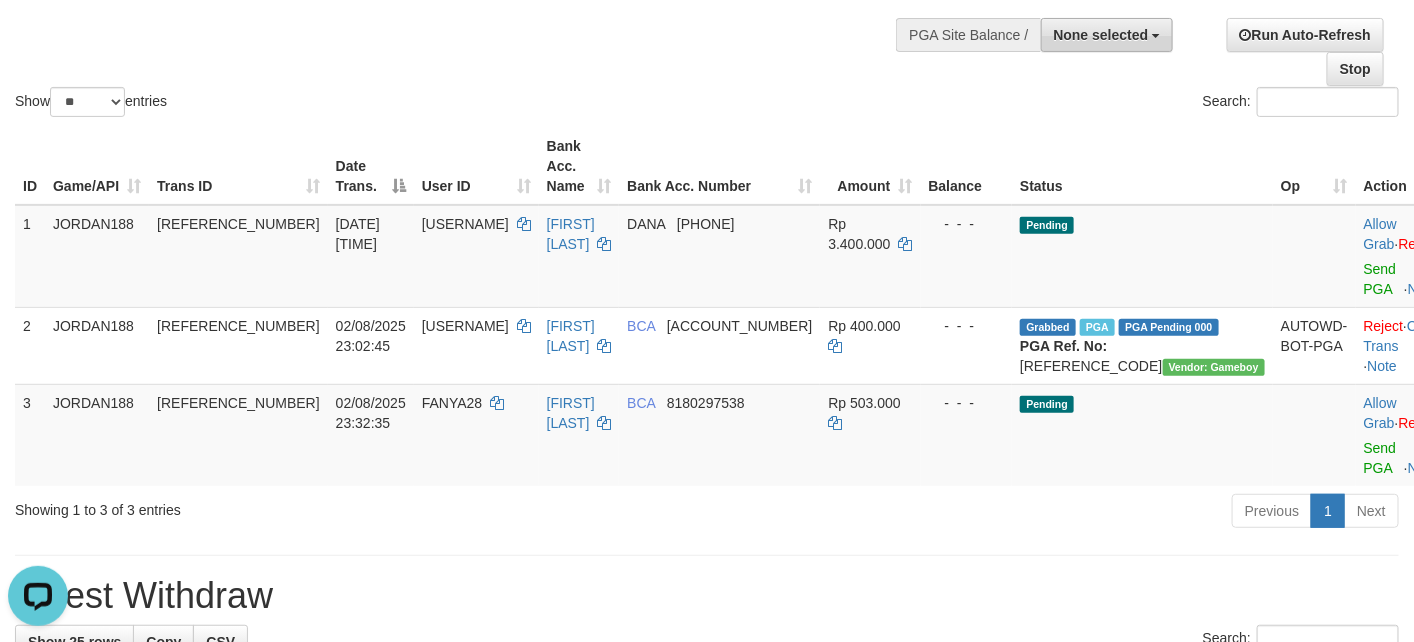 click on "None selected" at bounding box center [1107, 35] 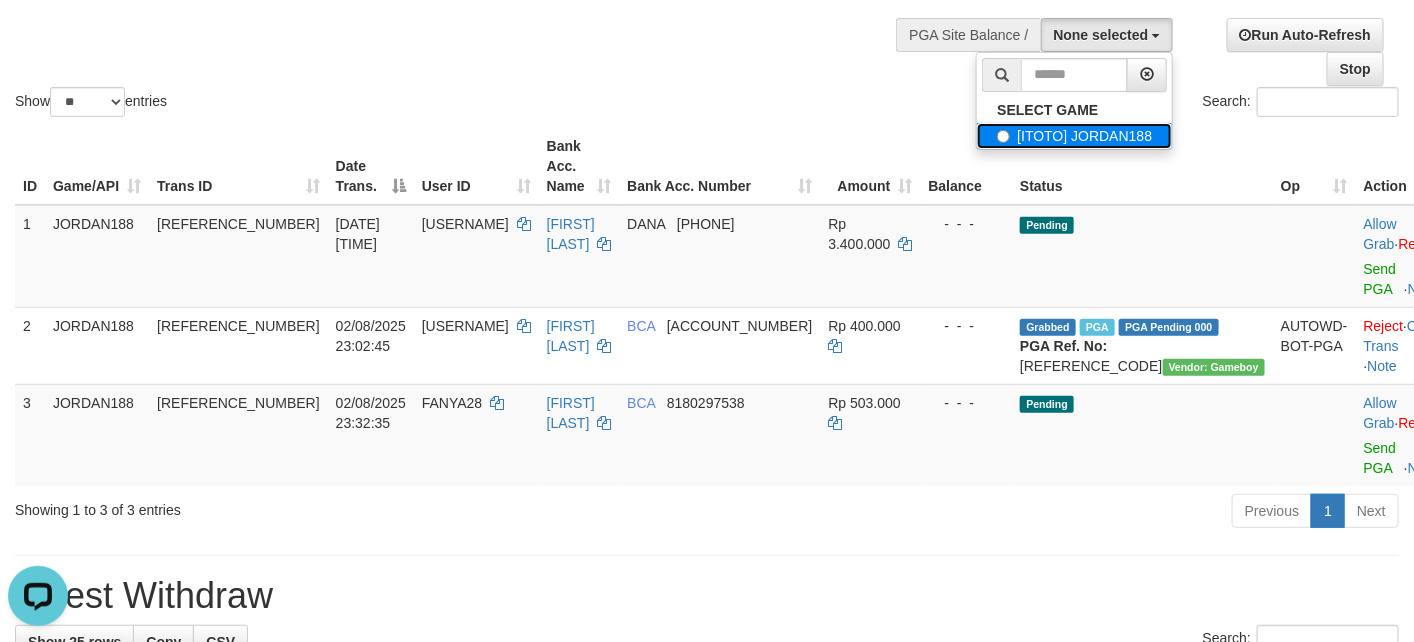 click on "[ITOTO] JORDAN188" at bounding box center [1074, 136] 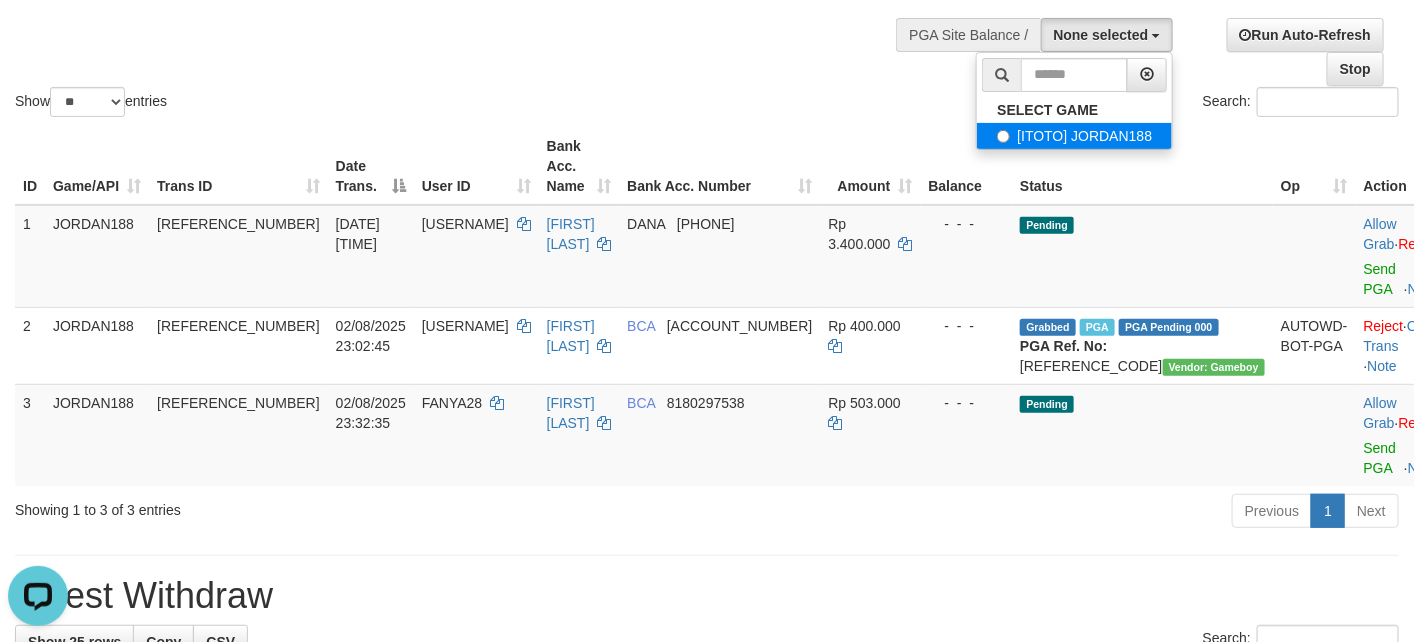 select on "****" 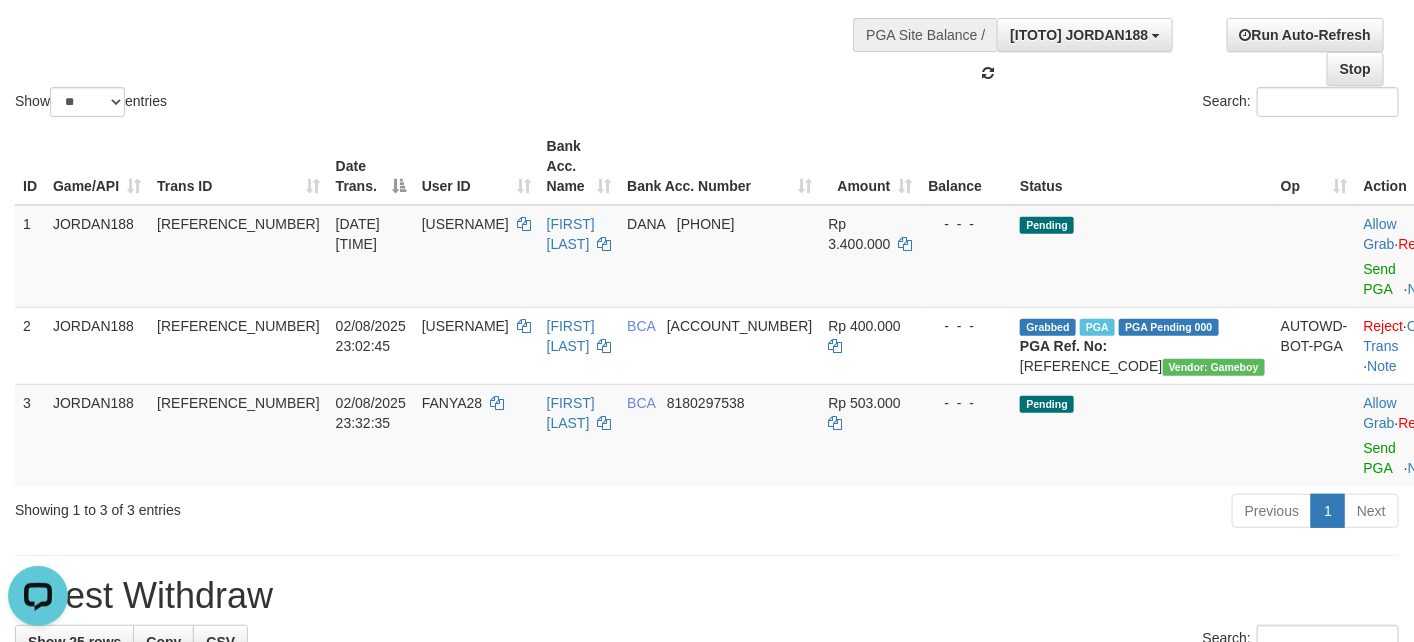 scroll, scrollTop: 18, scrollLeft: 0, axis: vertical 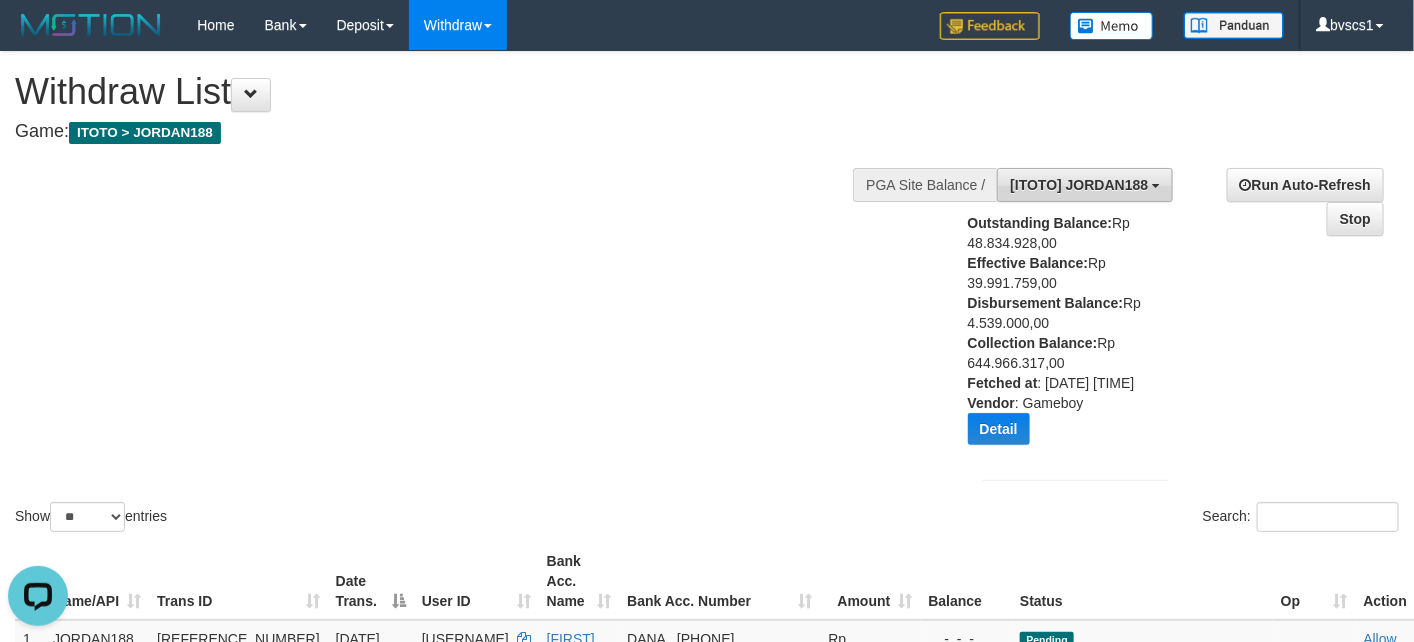 click on "[ITOTO] JORDAN188" at bounding box center [1085, 185] 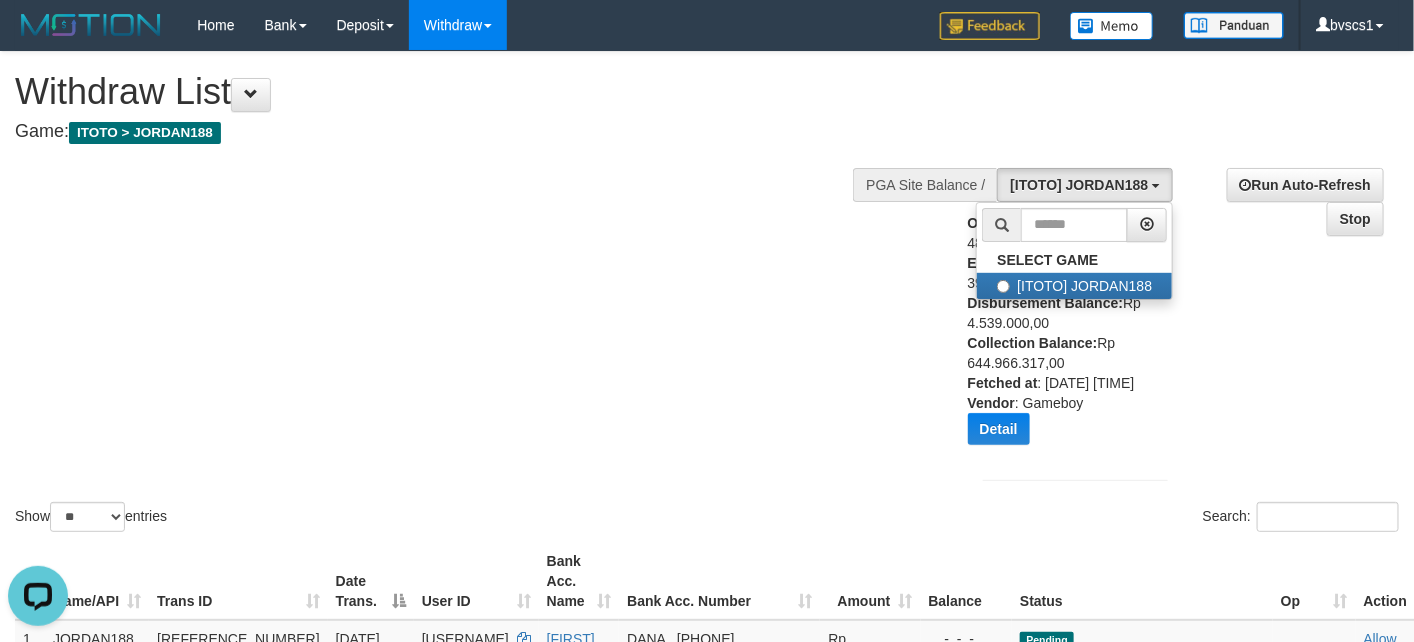 click on "Show  ** ** ** ***  entries Search:" at bounding box center (707, 294) 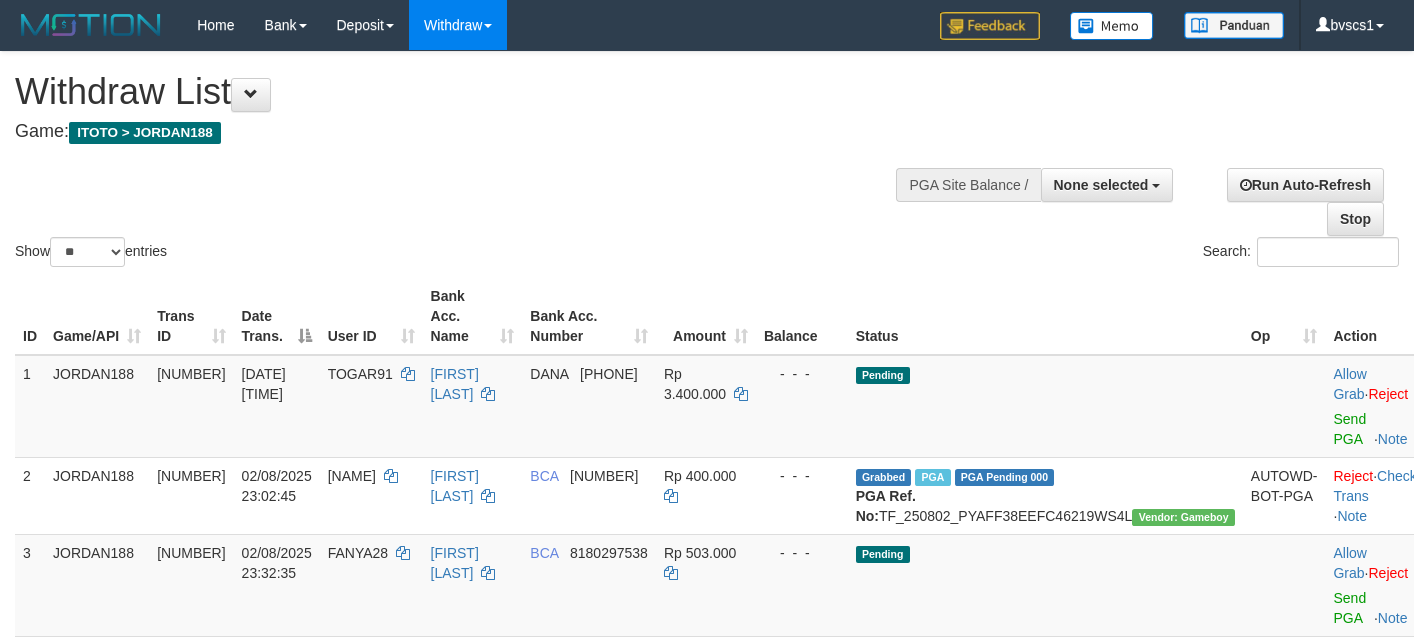 select 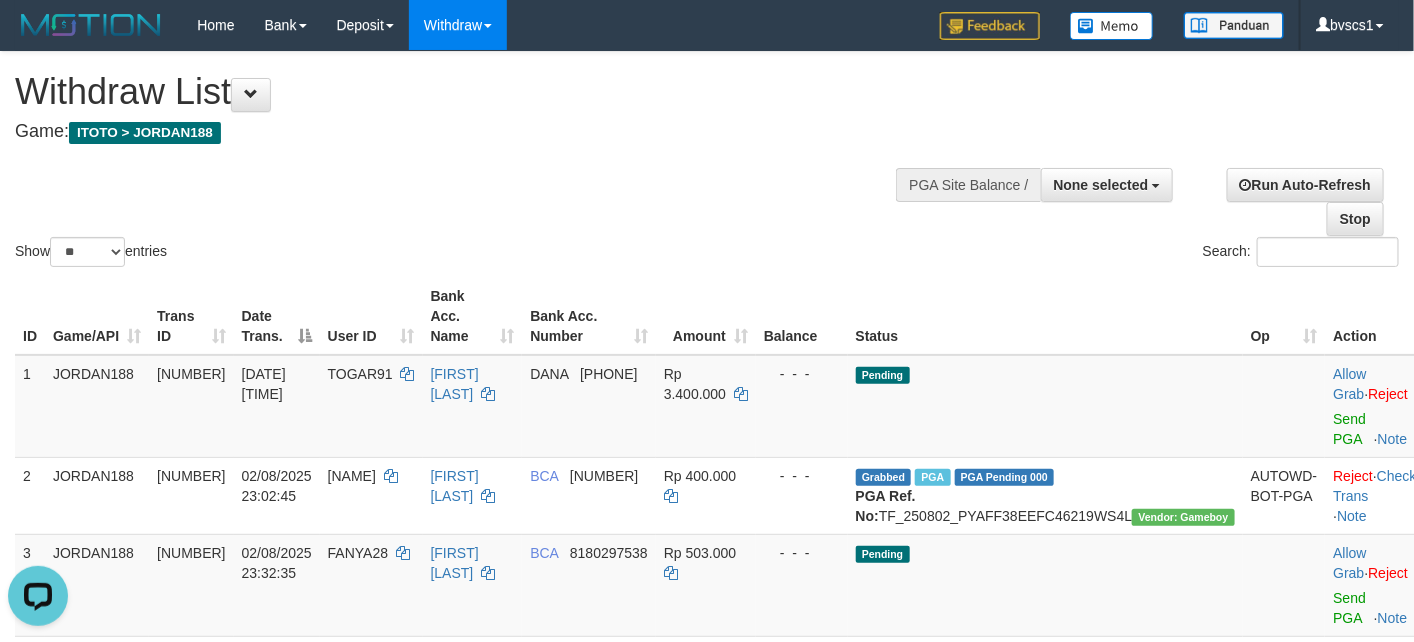 scroll, scrollTop: 0, scrollLeft: 0, axis: both 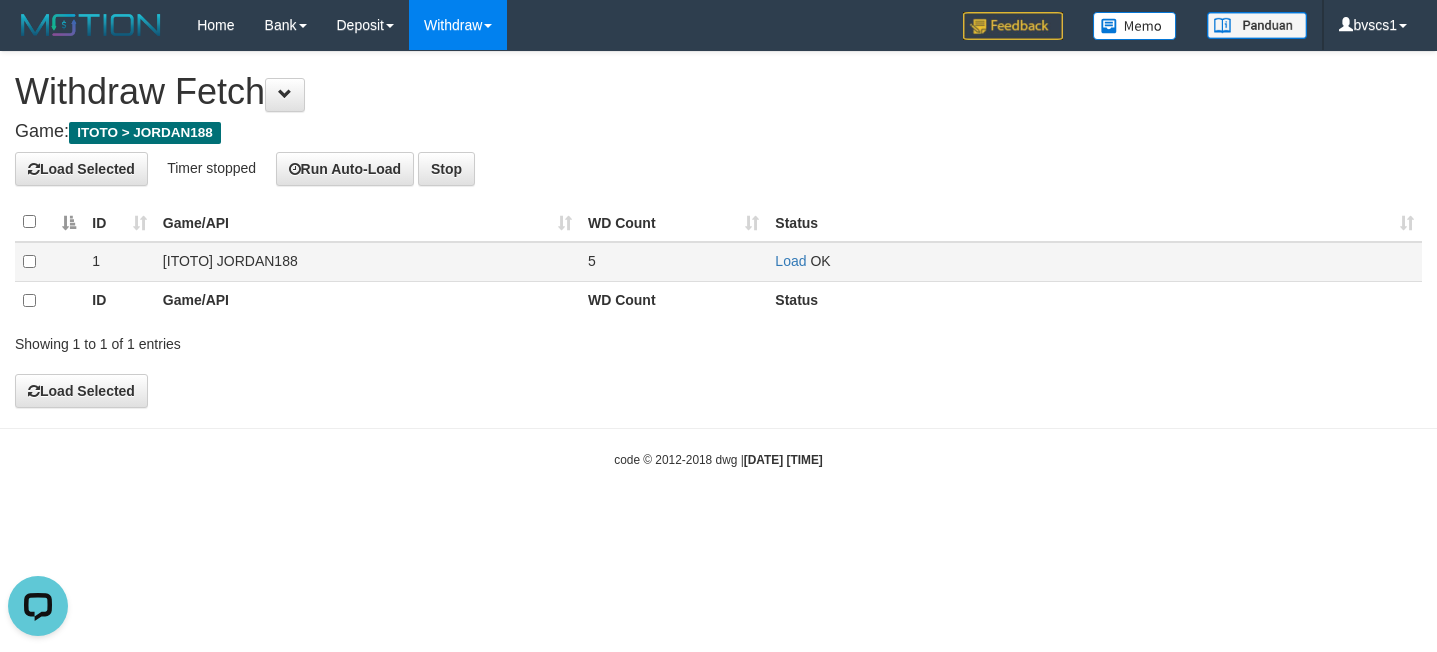 click on "Load
OK" at bounding box center (1094, 261) 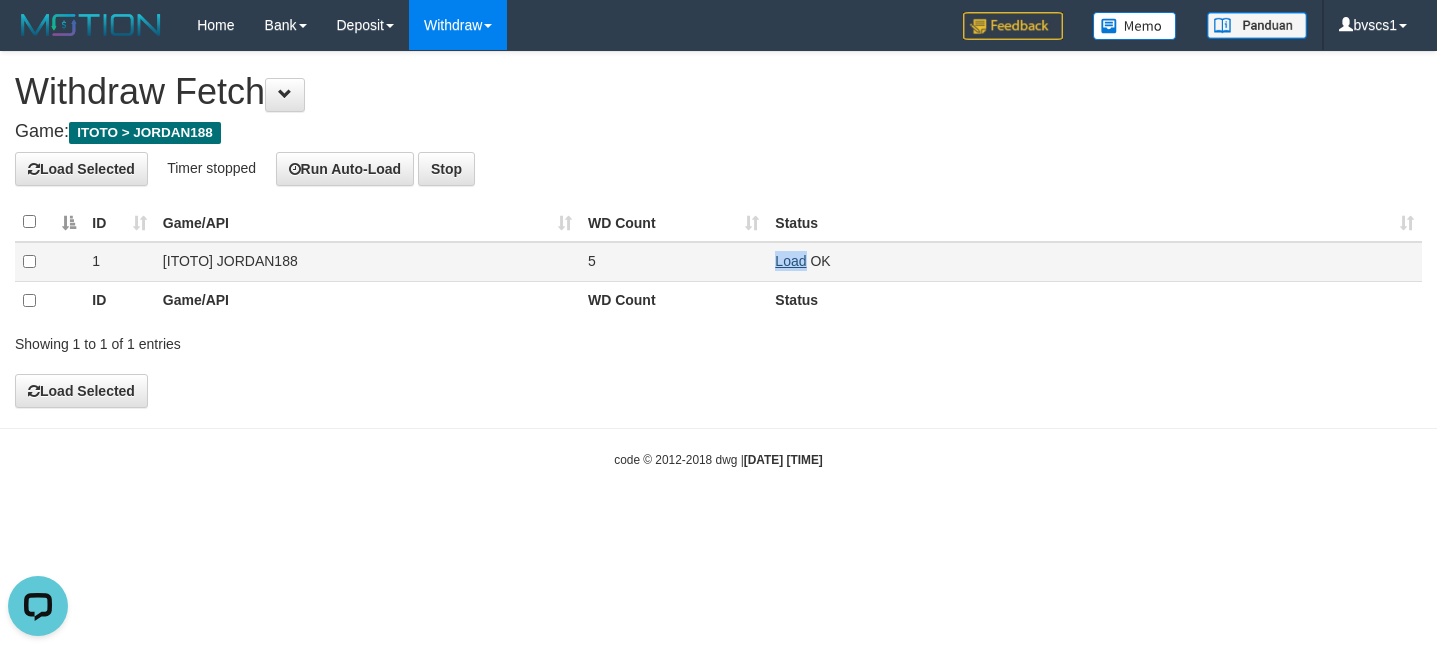 click on "Load
OK" at bounding box center (1094, 261) 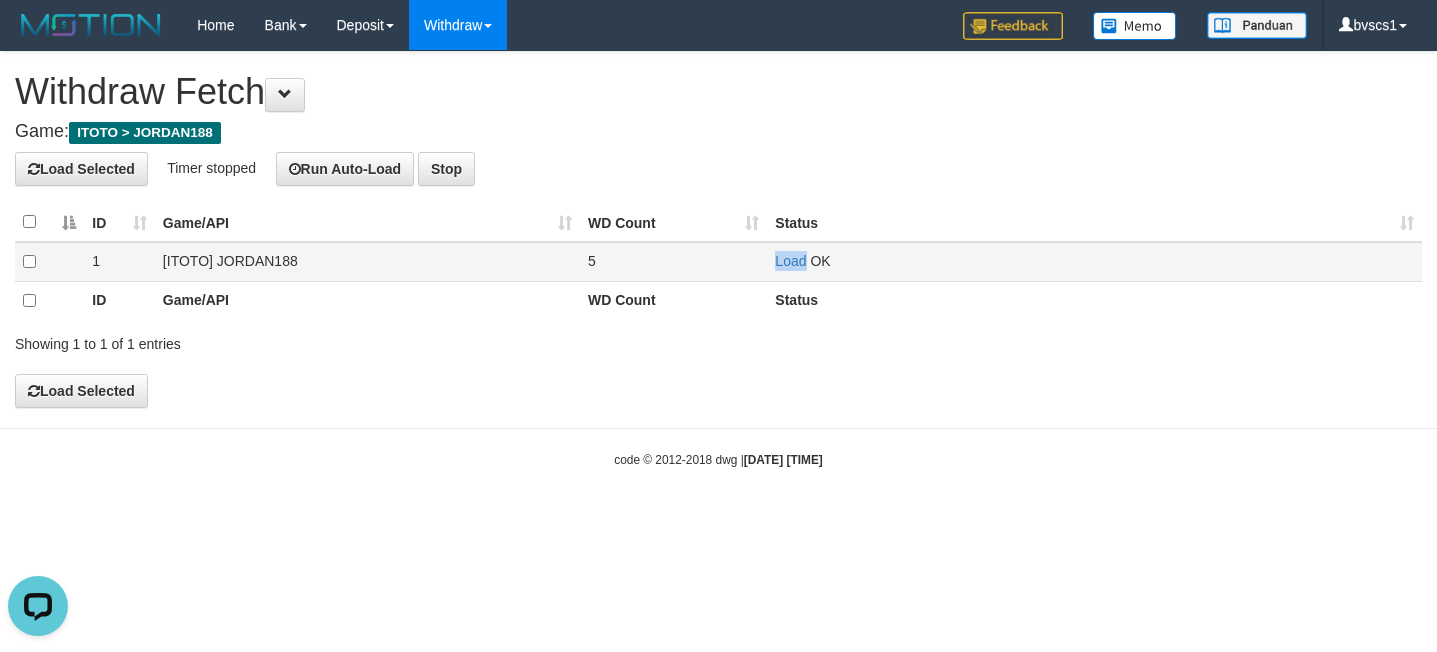 click on "Load
OK" at bounding box center [1094, 261] 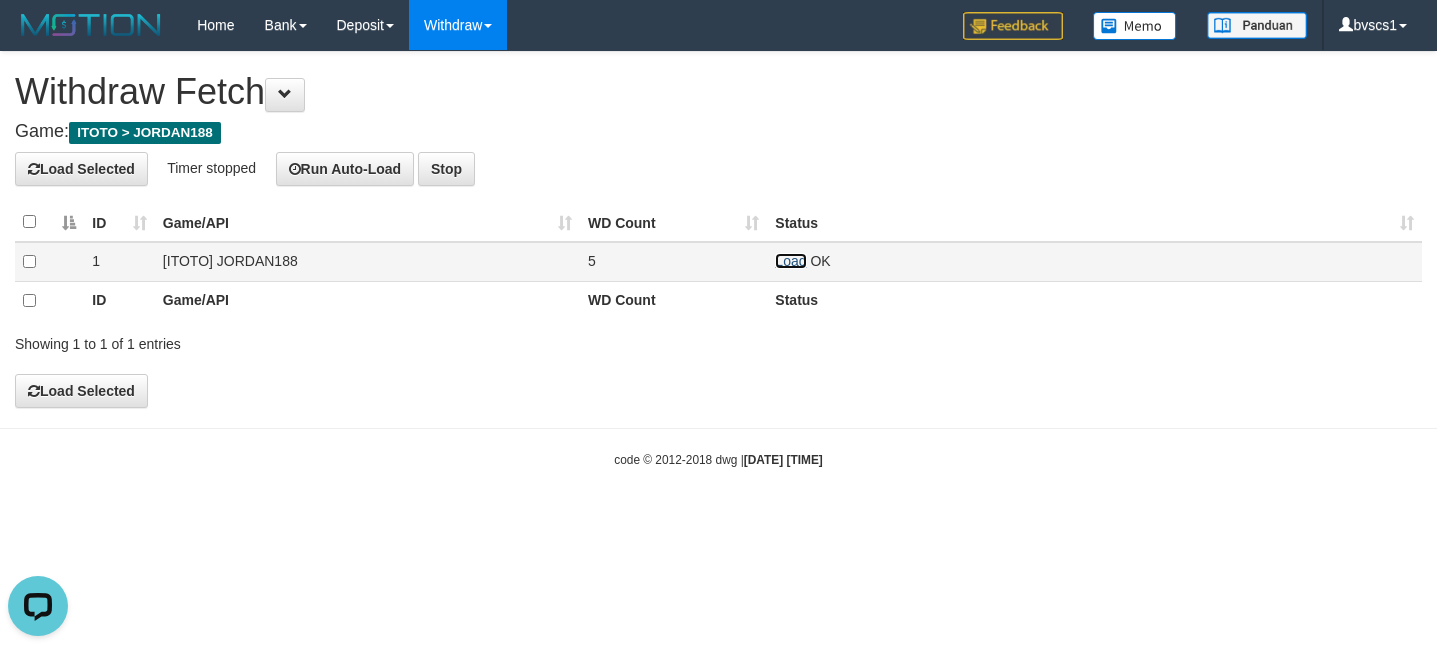 click on "Load" at bounding box center [790, 261] 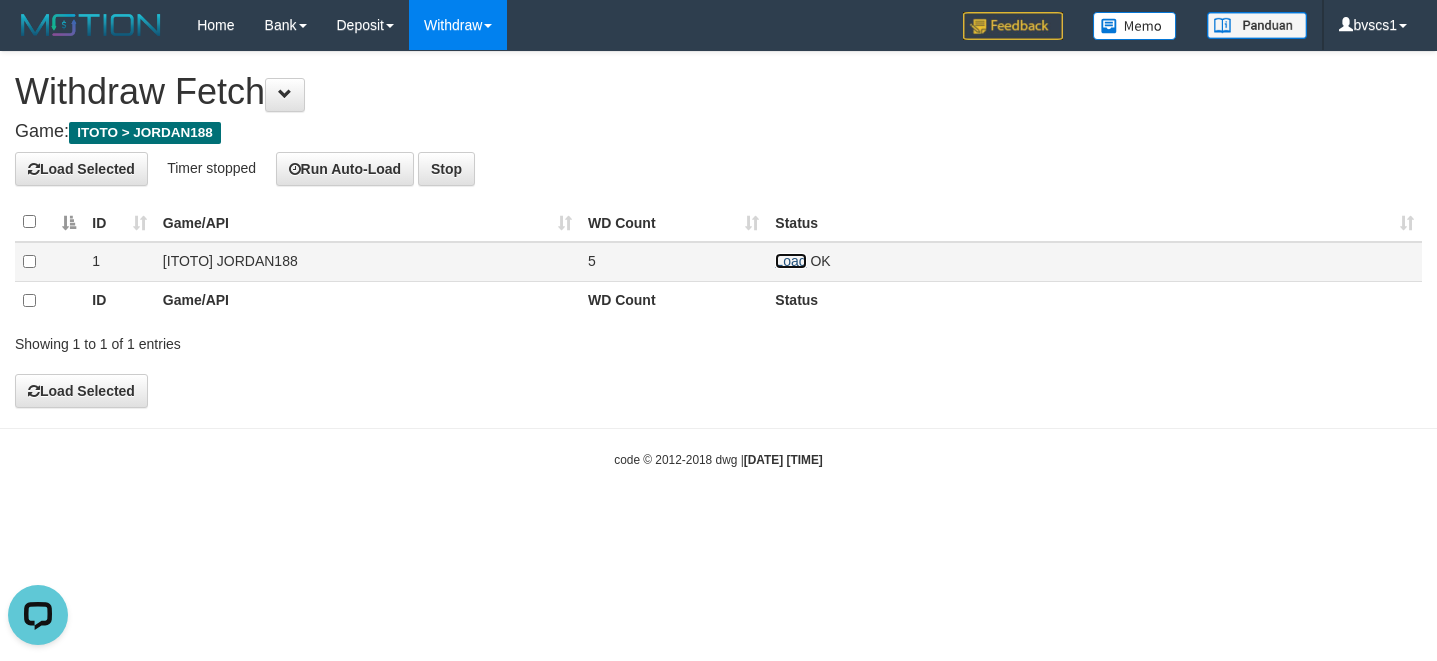 click on "Load" at bounding box center (790, 261) 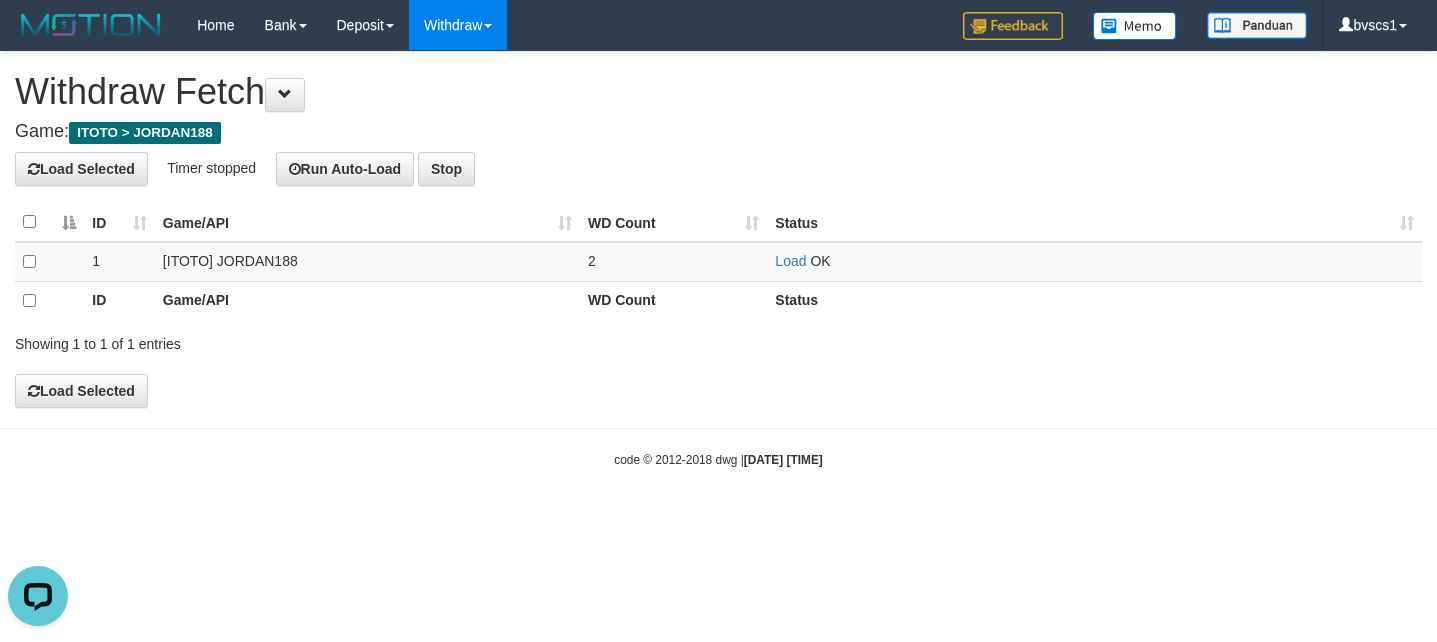 click on "Load Selected
Timer stopped
Run Auto-Load
Stop" at bounding box center (718, 169) 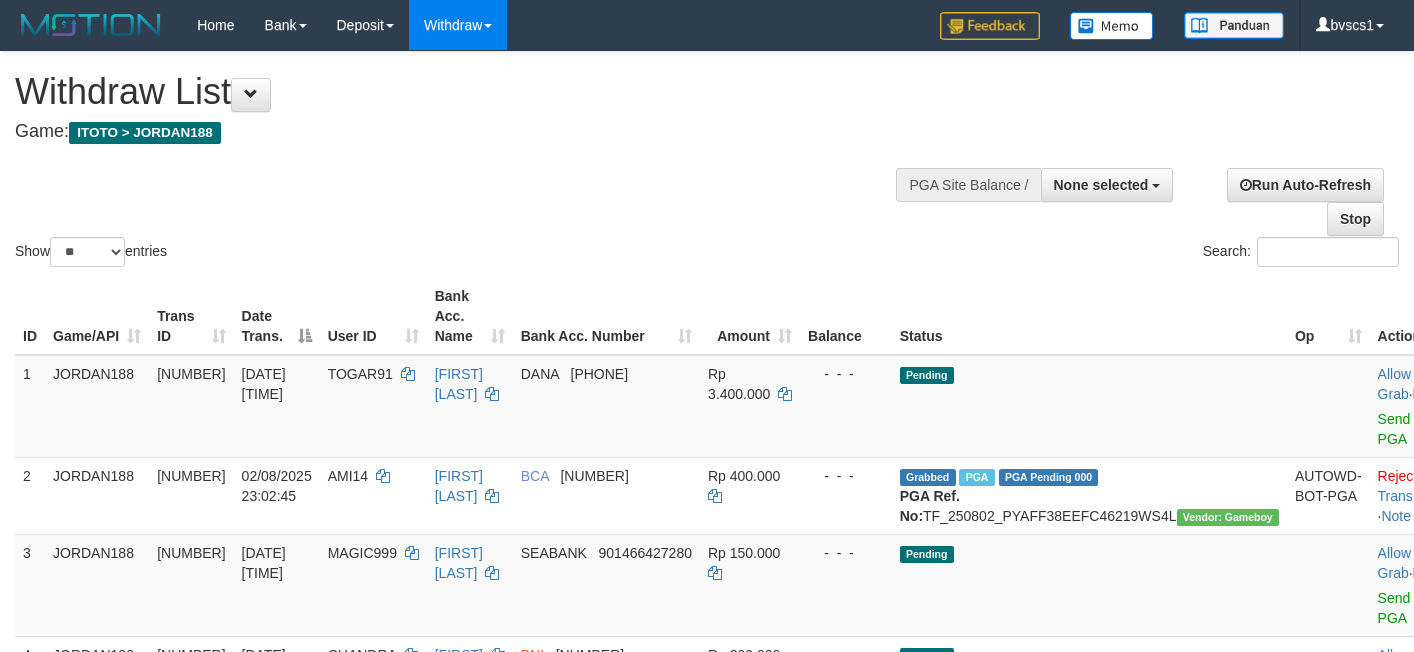 select 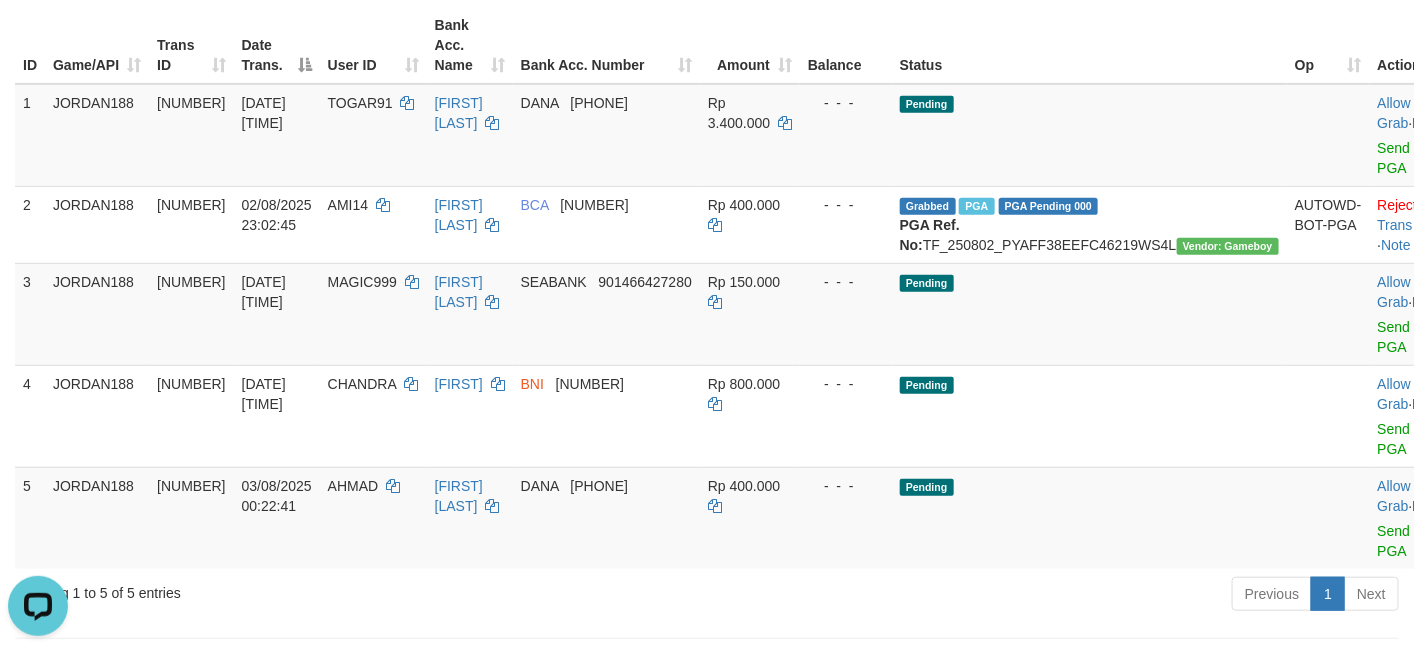scroll, scrollTop: 0, scrollLeft: 0, axis: both 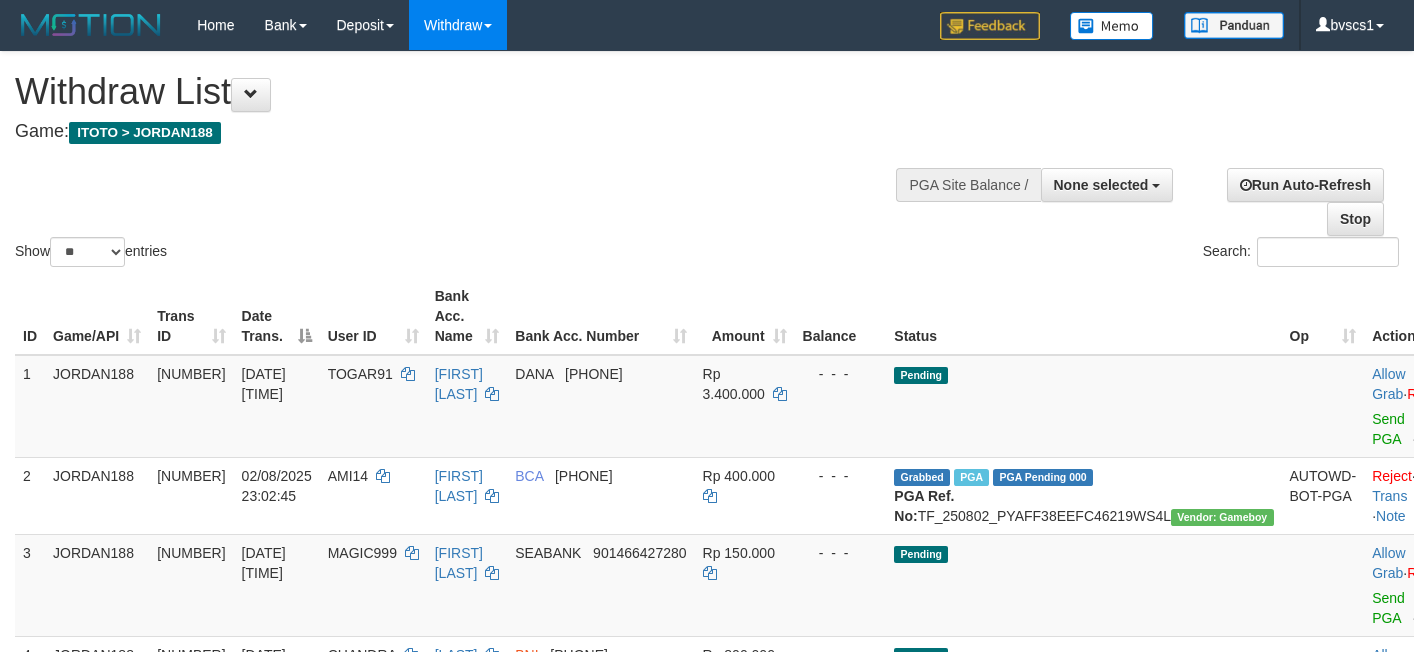select 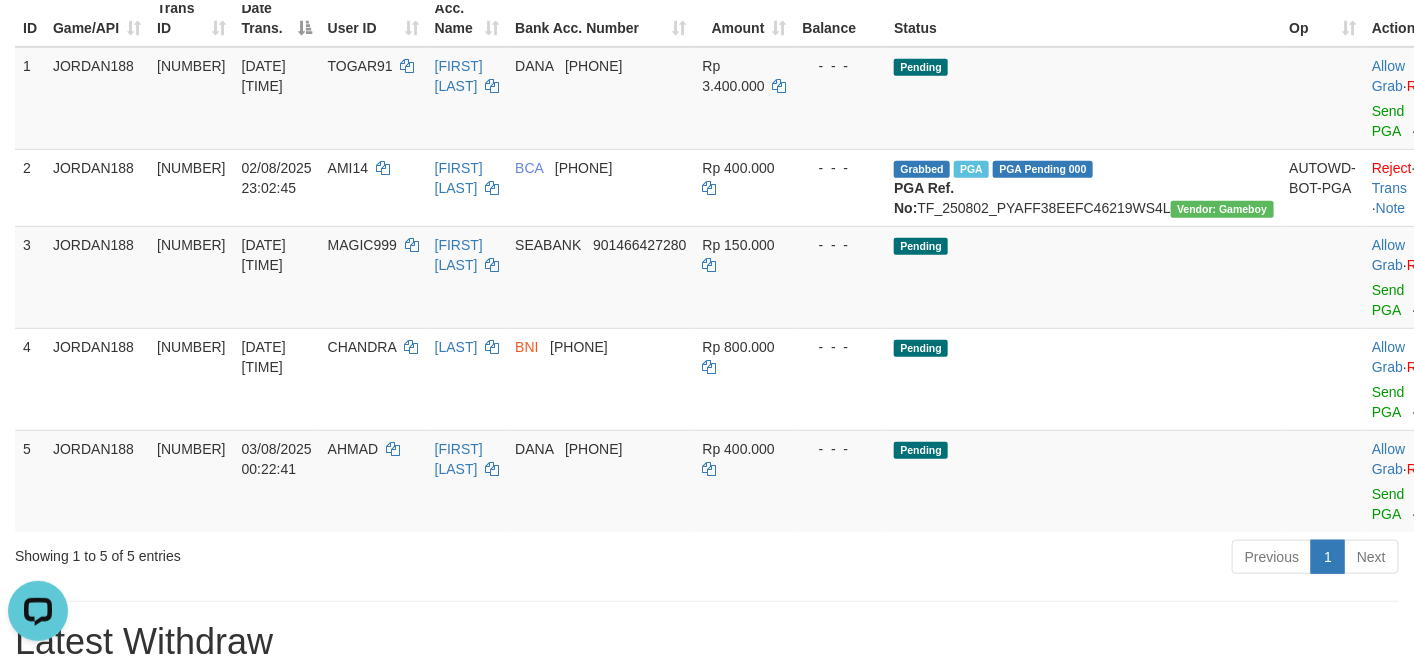 scroll, scrollTop: 0, scrollLeft: 0, axis: both 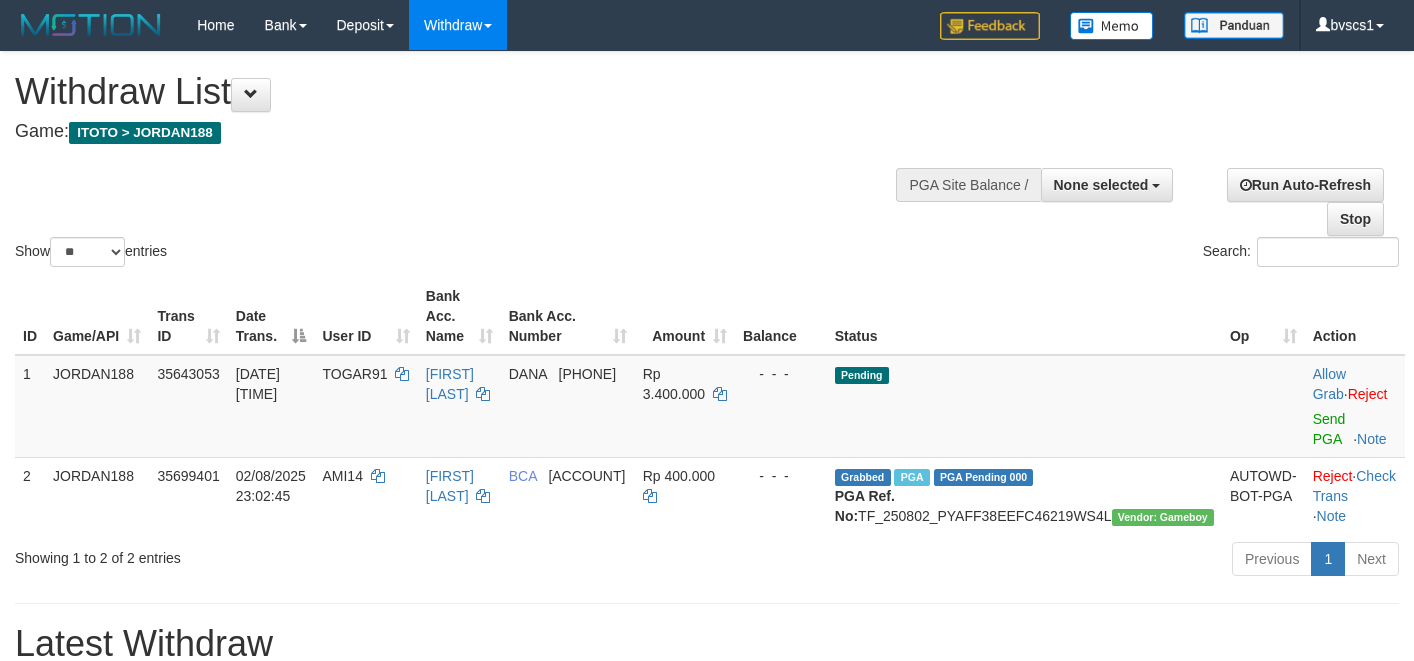 select 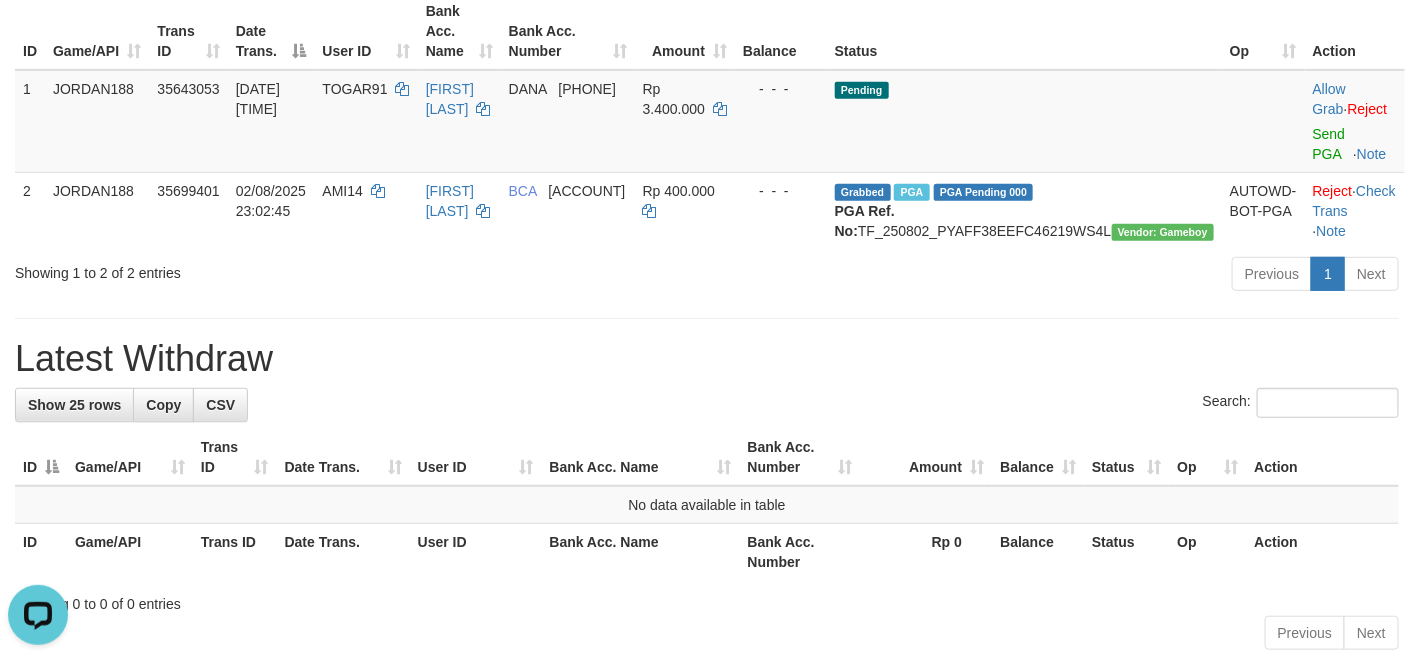 scroll, scrollTop: 0, scrollLeft: 0, axis: both 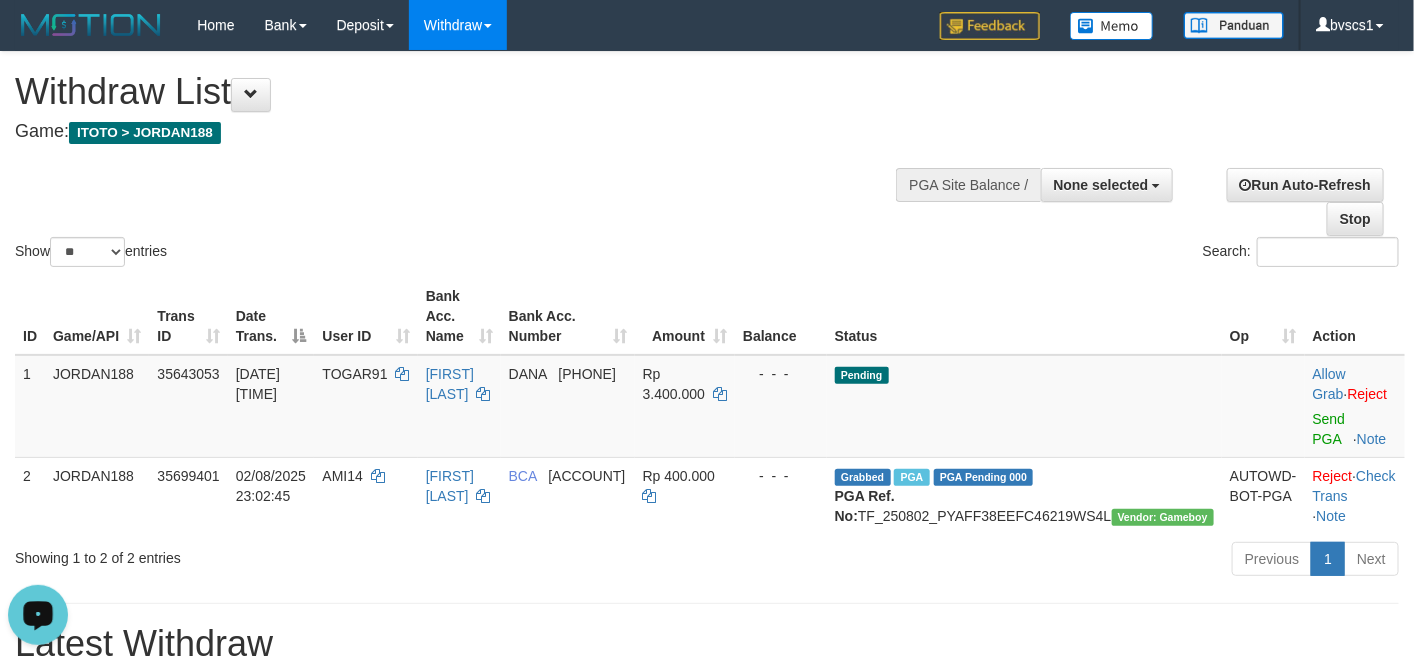 click on "Show  ** ** ** ***  entries Search:" at bounding box center [707, 161] 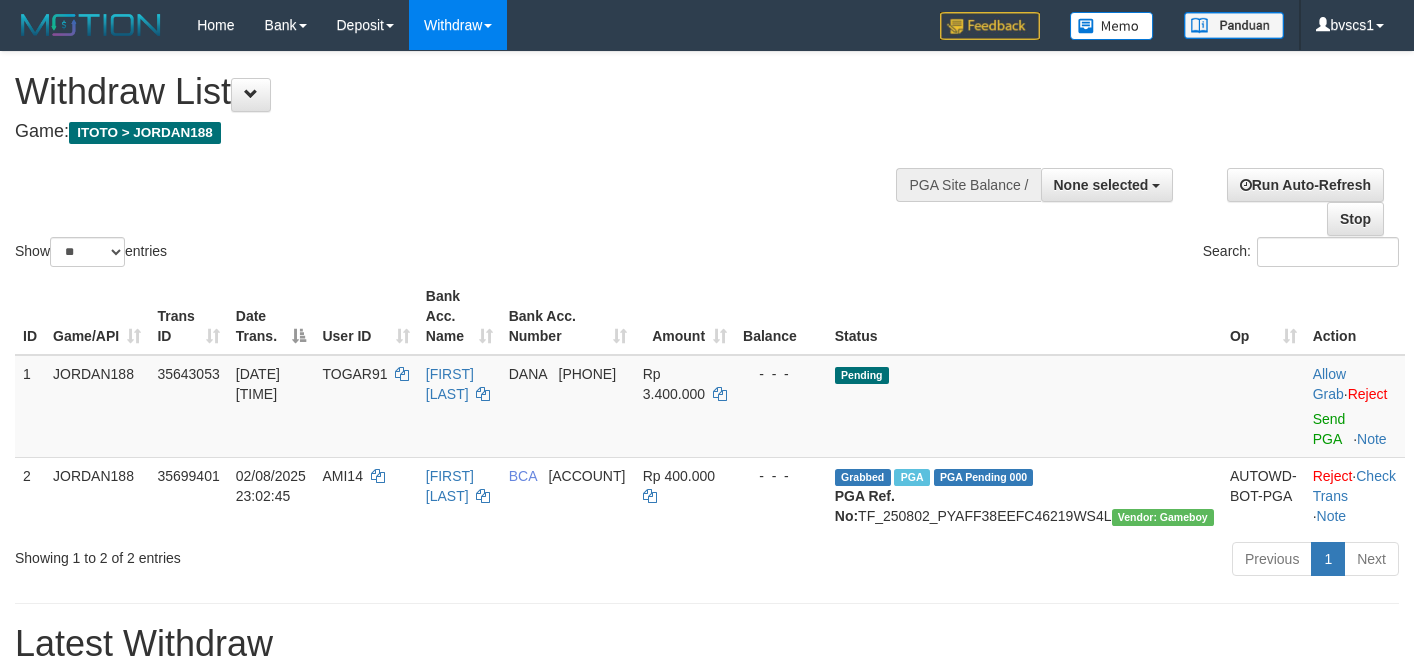 select 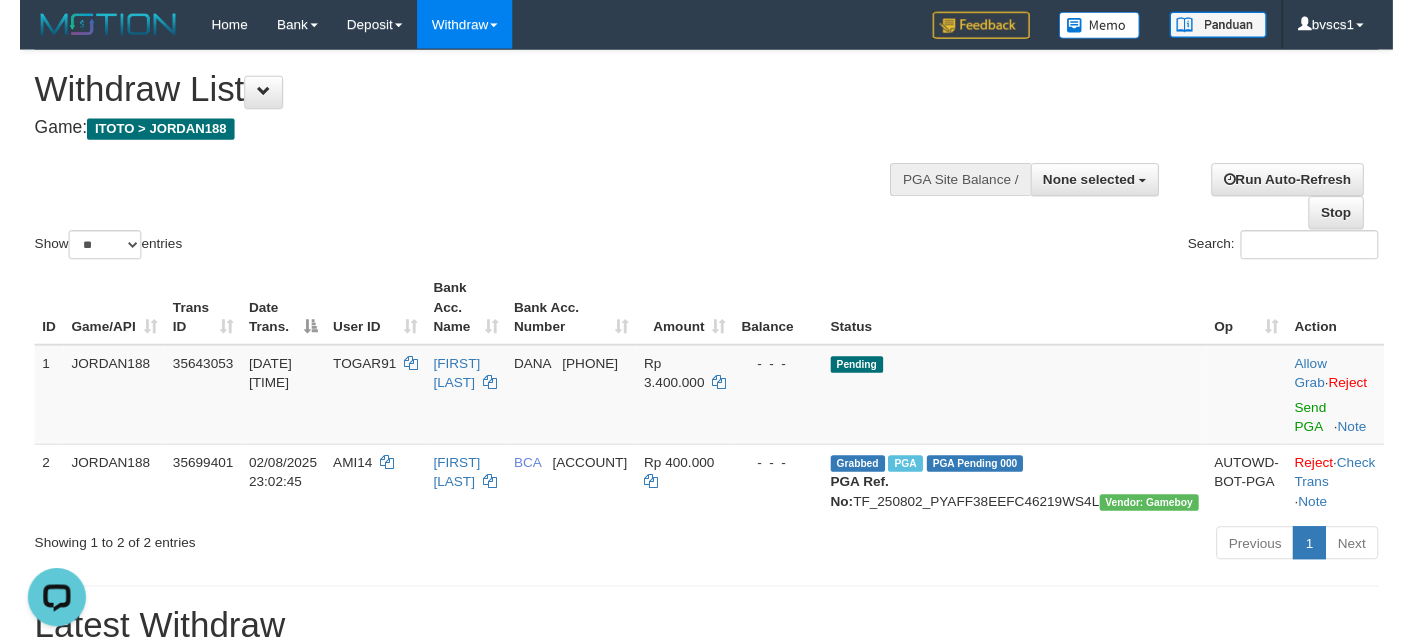 scroll, scrollTop: 0, scrollLeft: 0, axis: both 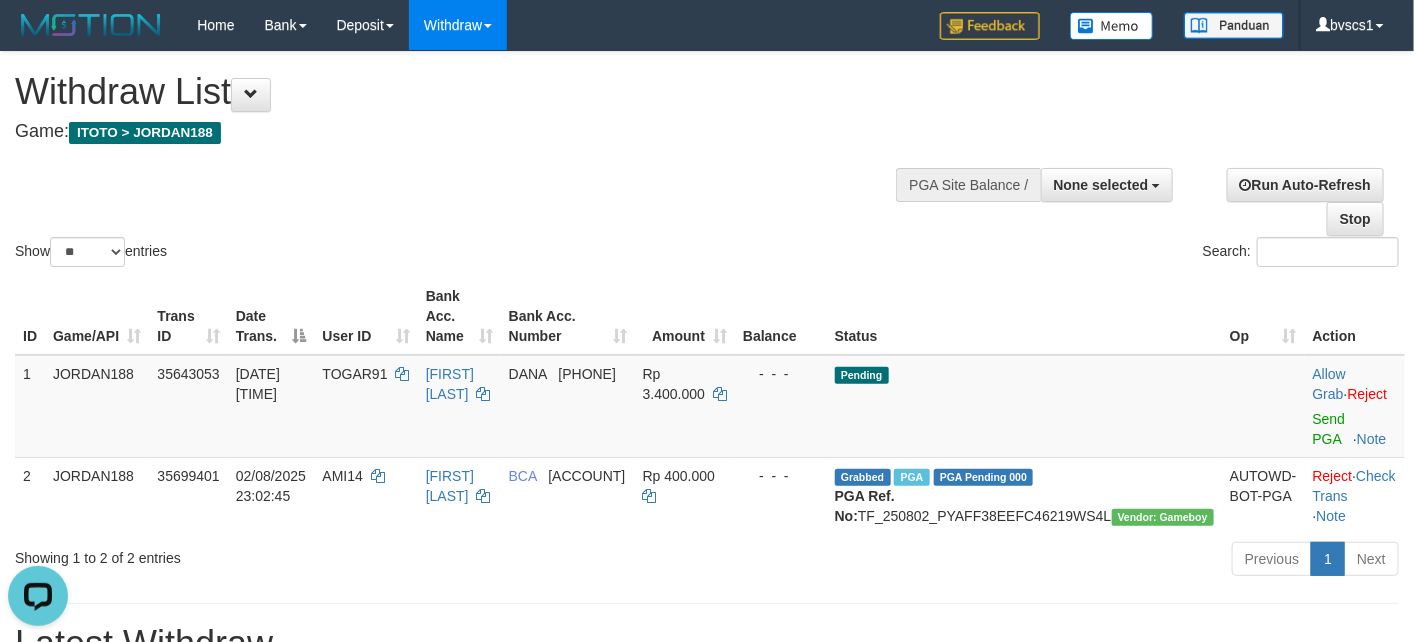 click on "Withdraw List
Game:   ITOTO > JORDAN188" at bounding box center [469, 106] 